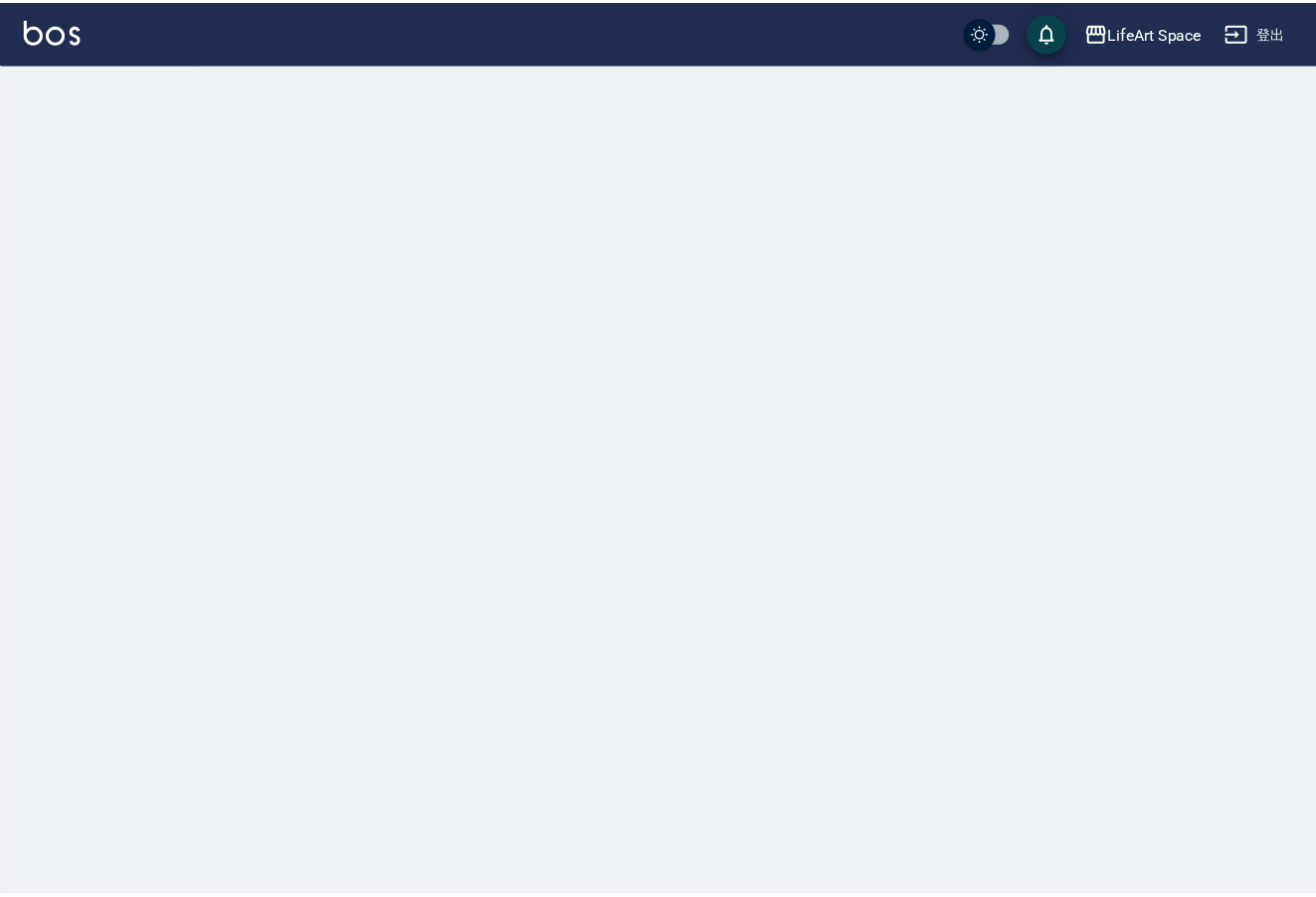scroll, scrollTop: 0, scrollLeft: 0, axis: both 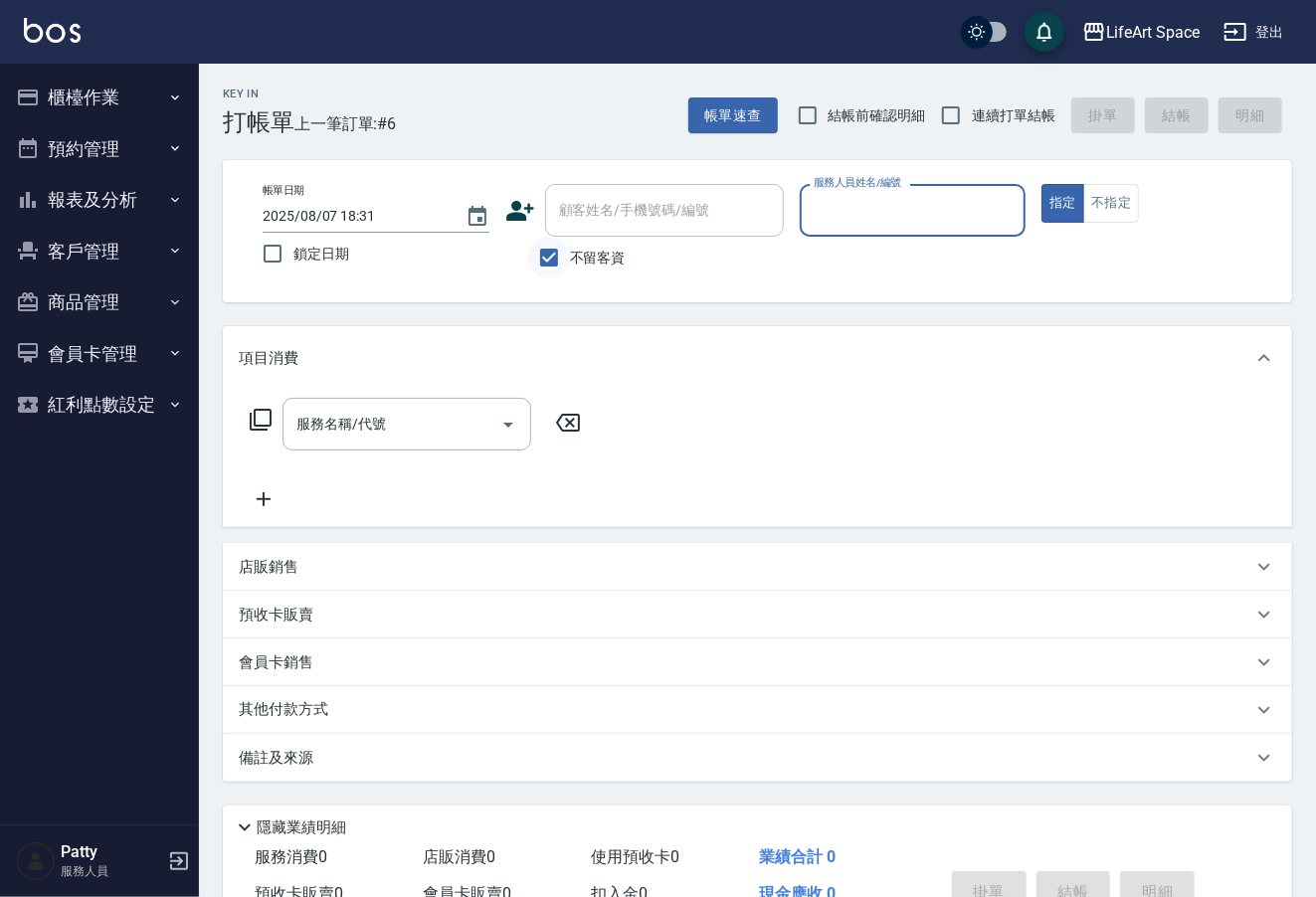 click on "不留客資" at bounding box center (549, 258) 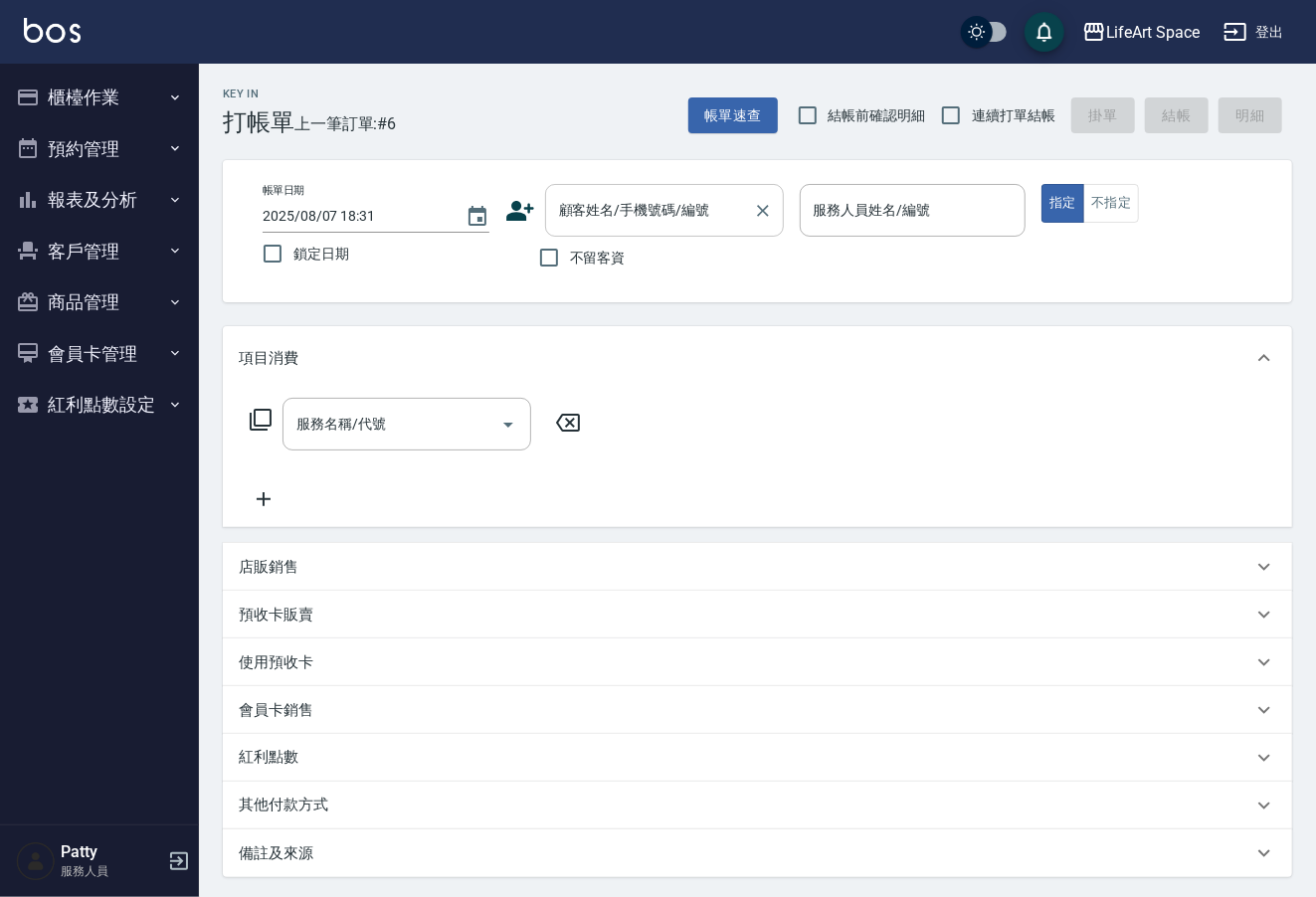 click on "顧客姓名/手機號碼/編號" at bounding box center [664, 210] 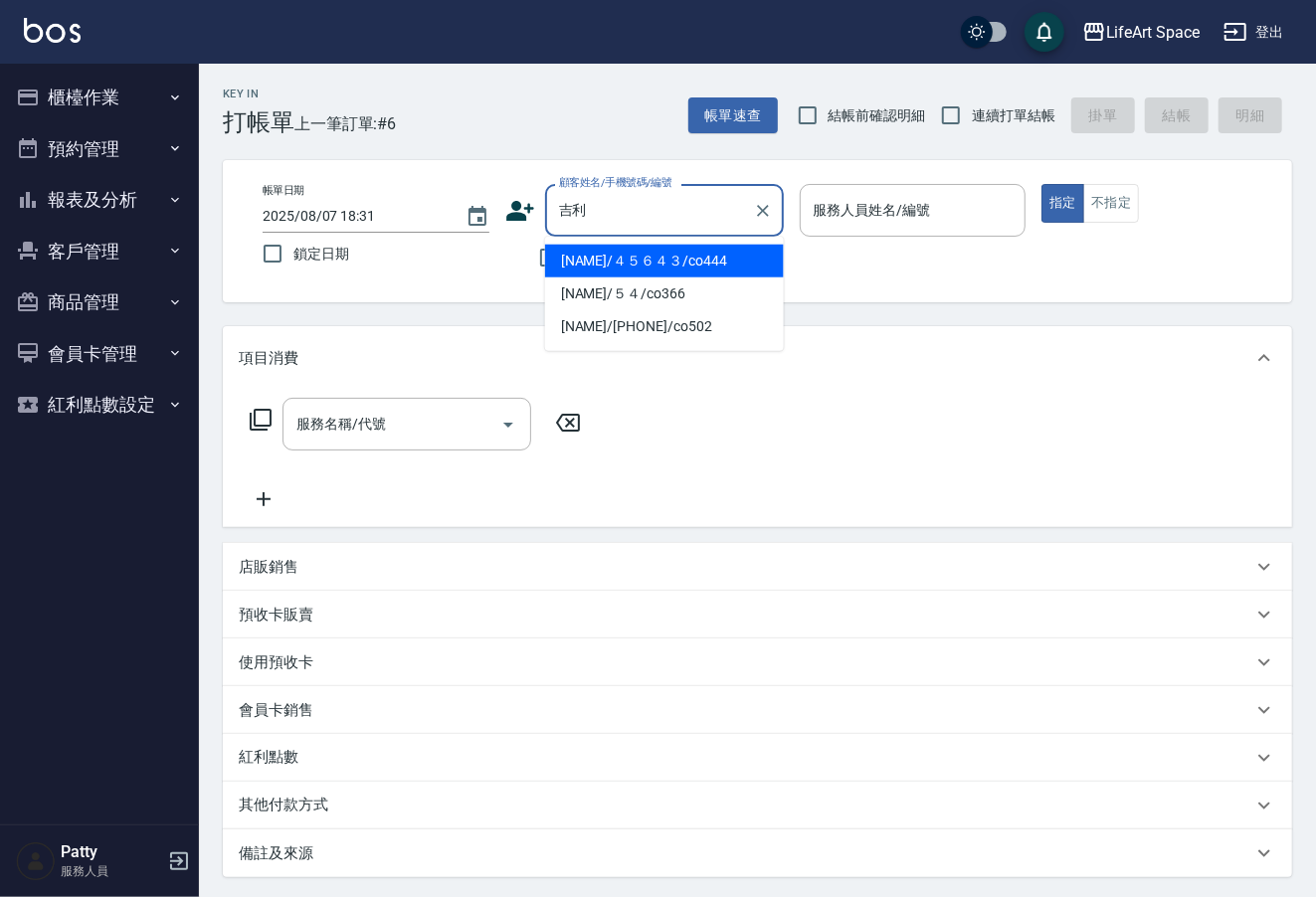 click on "吉利" at bounding box center (650, 210) 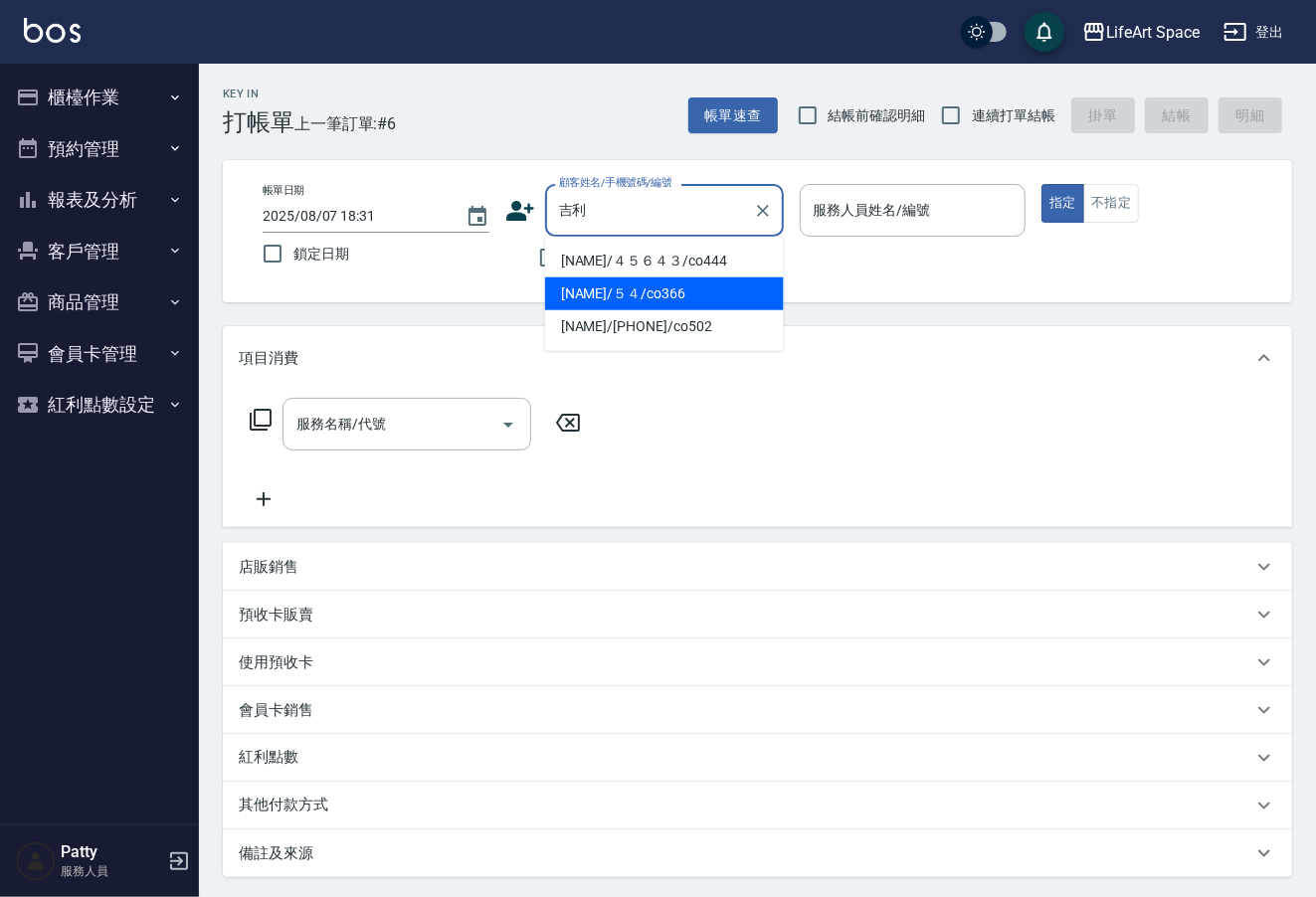 click on "[NAME]/５４/co366" at bounding box center [664, 293] 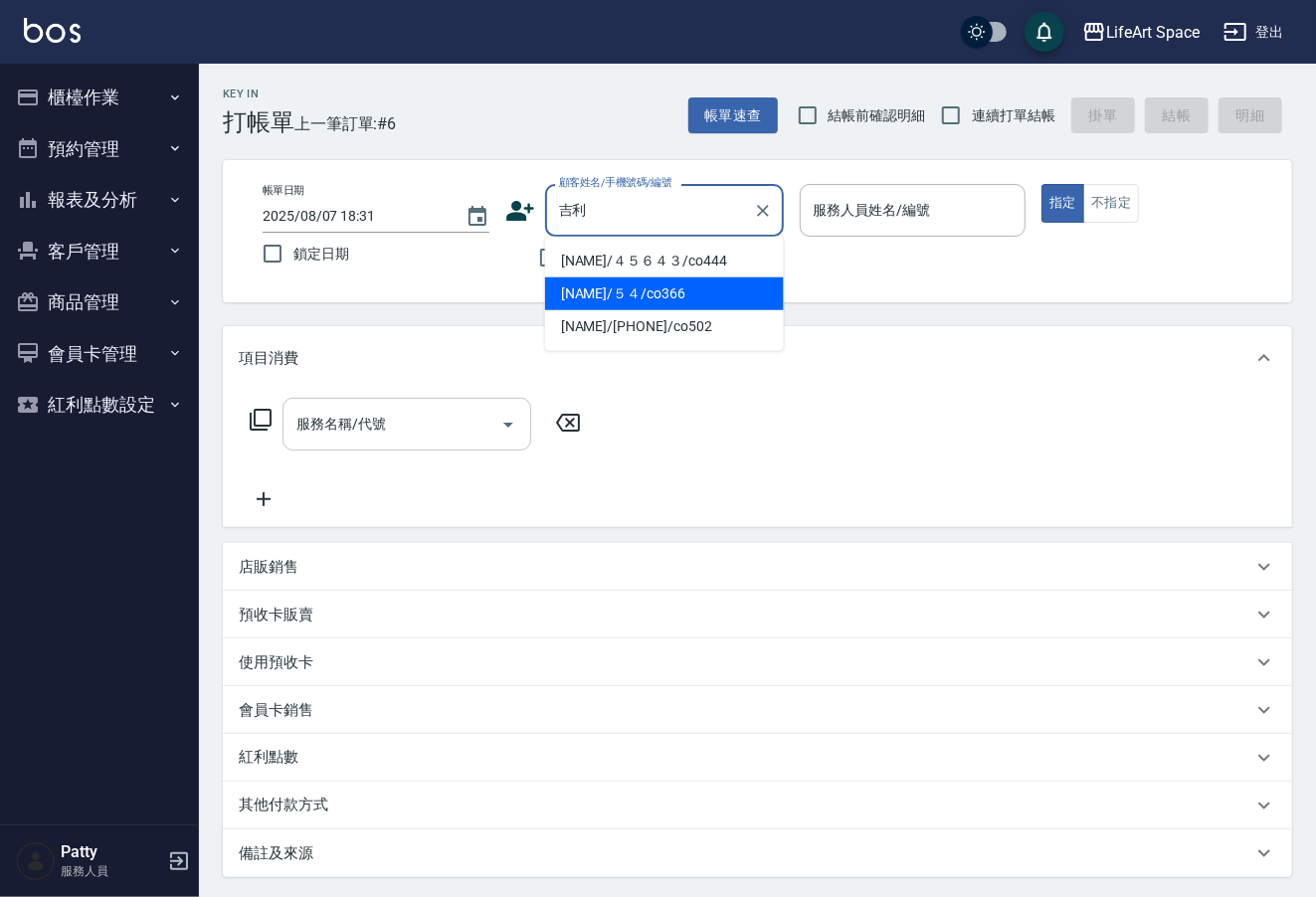 type on "[NAME]/５４/co366" 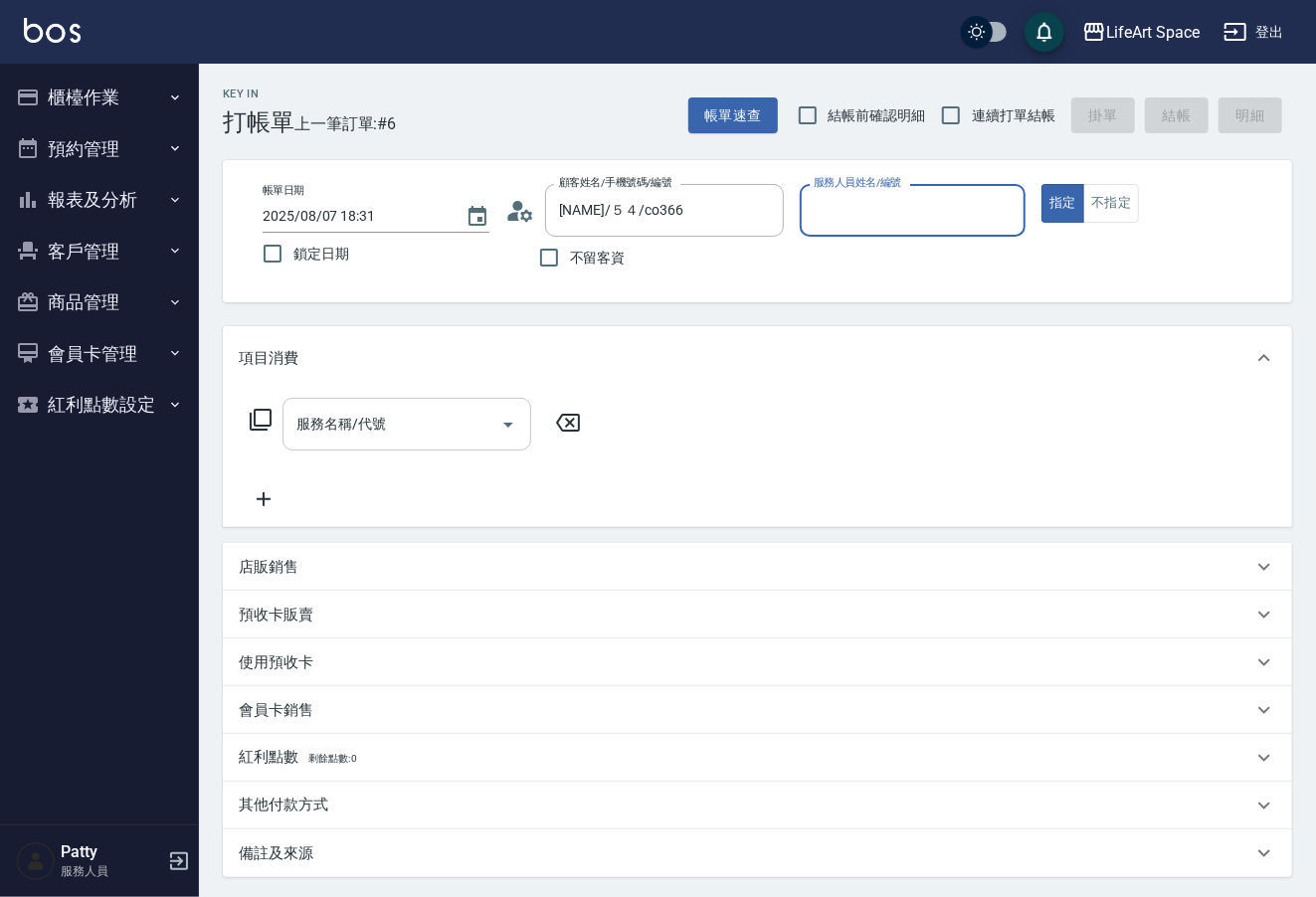 type on "Coco-C" 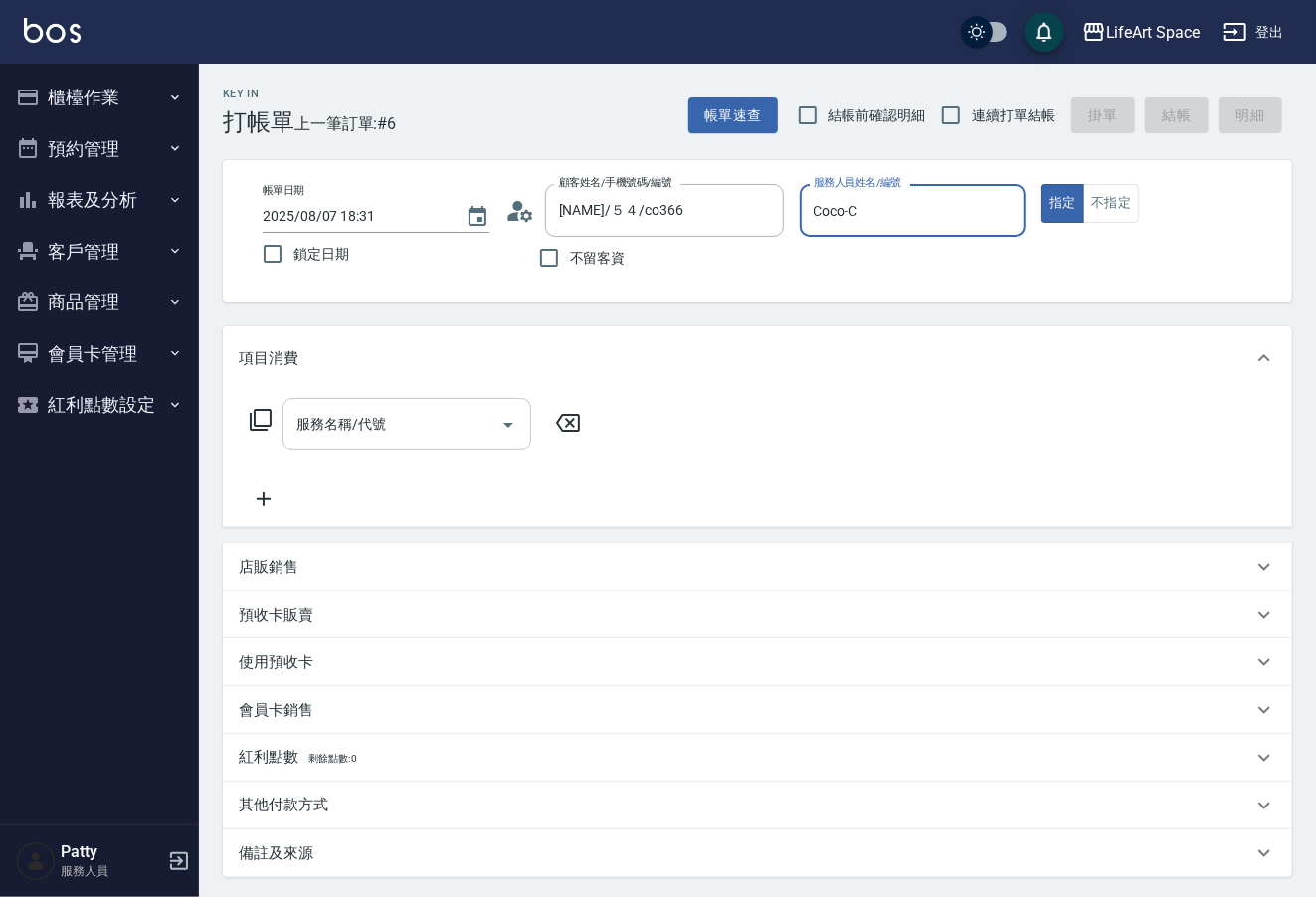 click on "服務名稱/代號" at bounding box center [392, 424] 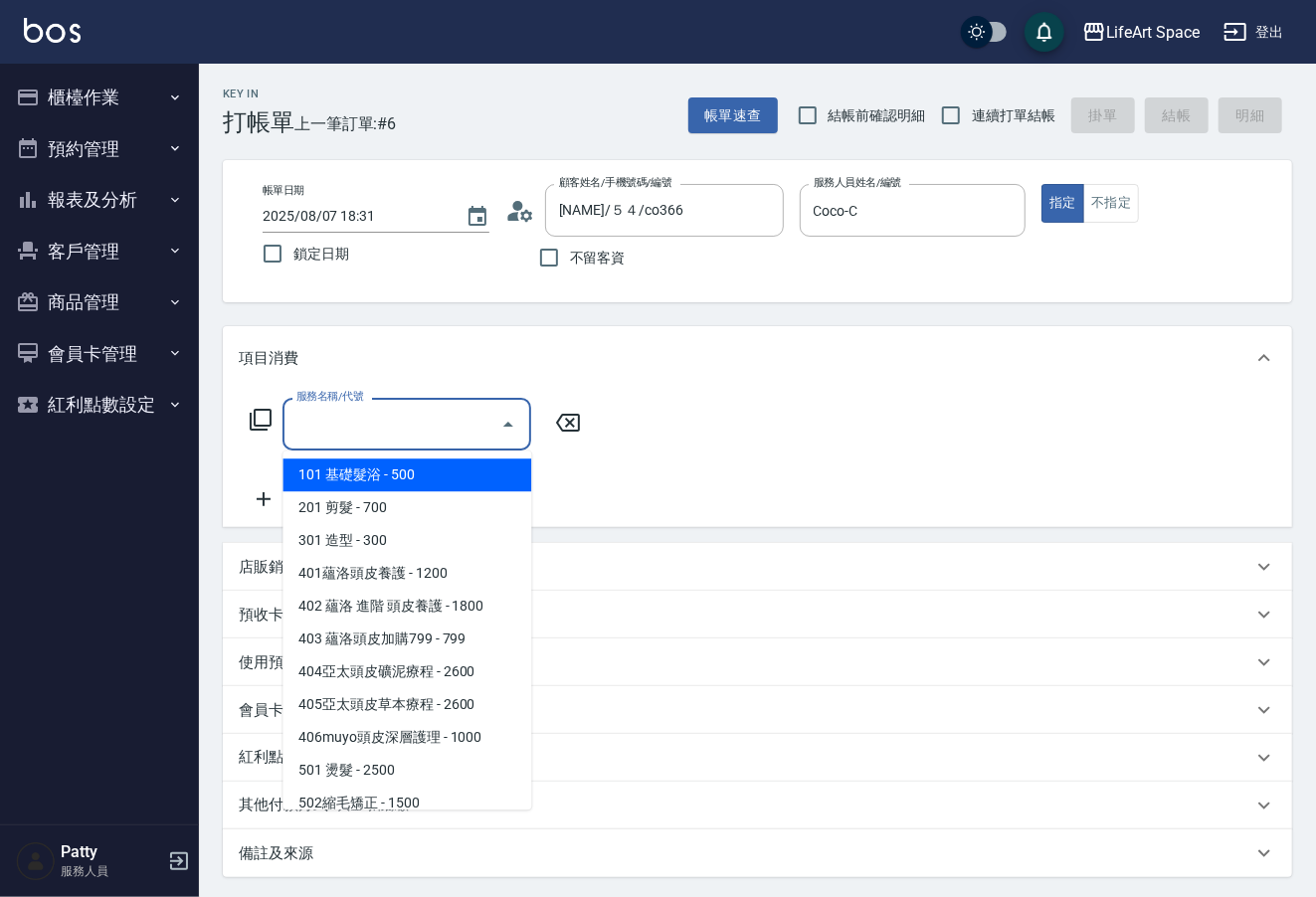 click on "101 基礎髮浴  - 500" at bounding box center [407, 474] 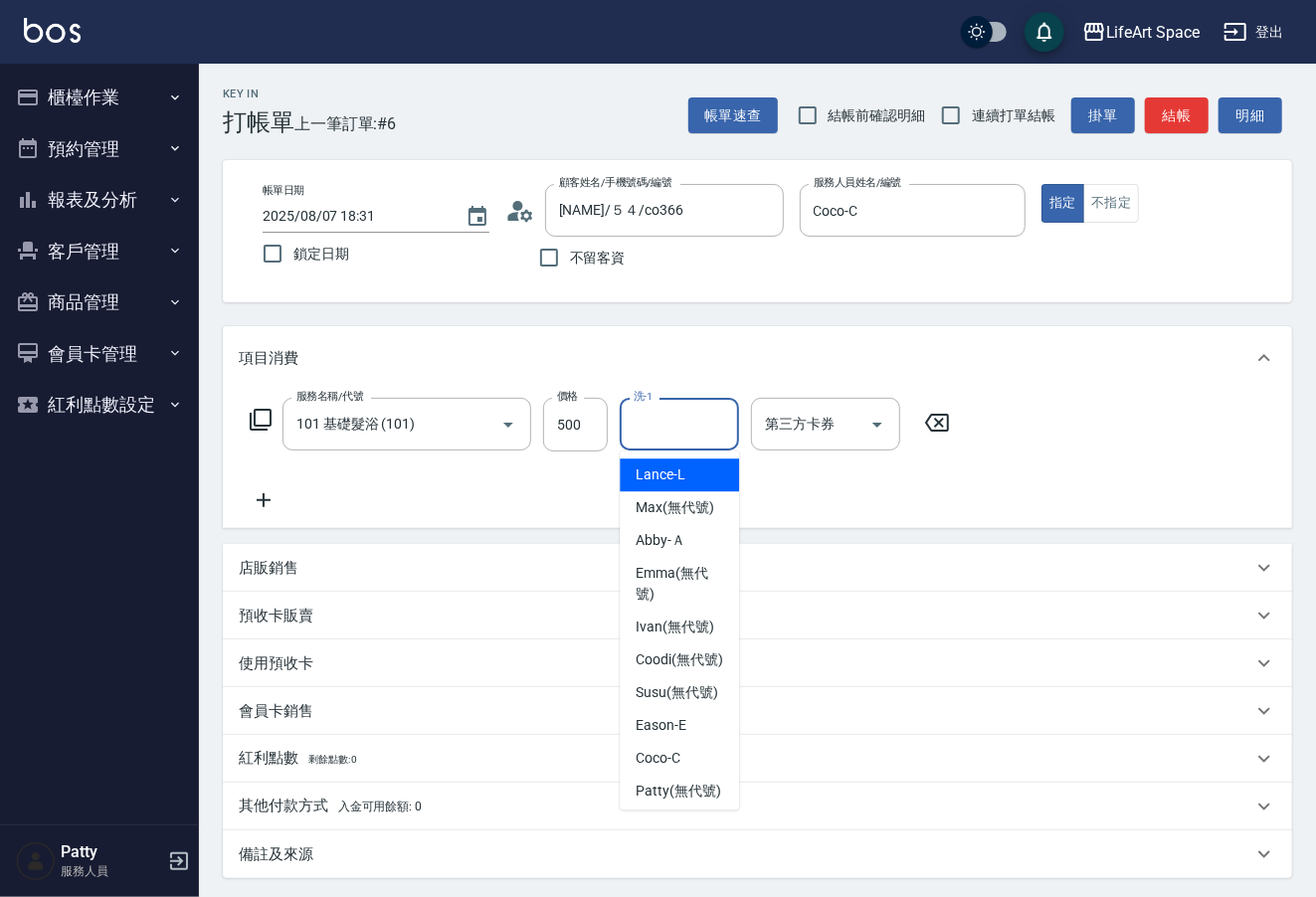 click on "洗-1" at bounding box center (679, 424) 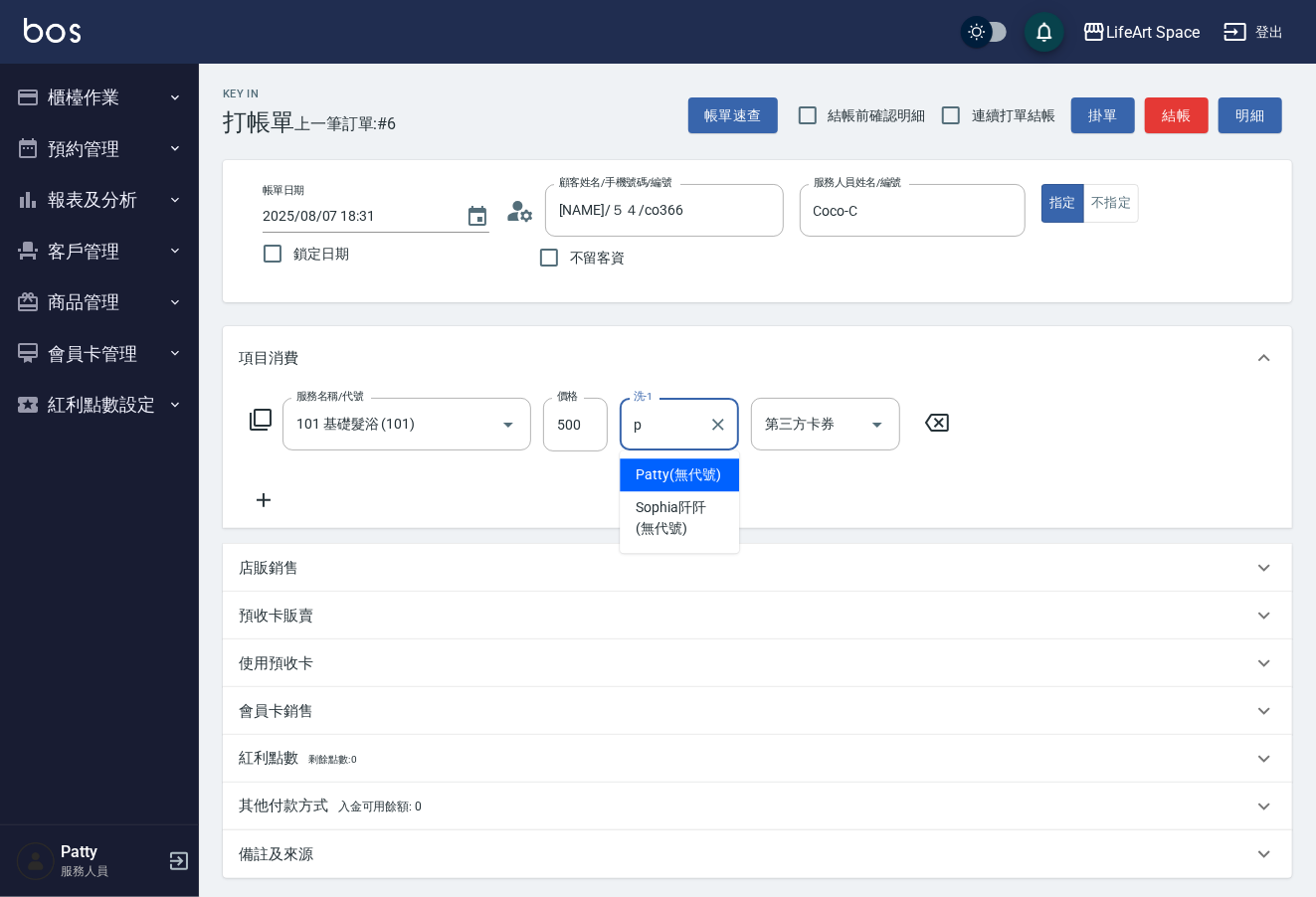 click on "Patty (無代號)" at bounding box center (678, 474) 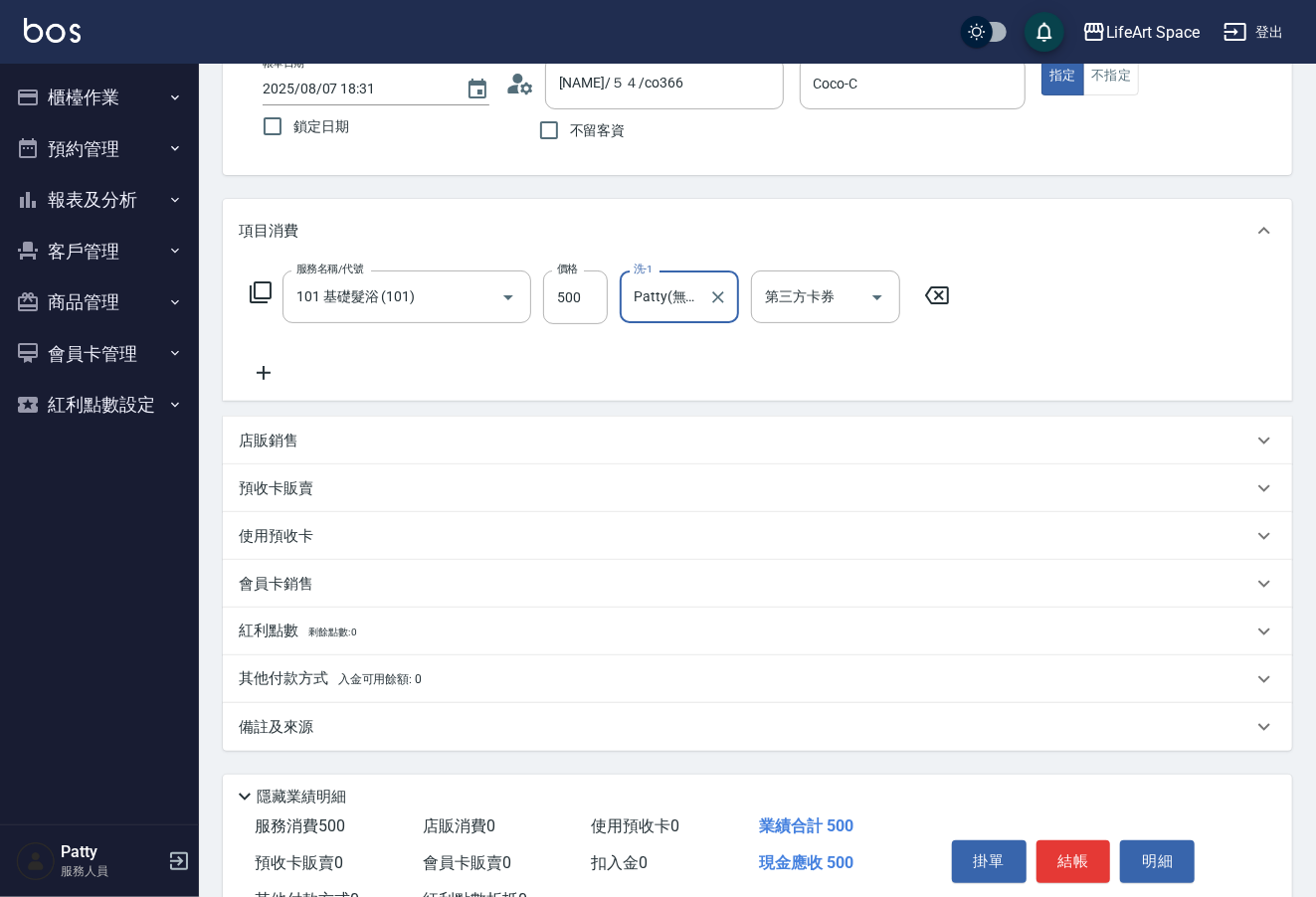 scroll, scrollTop: 203, scrollLeft: 0, axis: vertical 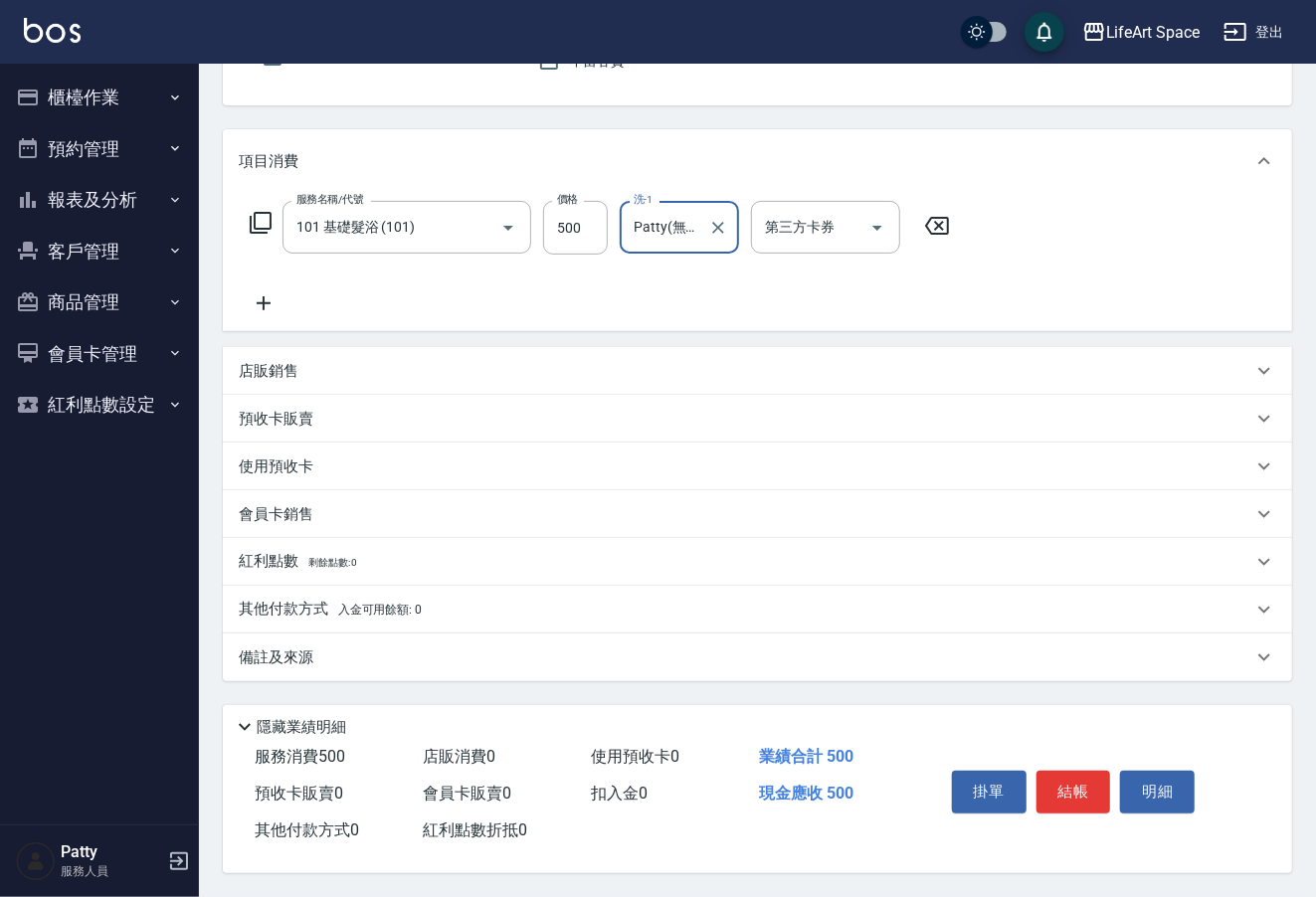 type on "Patty(無代號)" 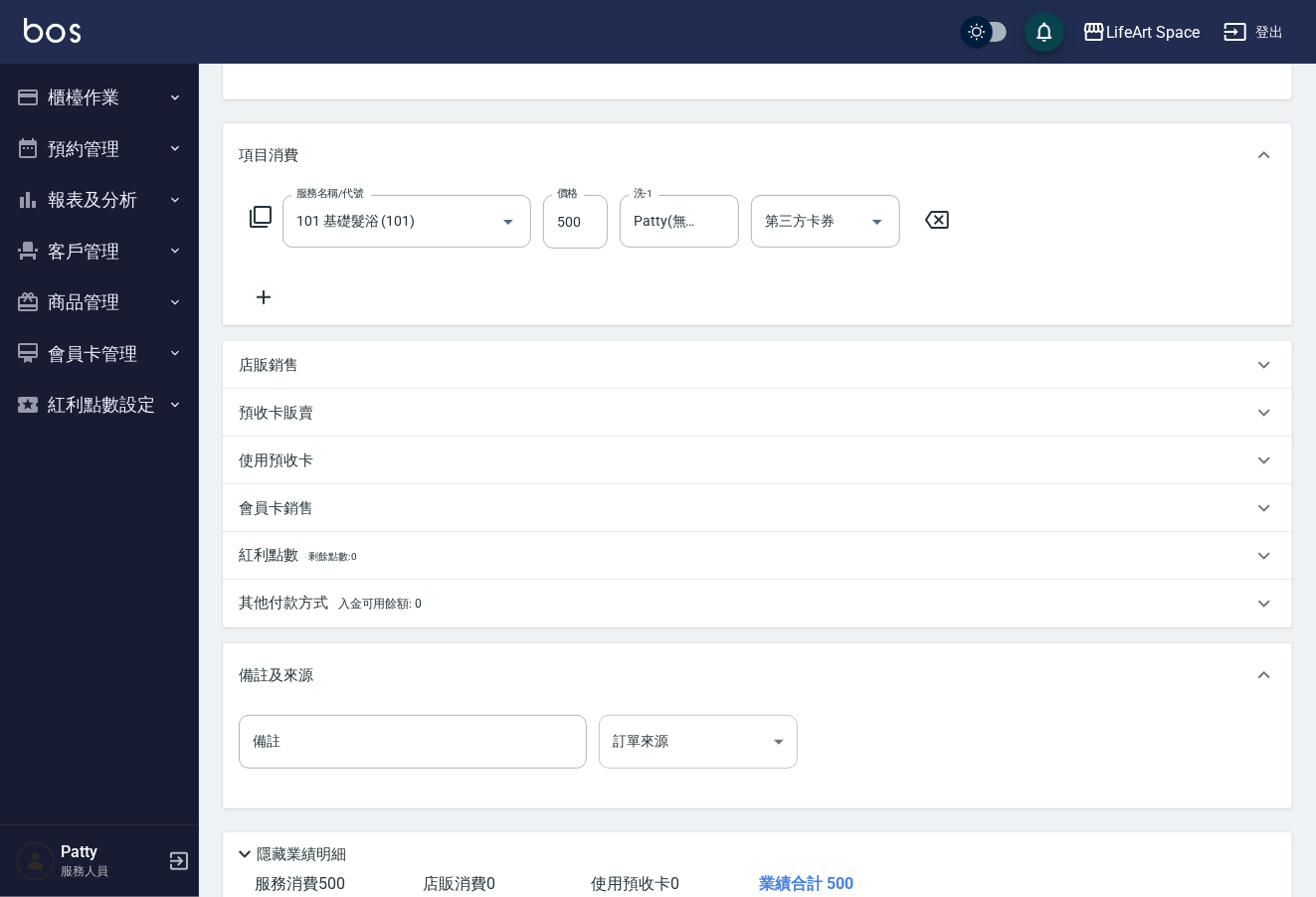 click on "LifeArt Space 登出 櫃檯作業 打帳單 帳單列表 現金收支登錄 高階收支登錄 材料自購登錄 每日結帳 排班表 現場電腦打卡 預約管理 預約管理 單日預約紀錄 單週預約紀錄 報表及分析 報表目錄 店家日報表 互助日報表 互助點數明細 全店業績分析表 設計師日報表 店販抽成明細 客戶管理 客戶列表 卡券管理 入金管理 商品管理 商品分類設定 商品列表 會員卡管理 會員卡分類設定 會員卡列表 紅利點數設定 紅利點數紀錄 Patty 服務人員 Key In 打帳單 上一筆訂單:#6 帳單速查 結帳前確認明細 連續打單結帳 掛單 結帳 明細 帳單日期 2025/08/07 18:31 鎖定日期 顧客姓名/手機號碼/編號 吉利/[PHONE]/co366 顧客姓名/手機號碼/編號 不留客資 服務人員姓名/編號 Coco-C 服務人員姓名/編號 指定 不指定 項目消費 服務名稱/代號 101 基礎髮浴 (101) 服務名稱/代號 價格 500 價格 洗-1 Patty(無代號) 洗-1 0 0" at bounding box center (658, 411) 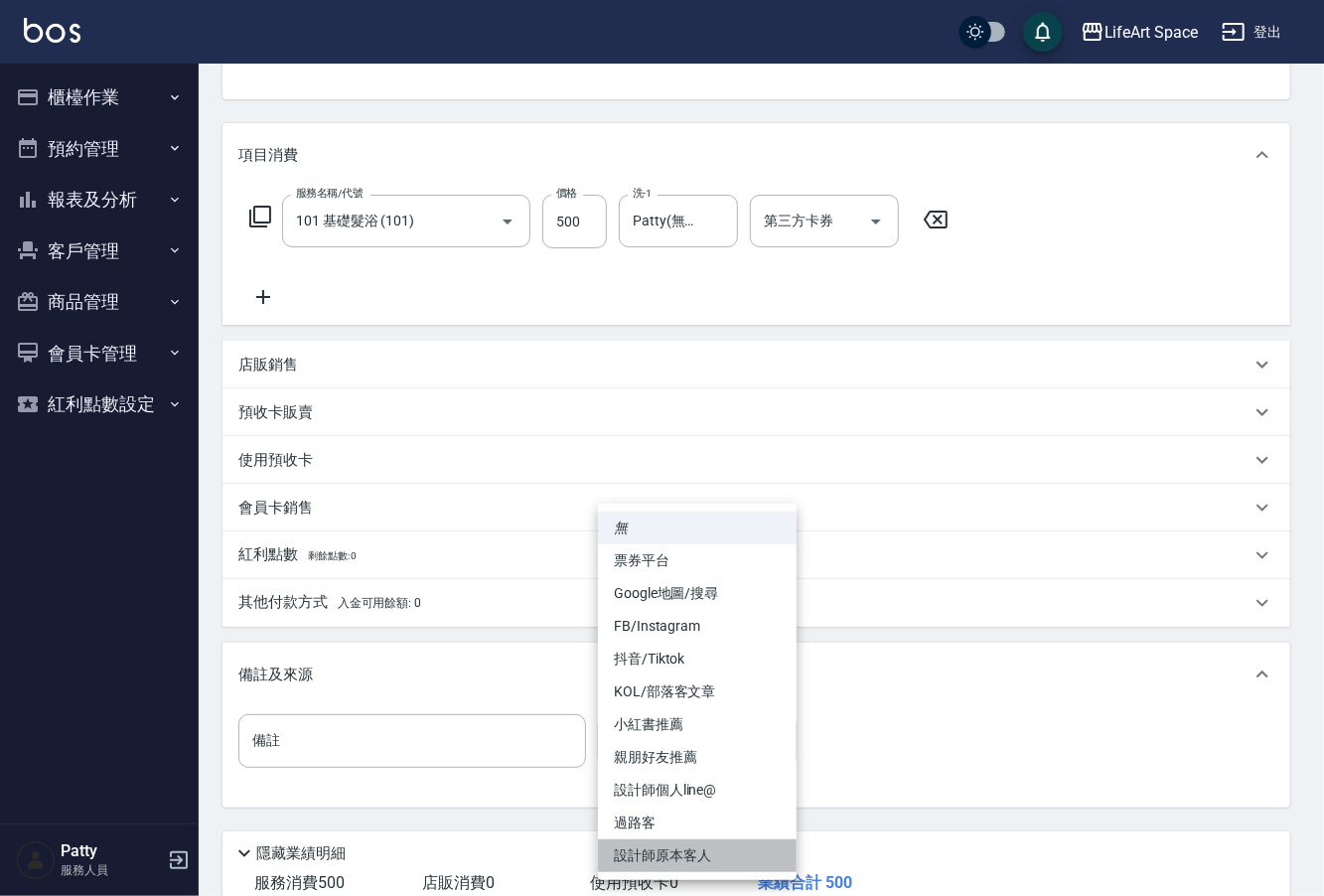 click on "設計師原本客人" at bounding box center [697, 855] 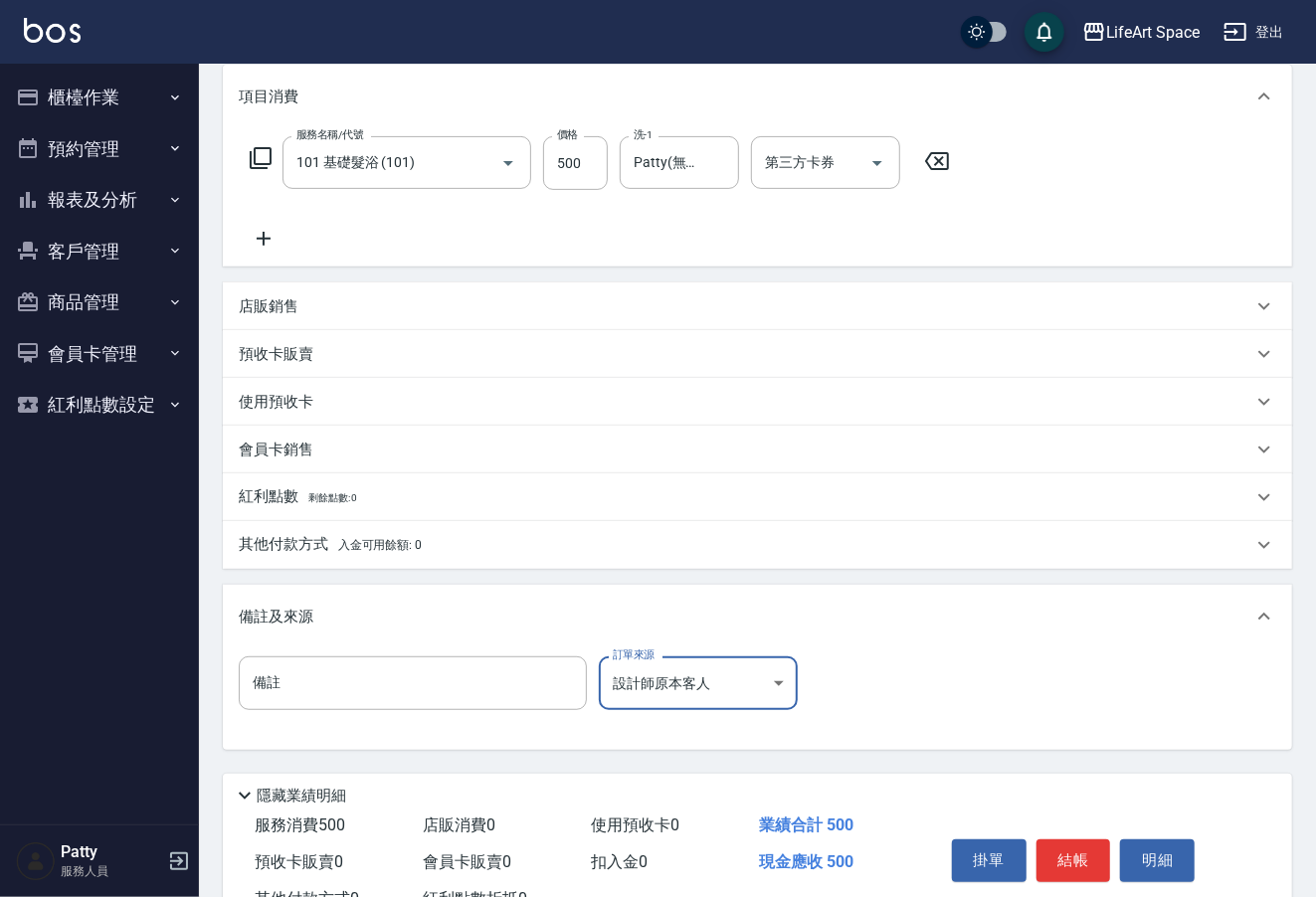 scroll, scrollTop: 336, scrollLeft: 0, axis: vertical 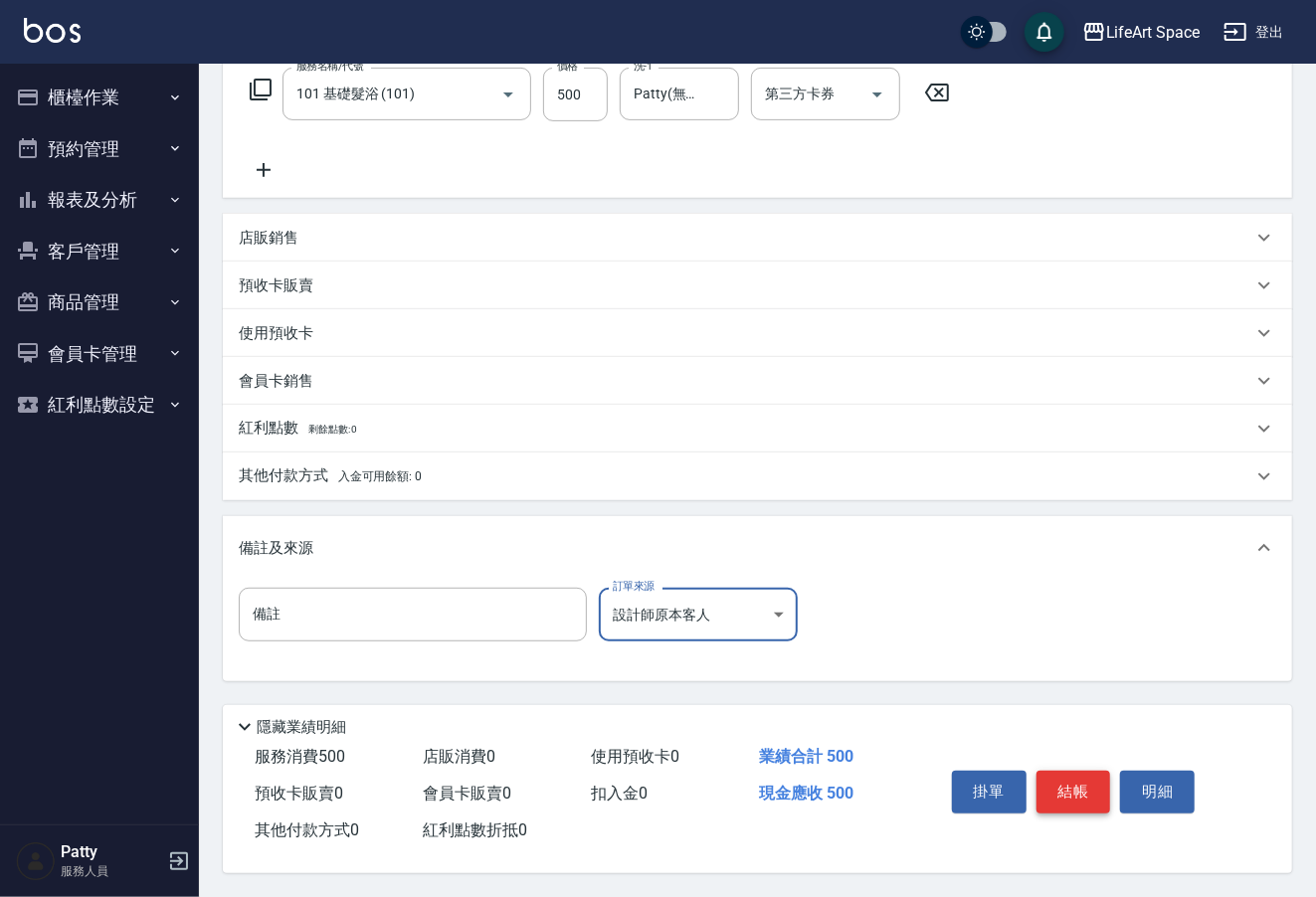 click on "結帳" at bounding box center [1073, 792] 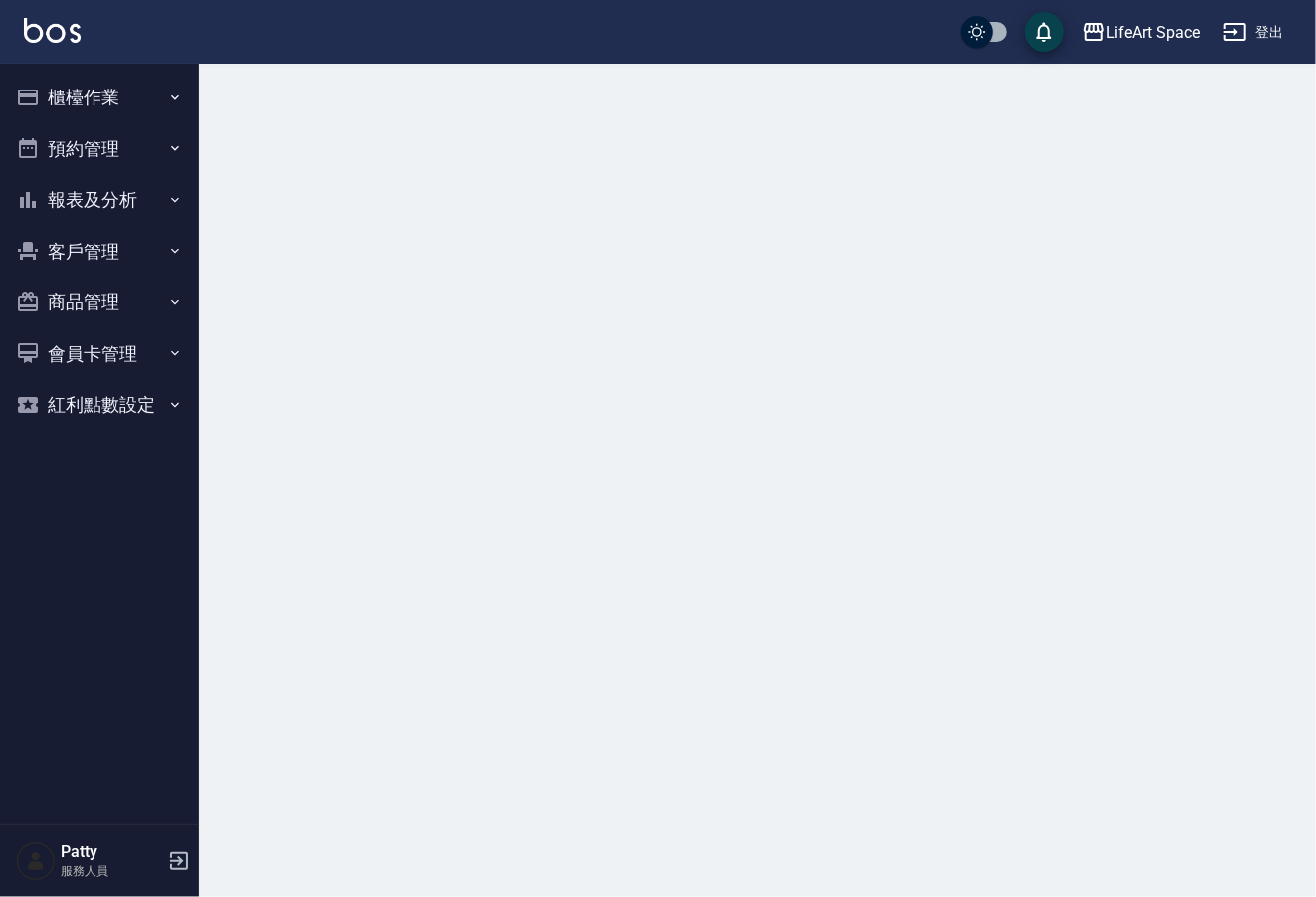 scroll, scrollTop: 0, scrollLeft: 0, axis: both 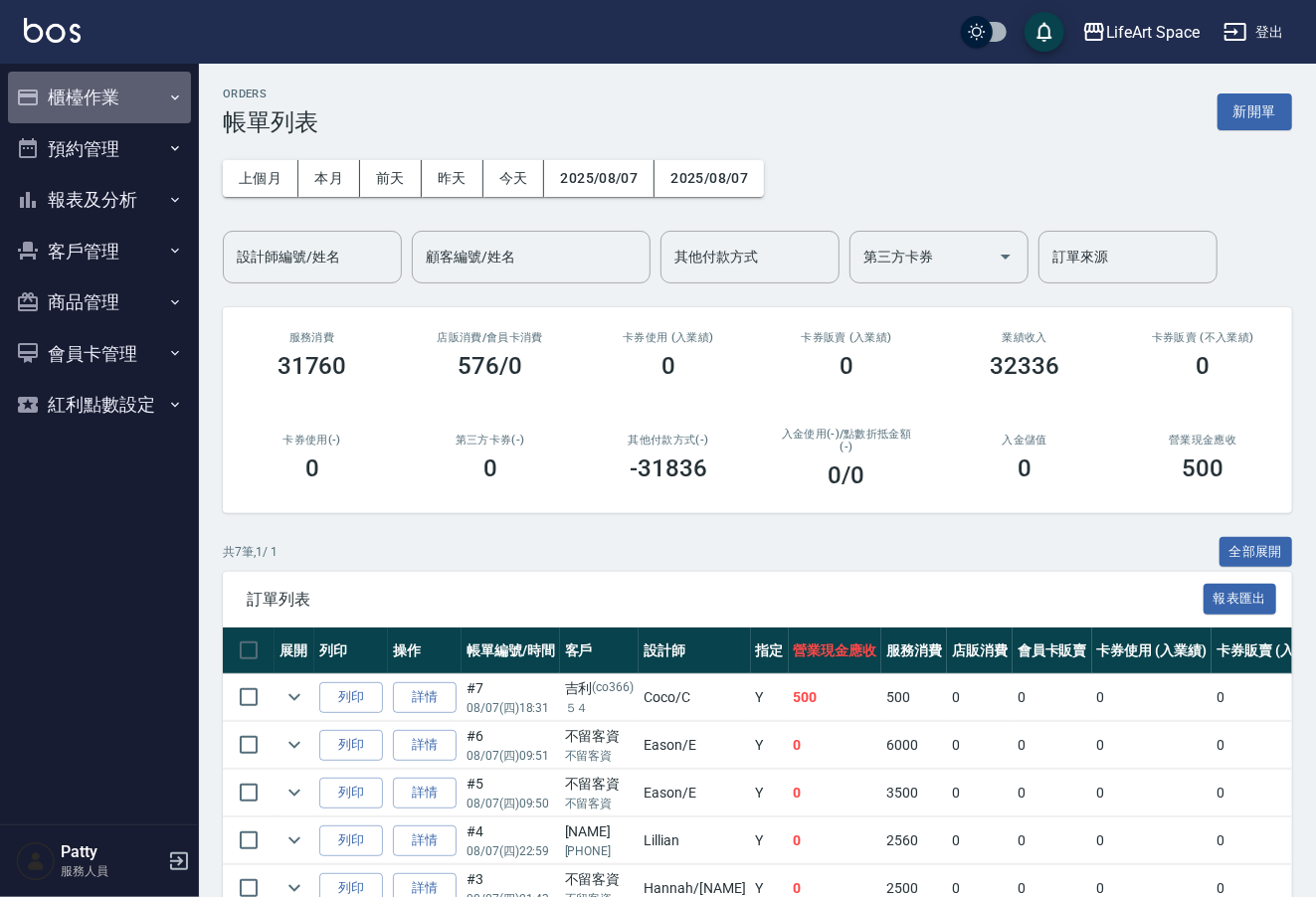 click on "櫃檯作業" at bounding box center (99, 97) 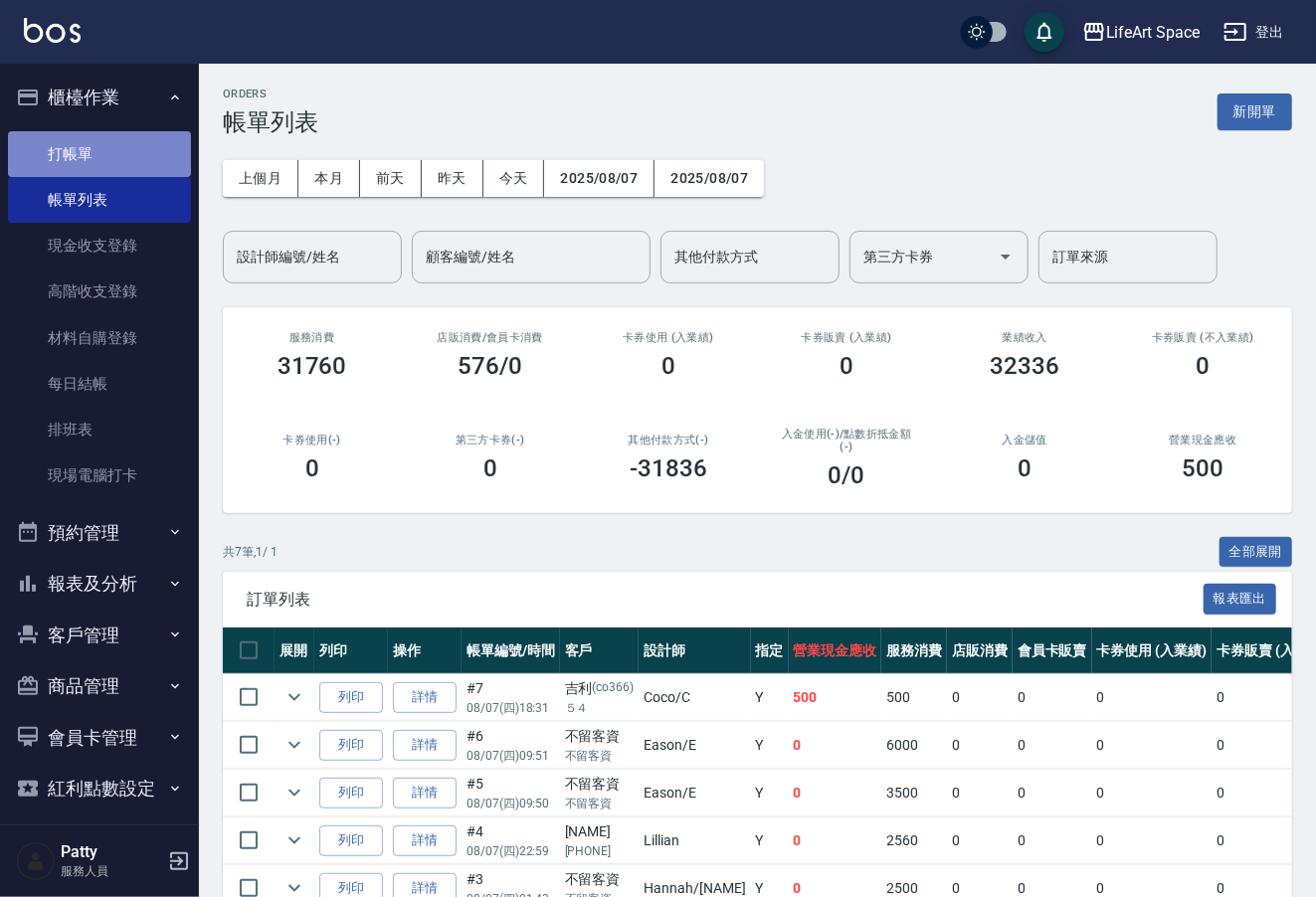 click on "打帳單" at bounding box center [99, 154] 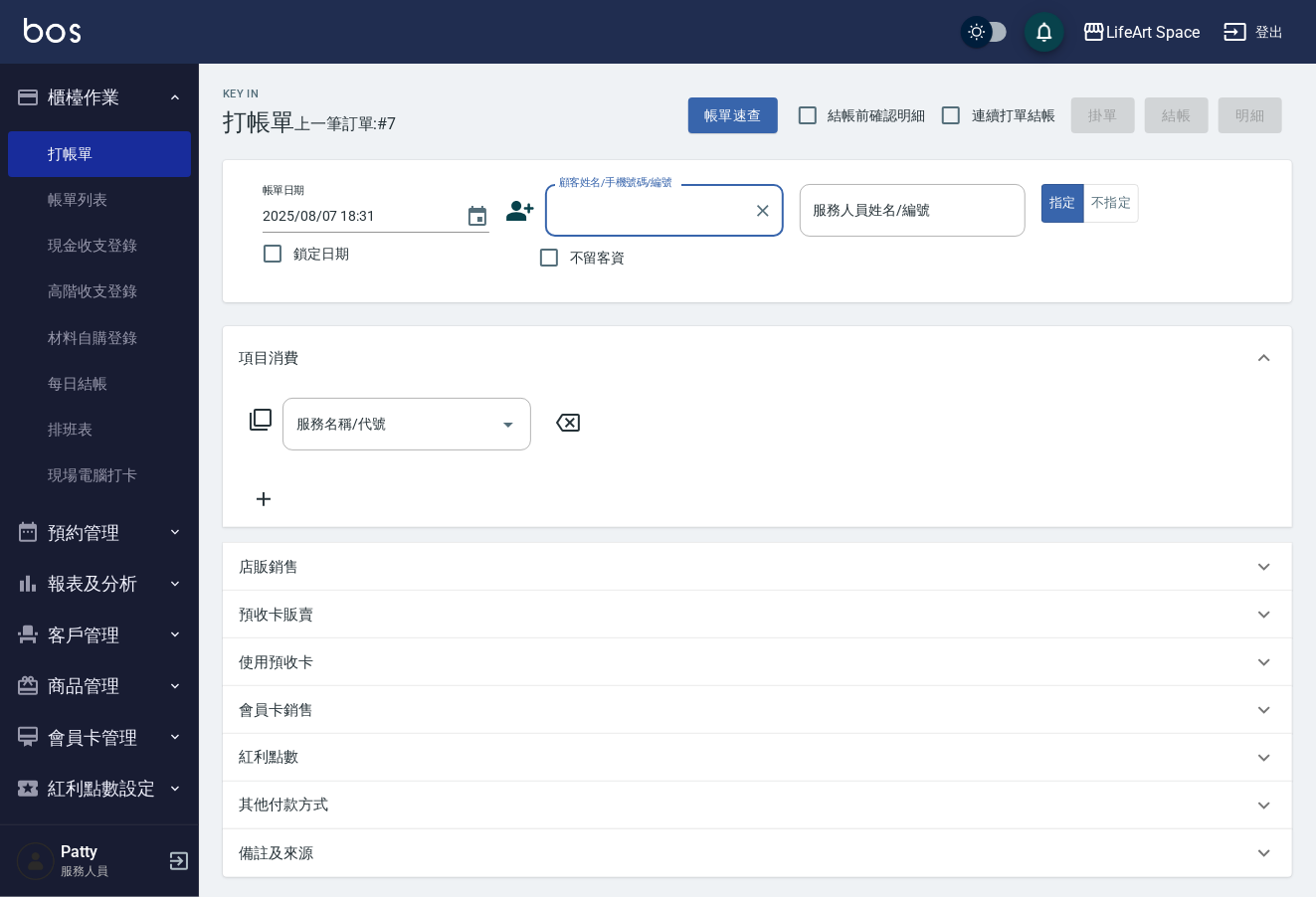 click on "顧客姓名/手機號碼/編號" at bounding box center (664, 210) 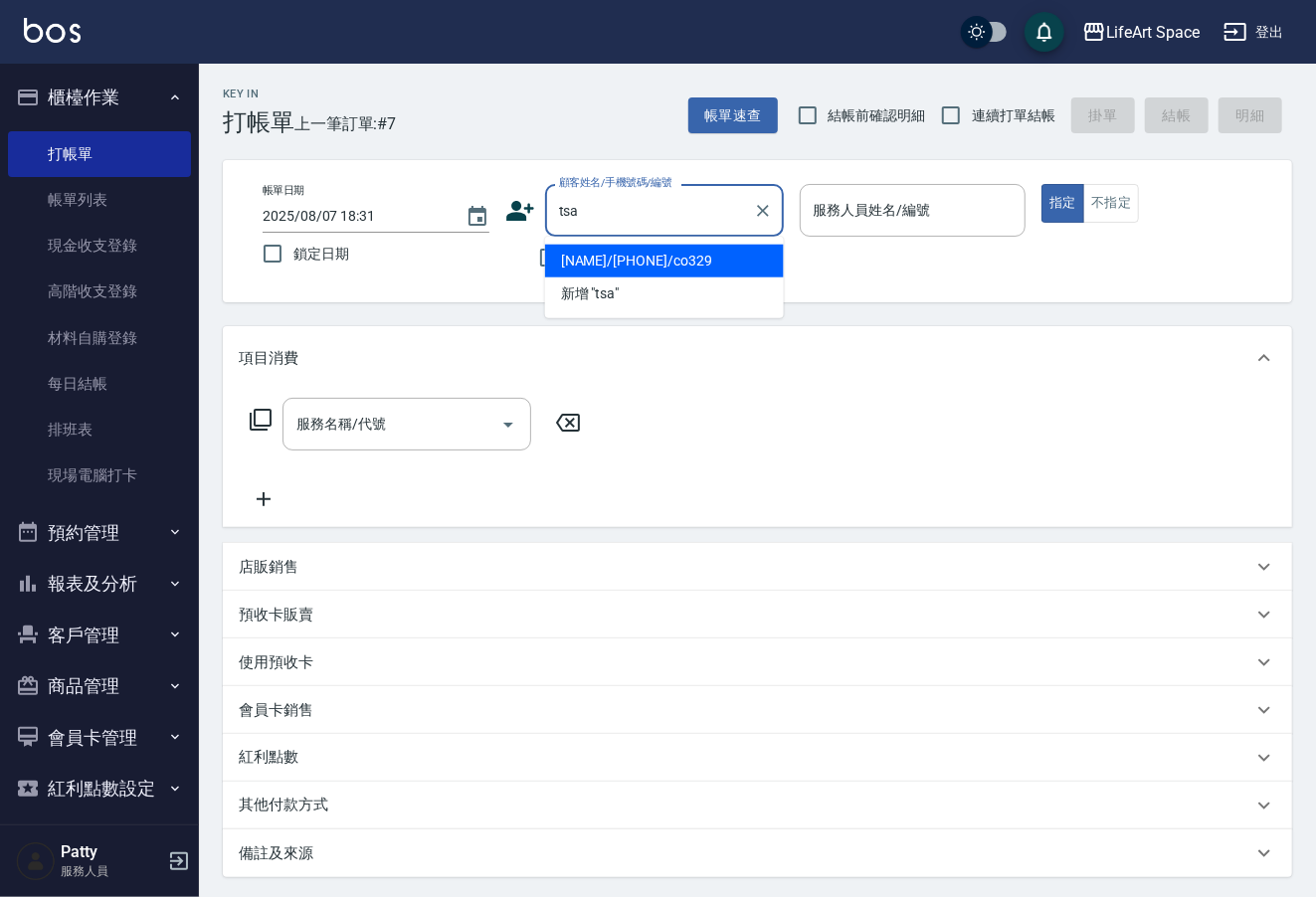 click on "[NAME]/[PHONE]/co329" at bounding box center [664, 261] 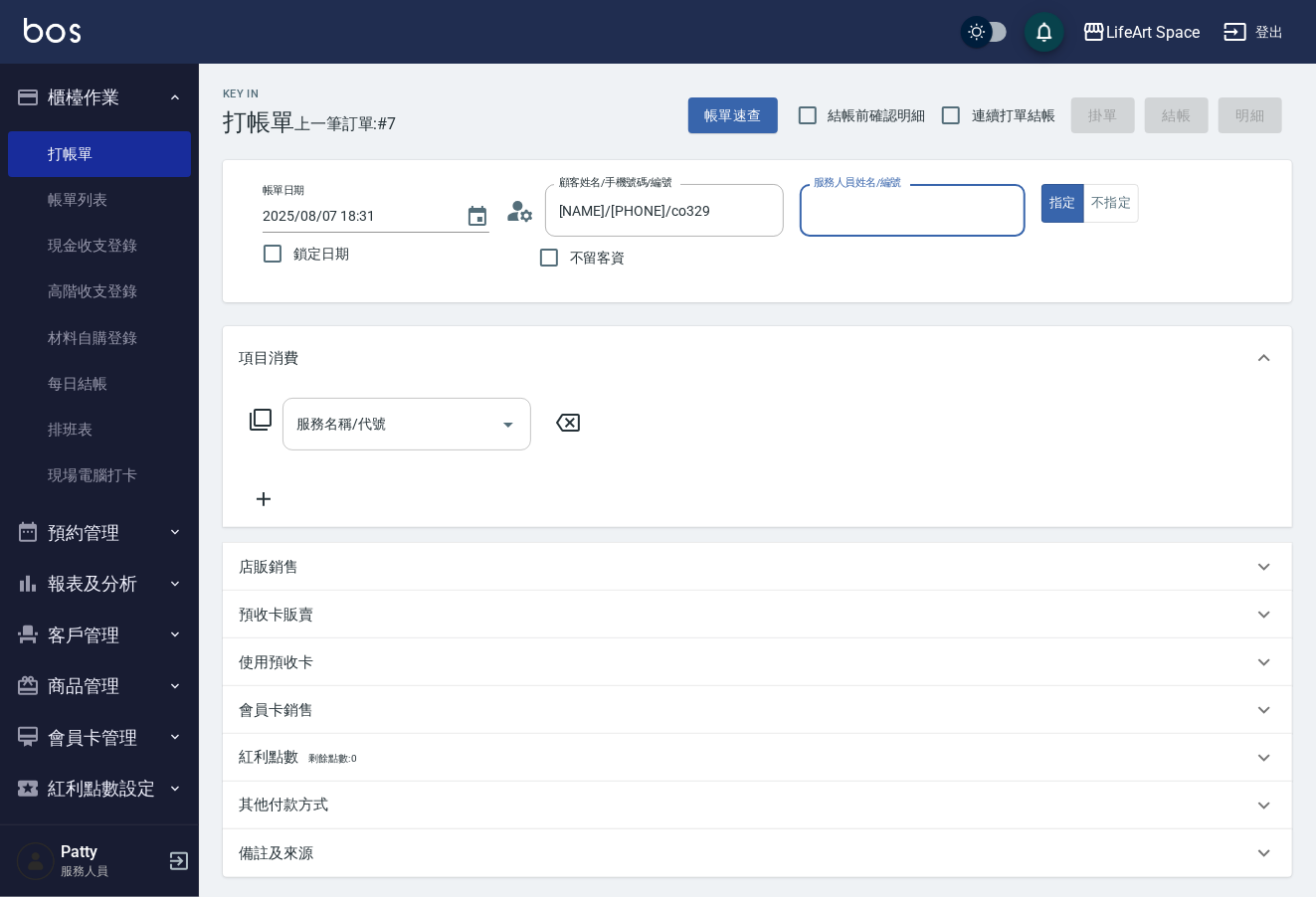 type on "Coco-C" 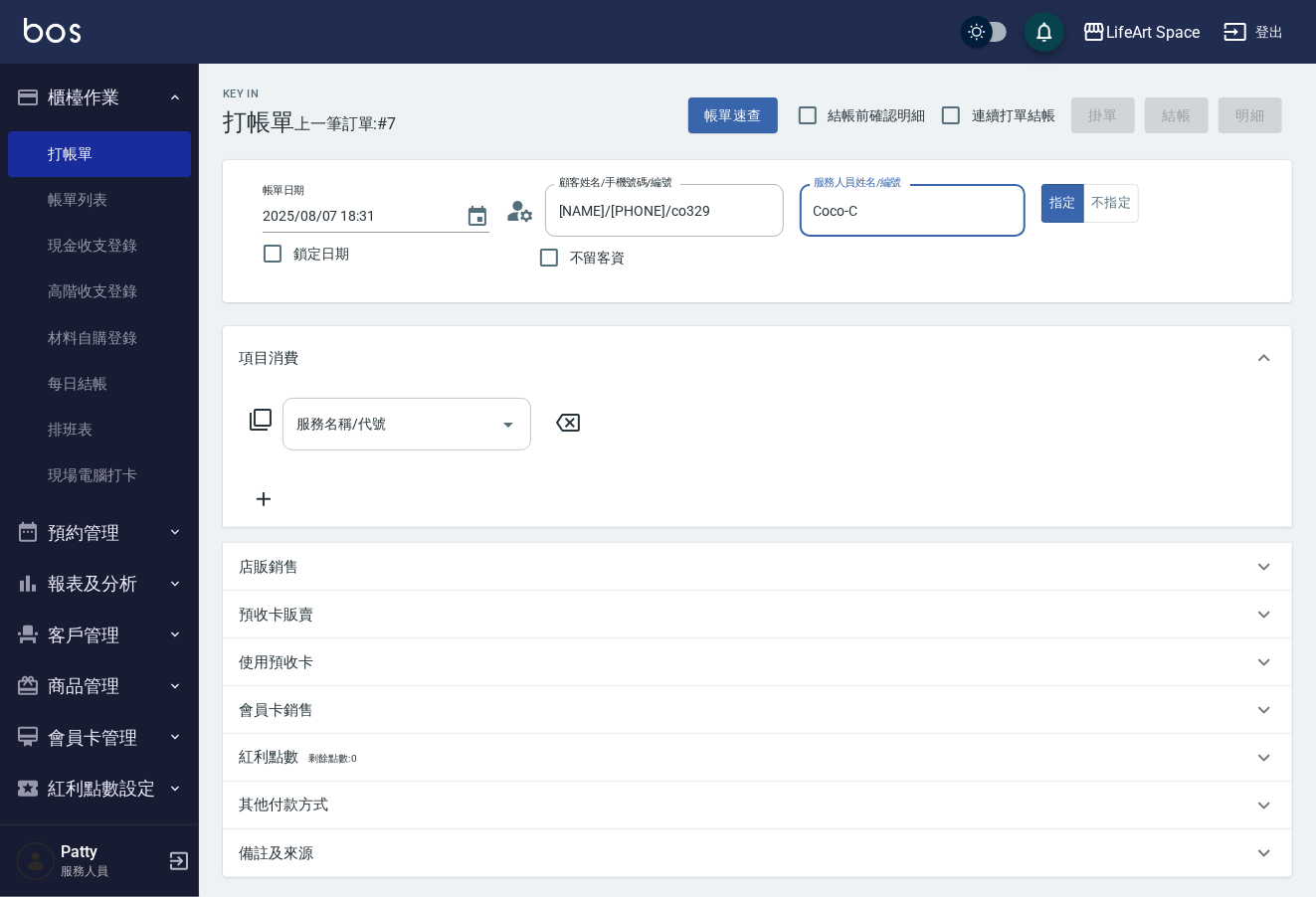 click on "服務名稱/代號" at bounding box center [392, 424] 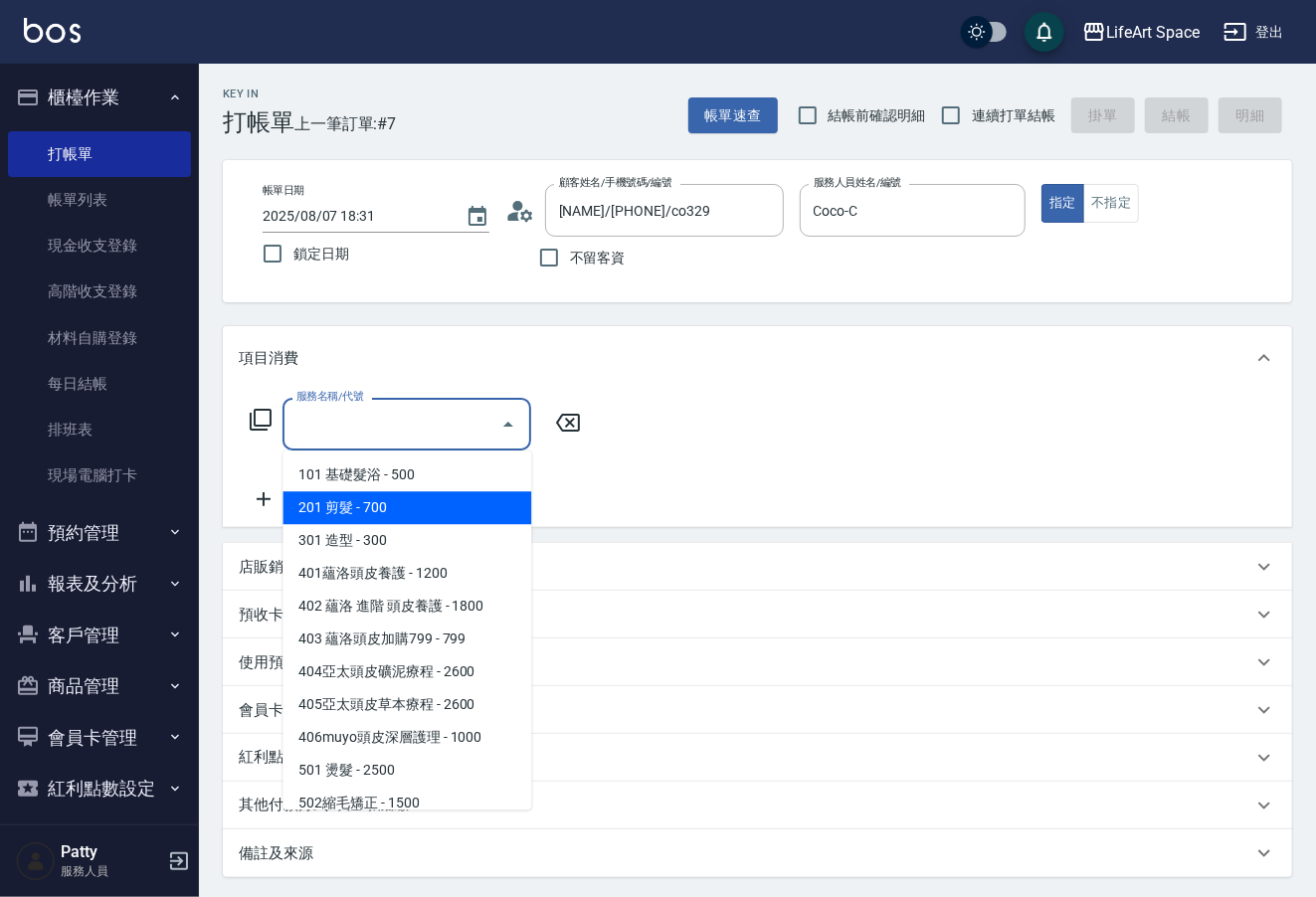 click on "201 剪髮 - 700" at bounding box center [407, 507] 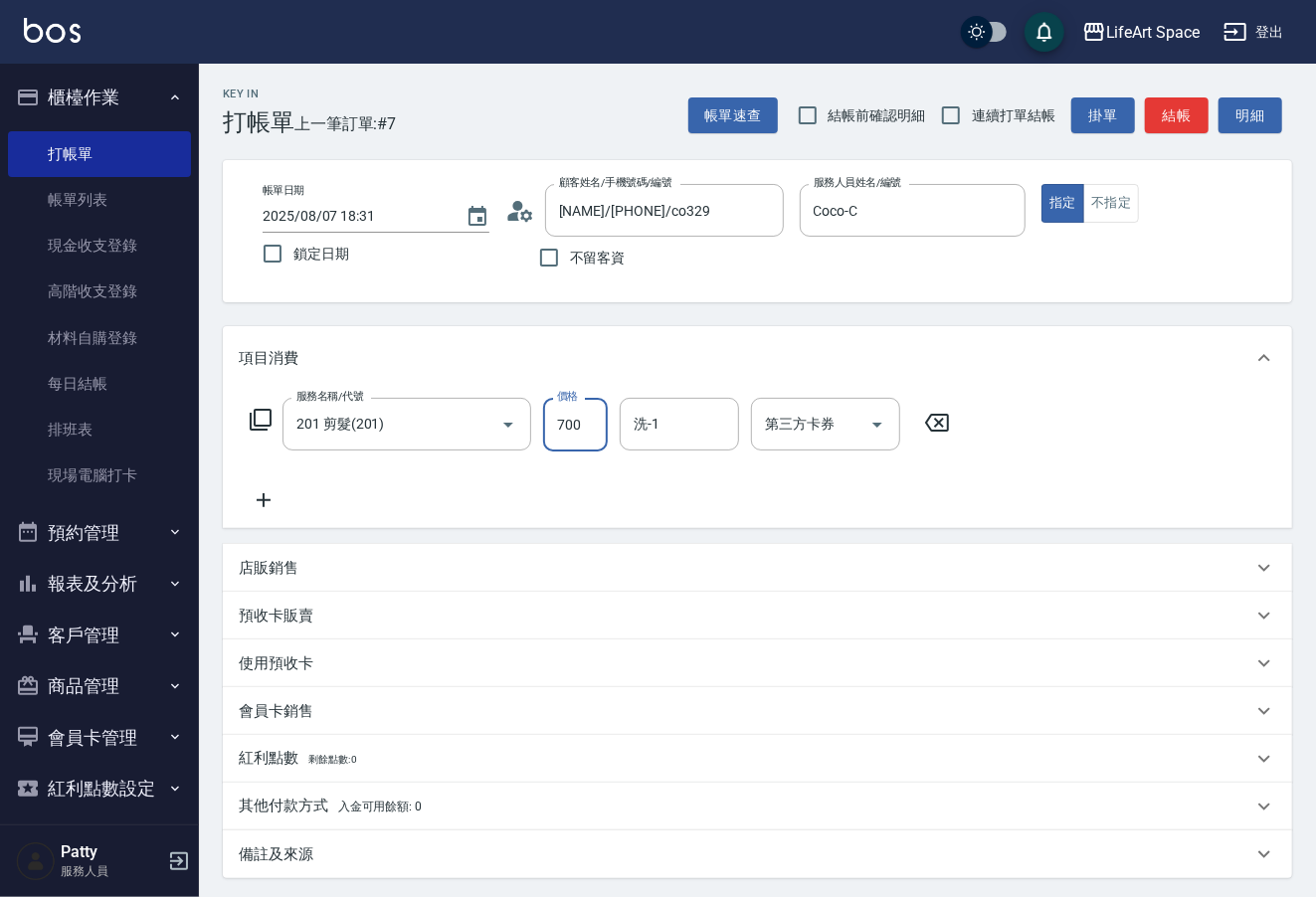 click on "700" at bounding box center [575, 425] 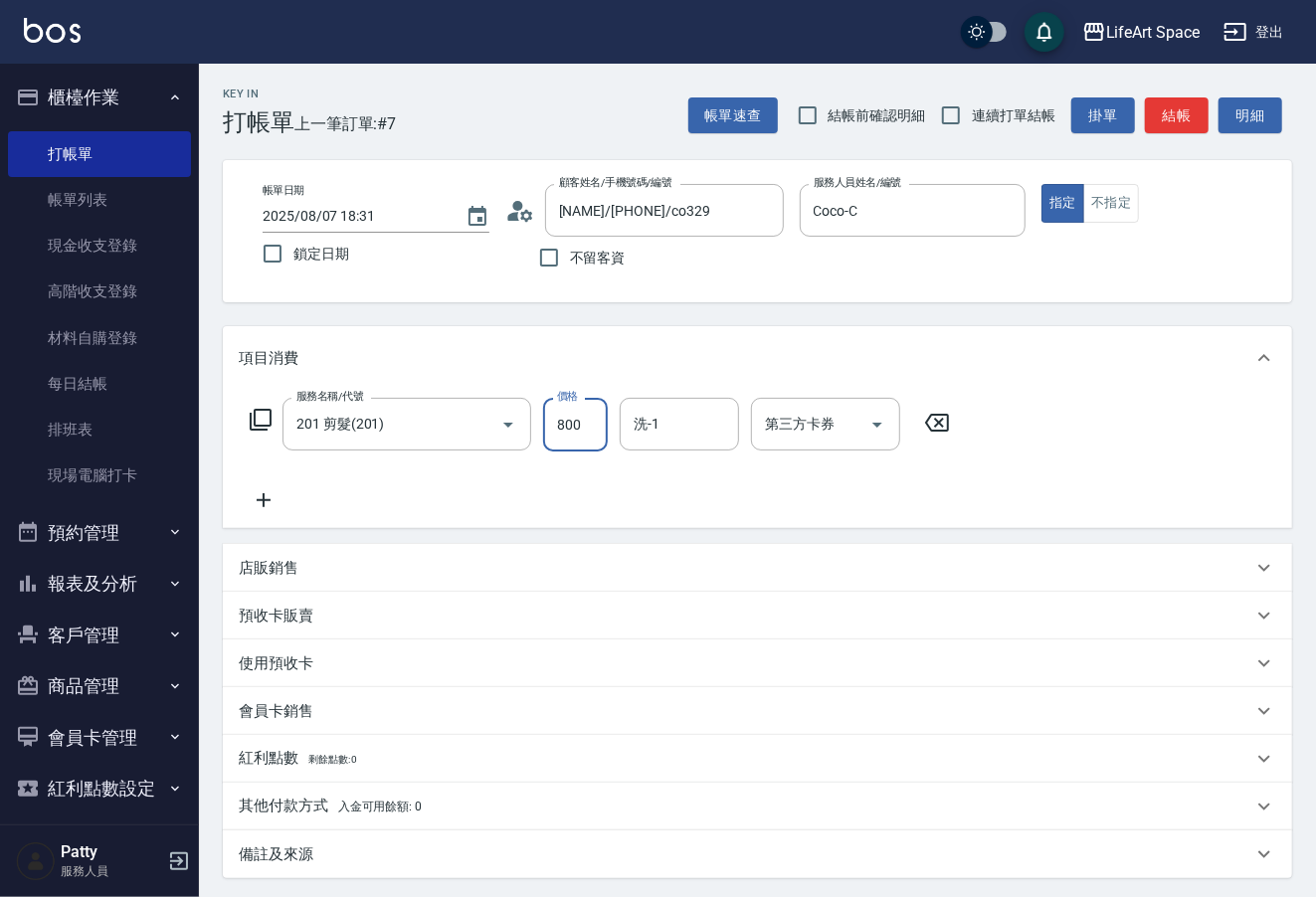 type on "800" 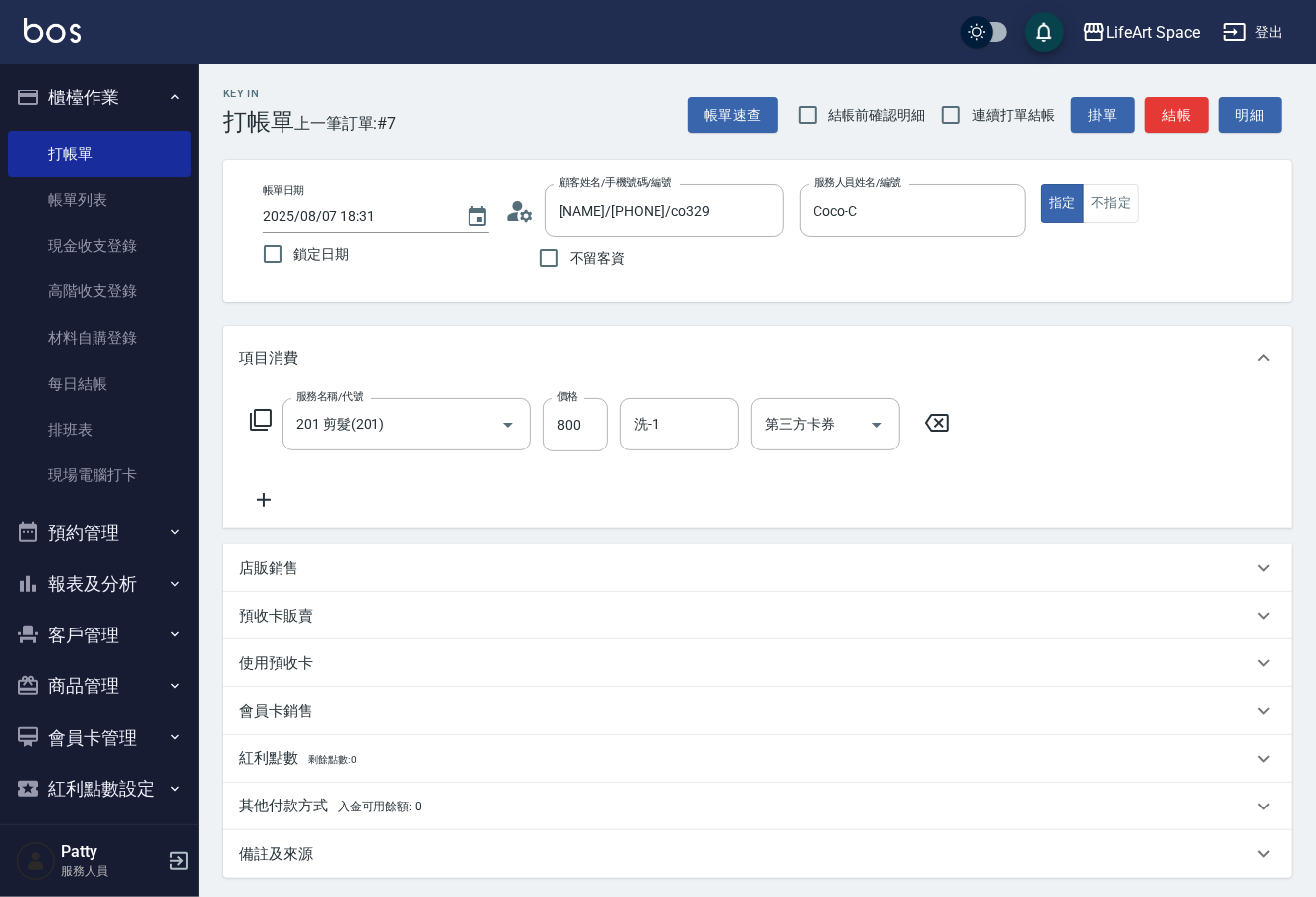 click 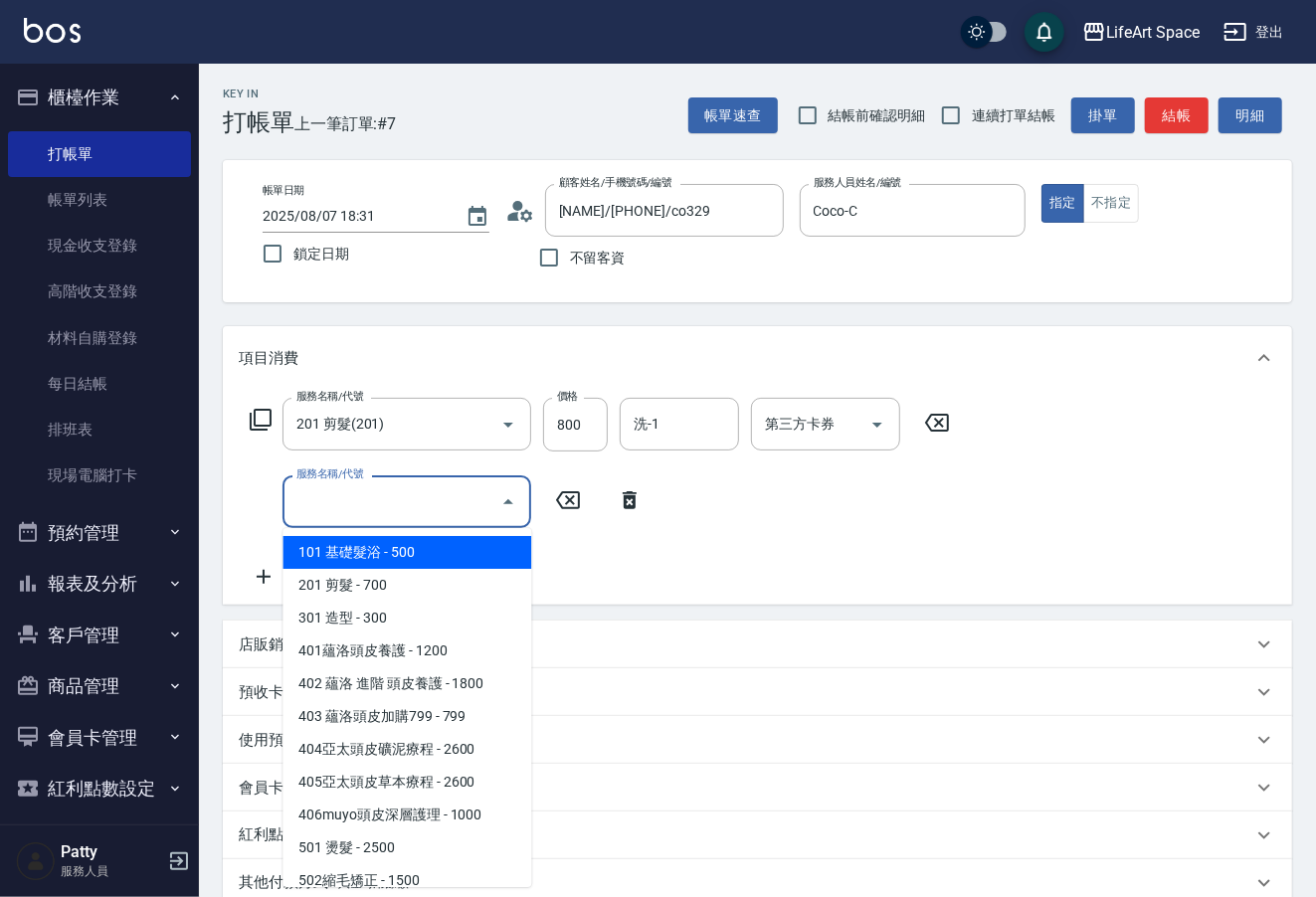 click on "服務名稱/代號" at bounding box center [392, 501] 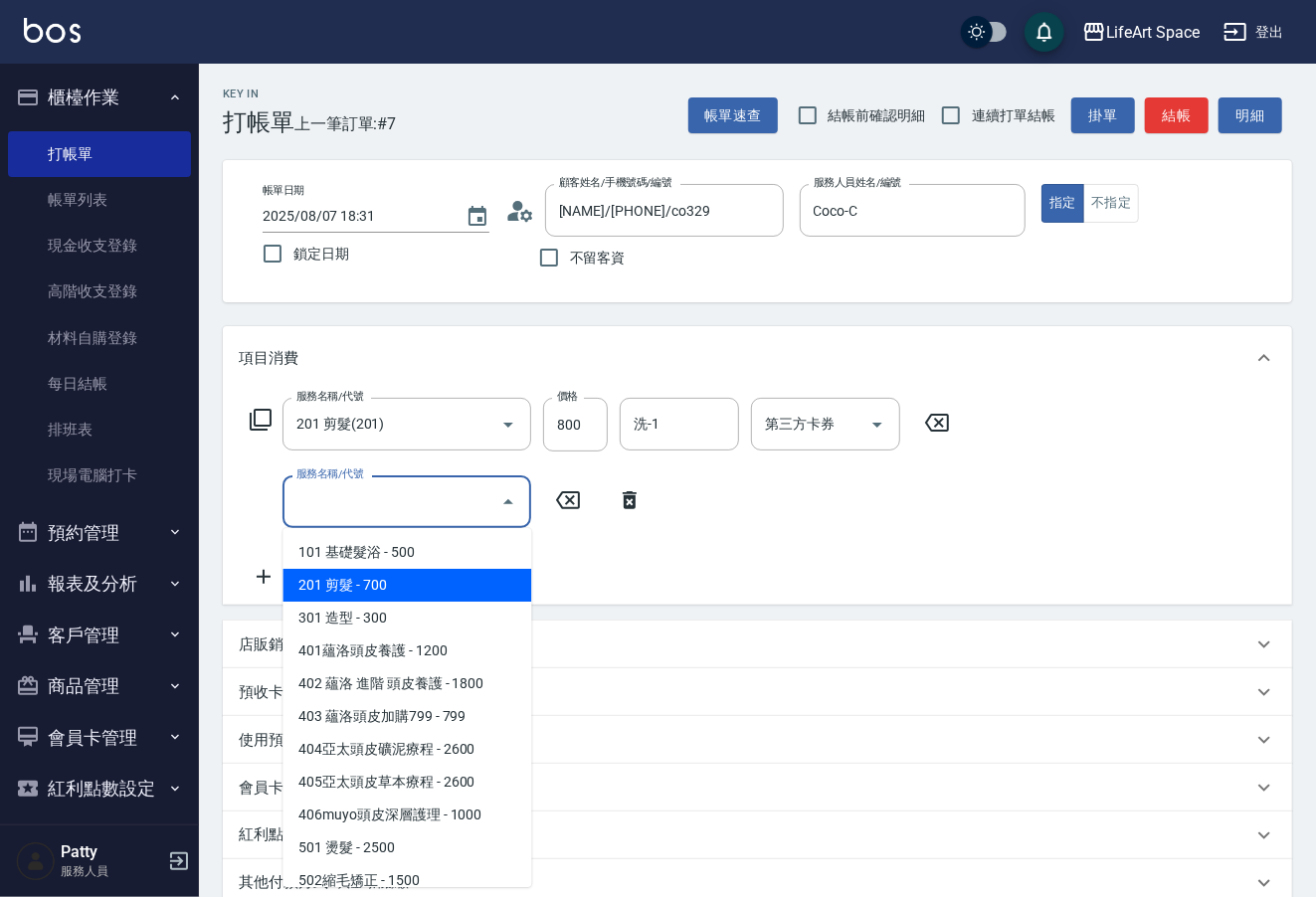 click on "201 剪髮 - 700" at bounding box center [407, 585] 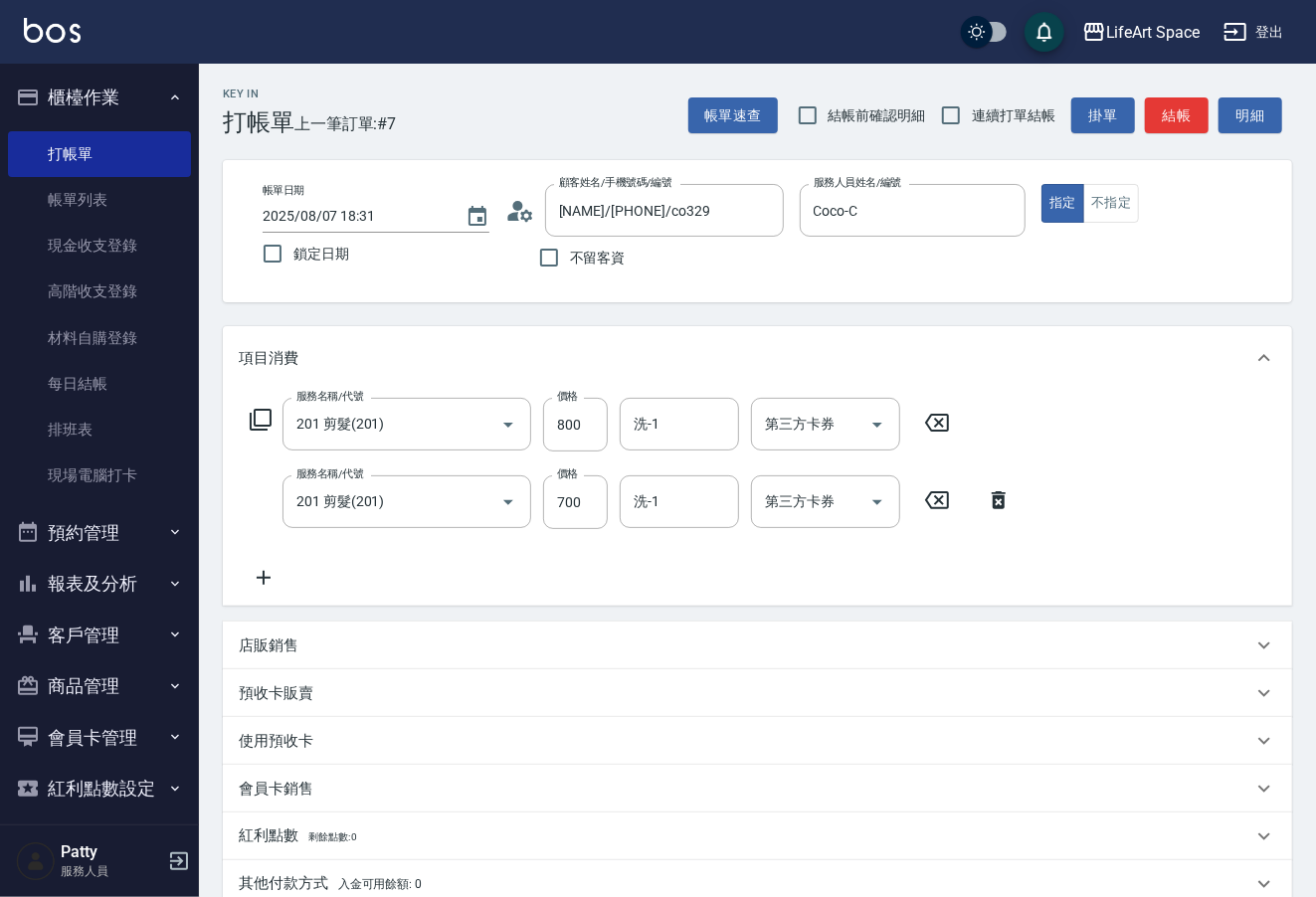 click 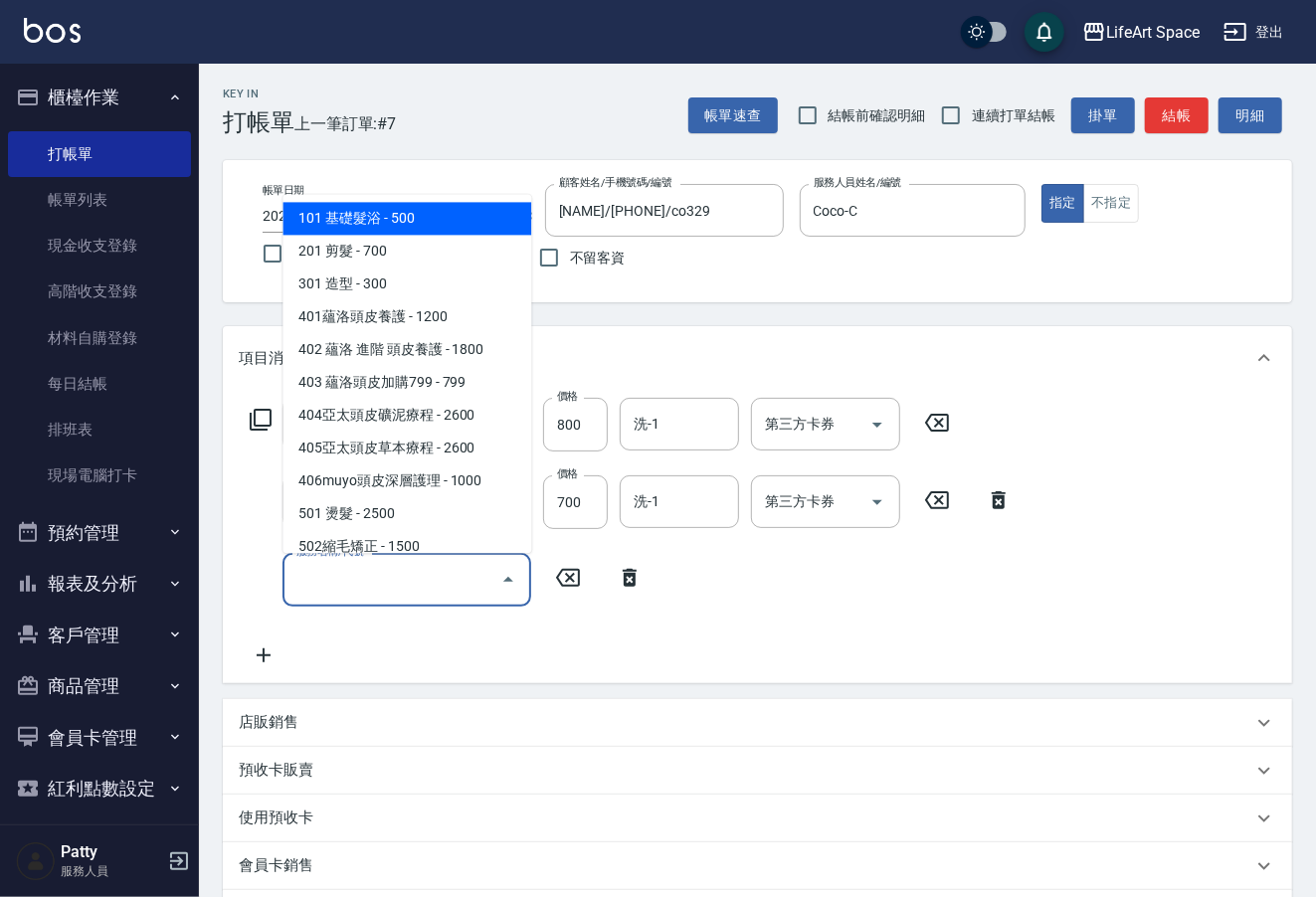 click on "服務名稱/代號" at bounding box center [392, 579] 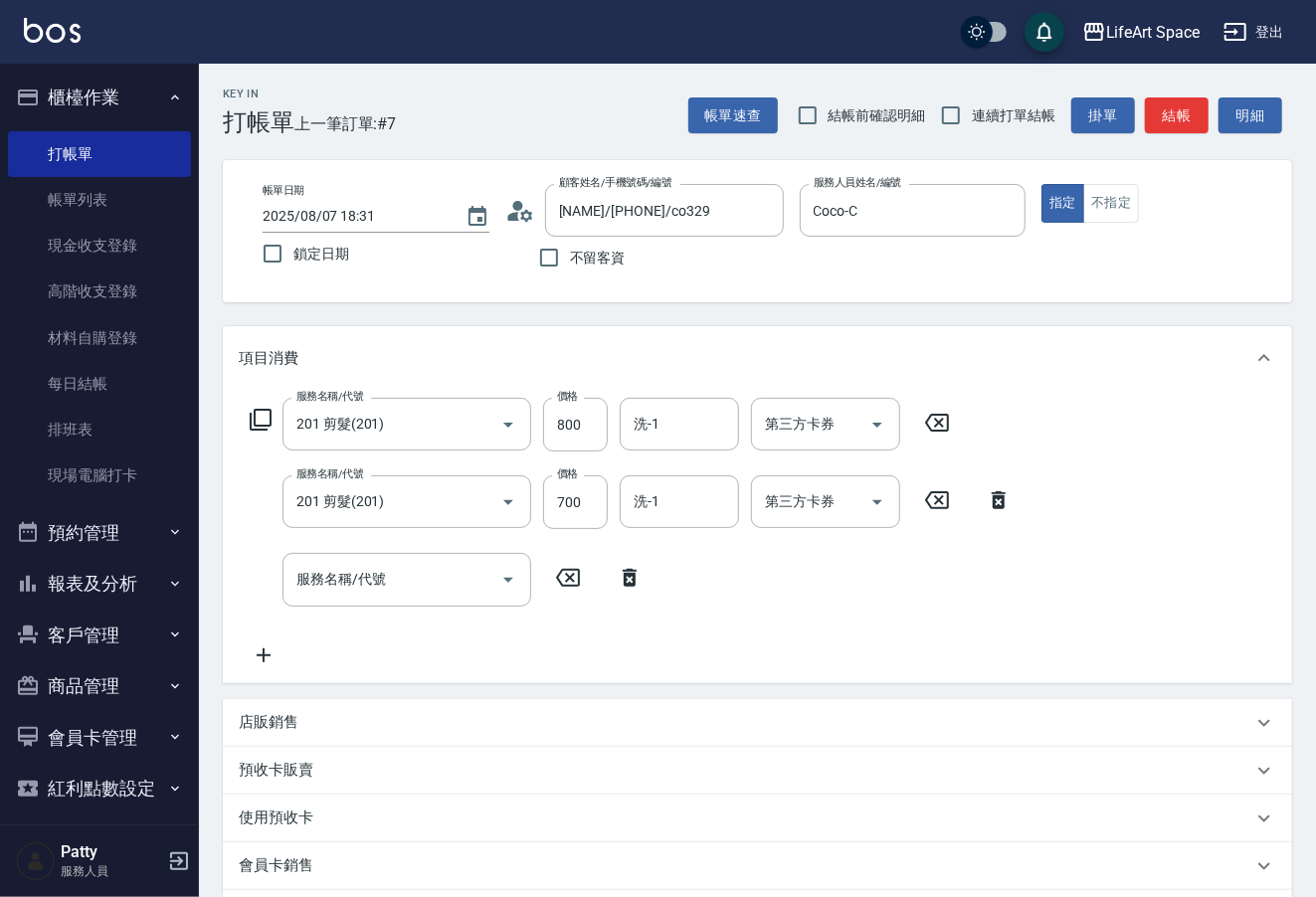 drag, startPoint x: 546, startPoint y: 546, endPoint x: 529, endPoint y: 537, distance: 19.235384 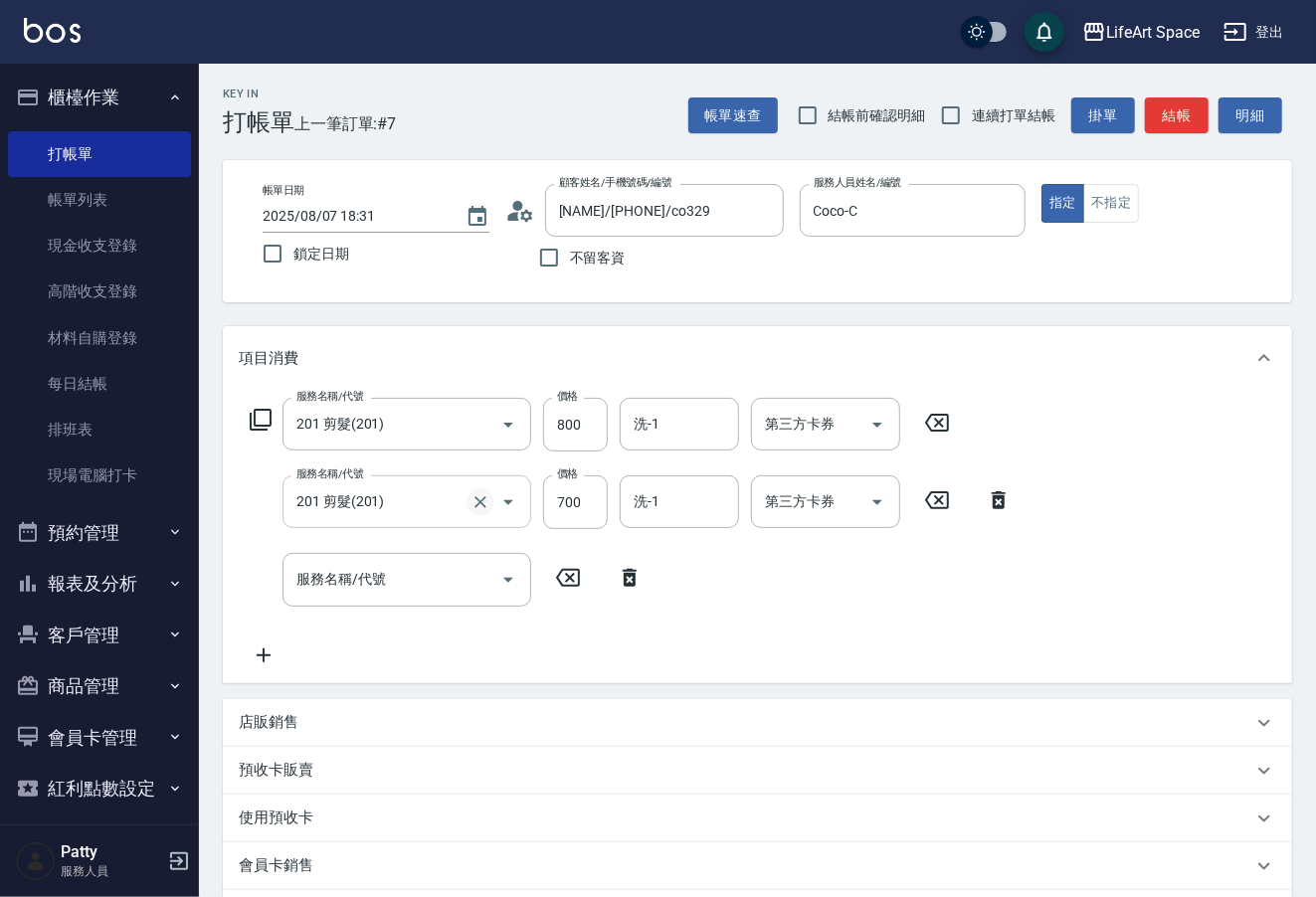 click 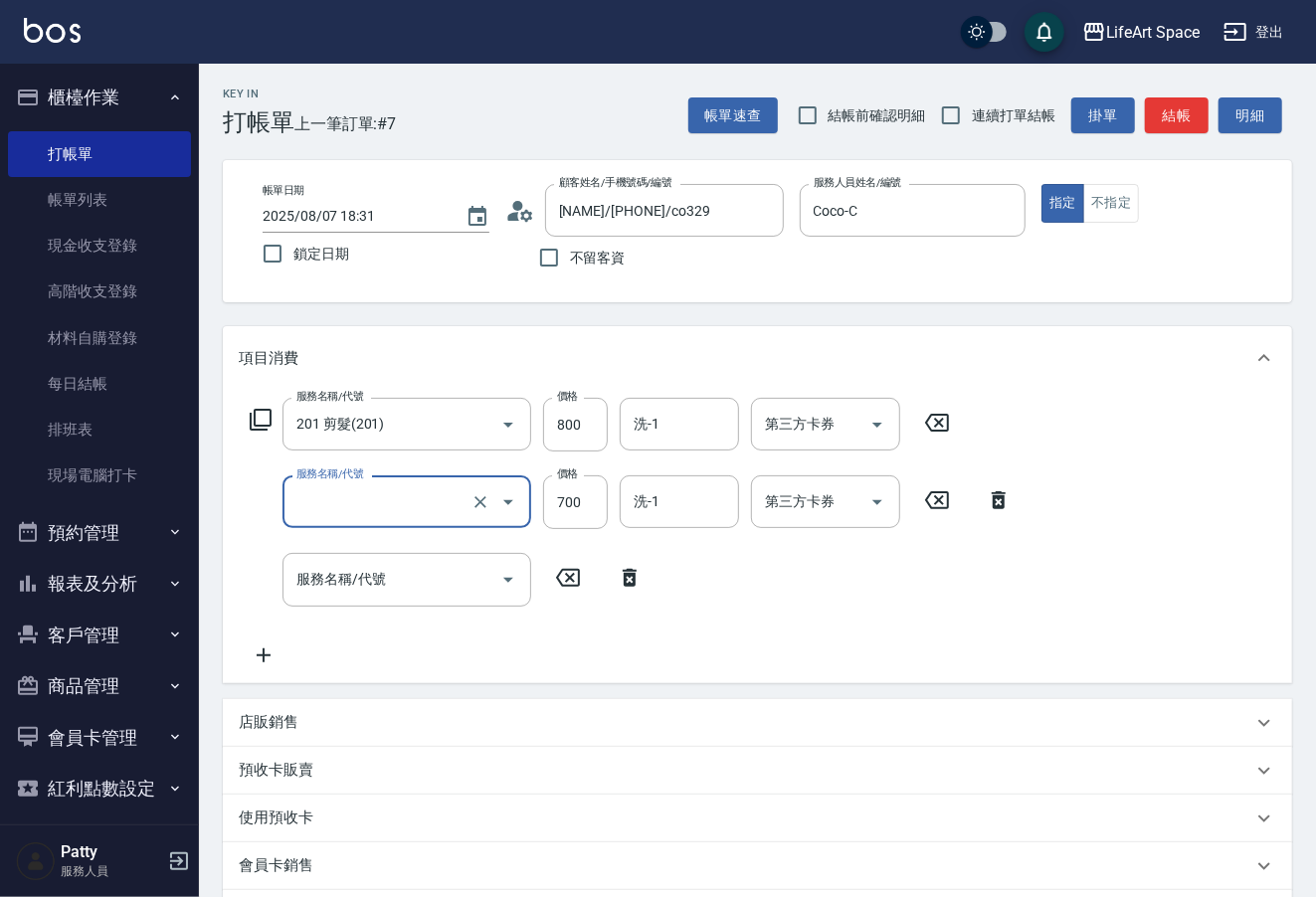 click on "服務名稱/代號" at bounding box center (379, 501) 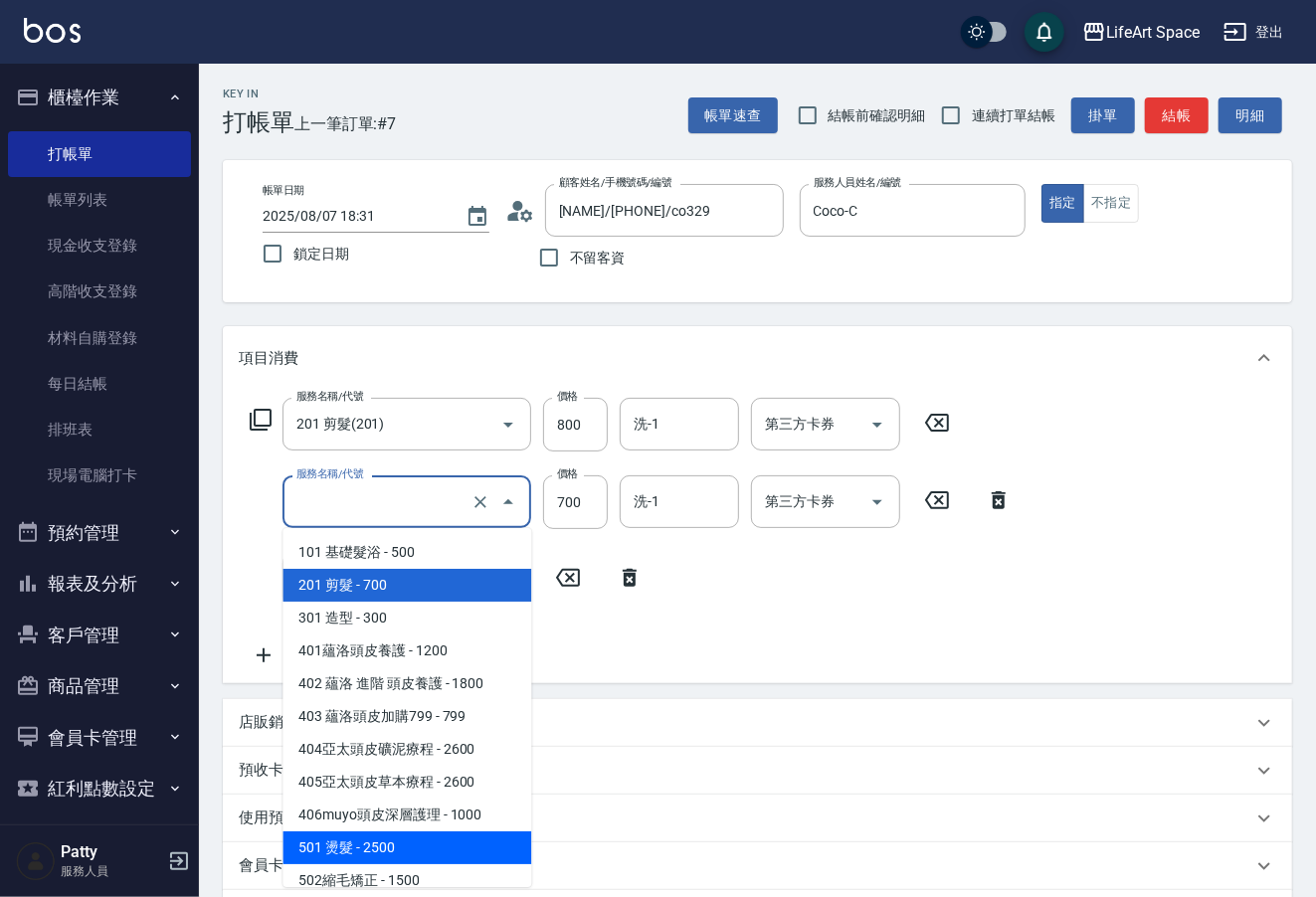 click on "501 燙髮 - 2500" at bounding box center [407, 847] 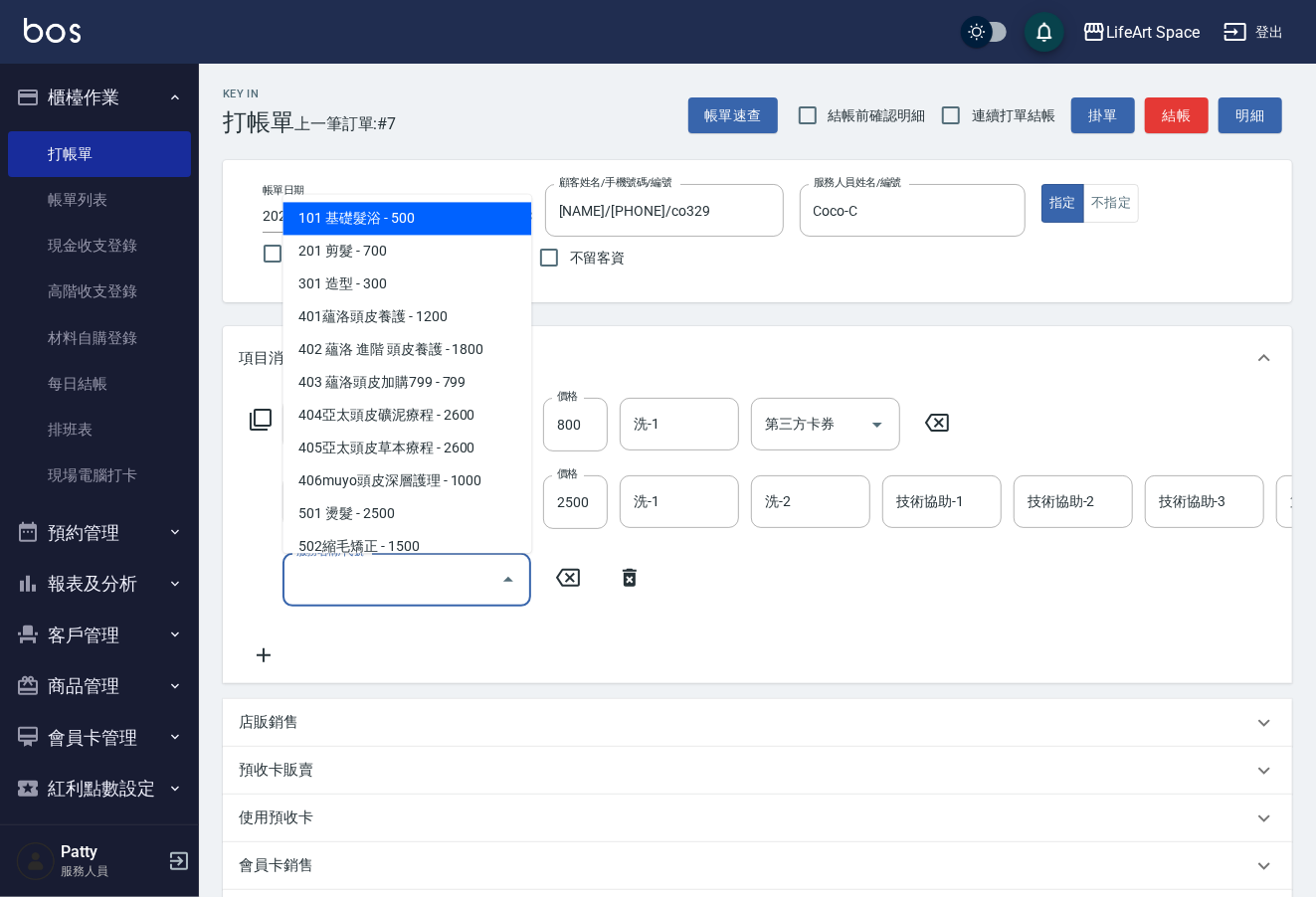 click on "服務名稱/代號" at bounding box center (392, 579) 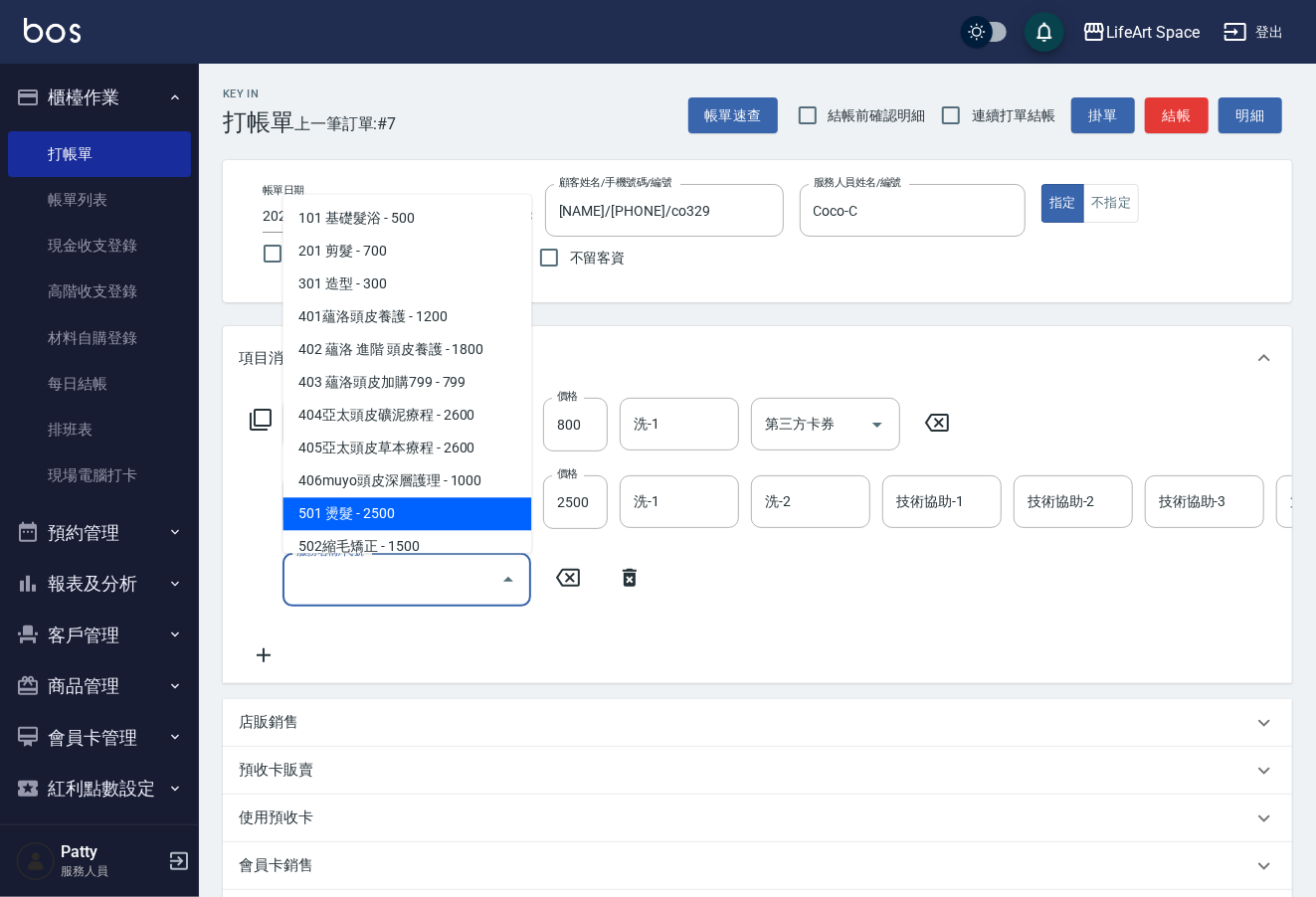 click on "501 燙髮 - 2500" at bounding box center (407, 514) 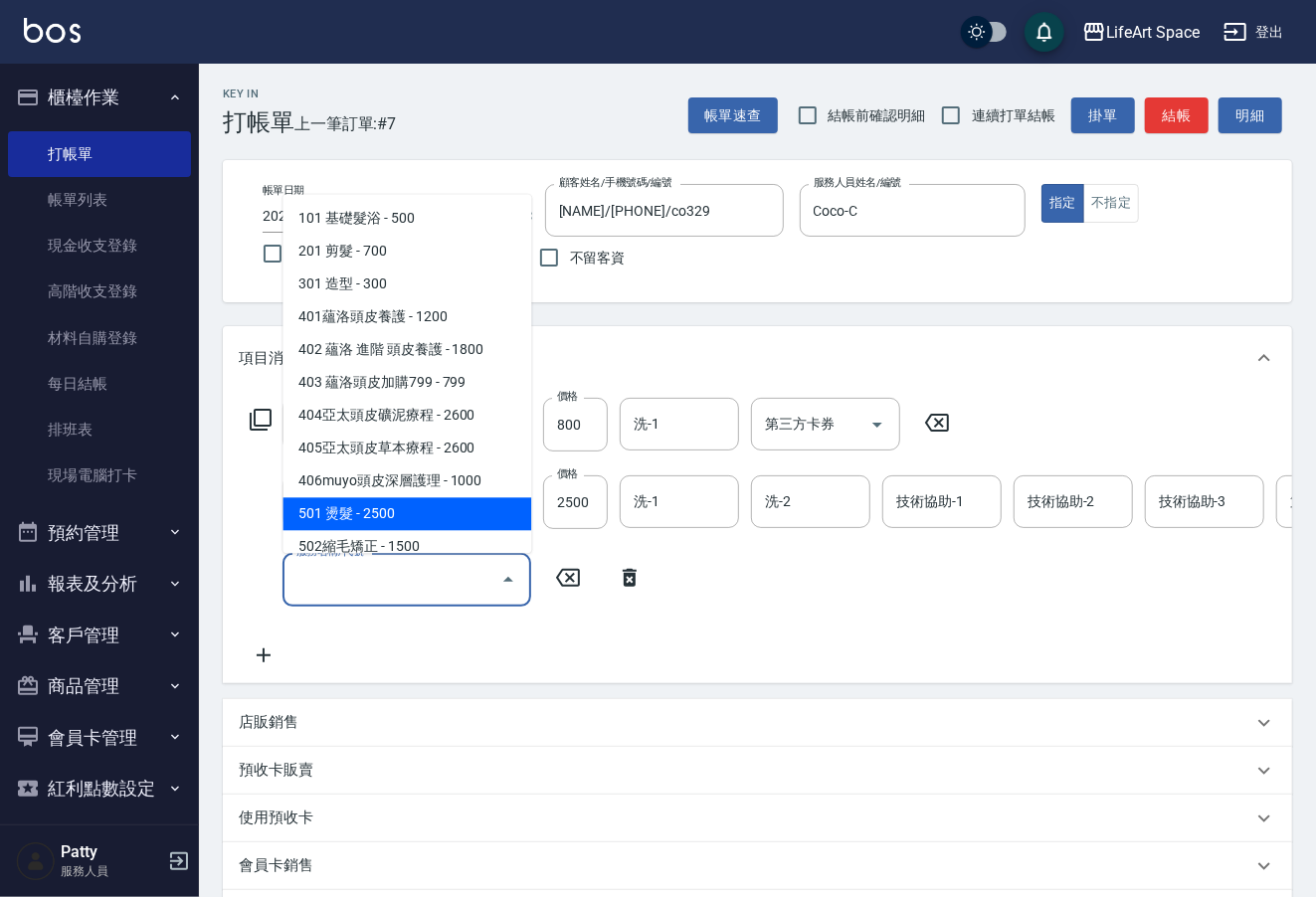 type on "501 燙髮(501)" 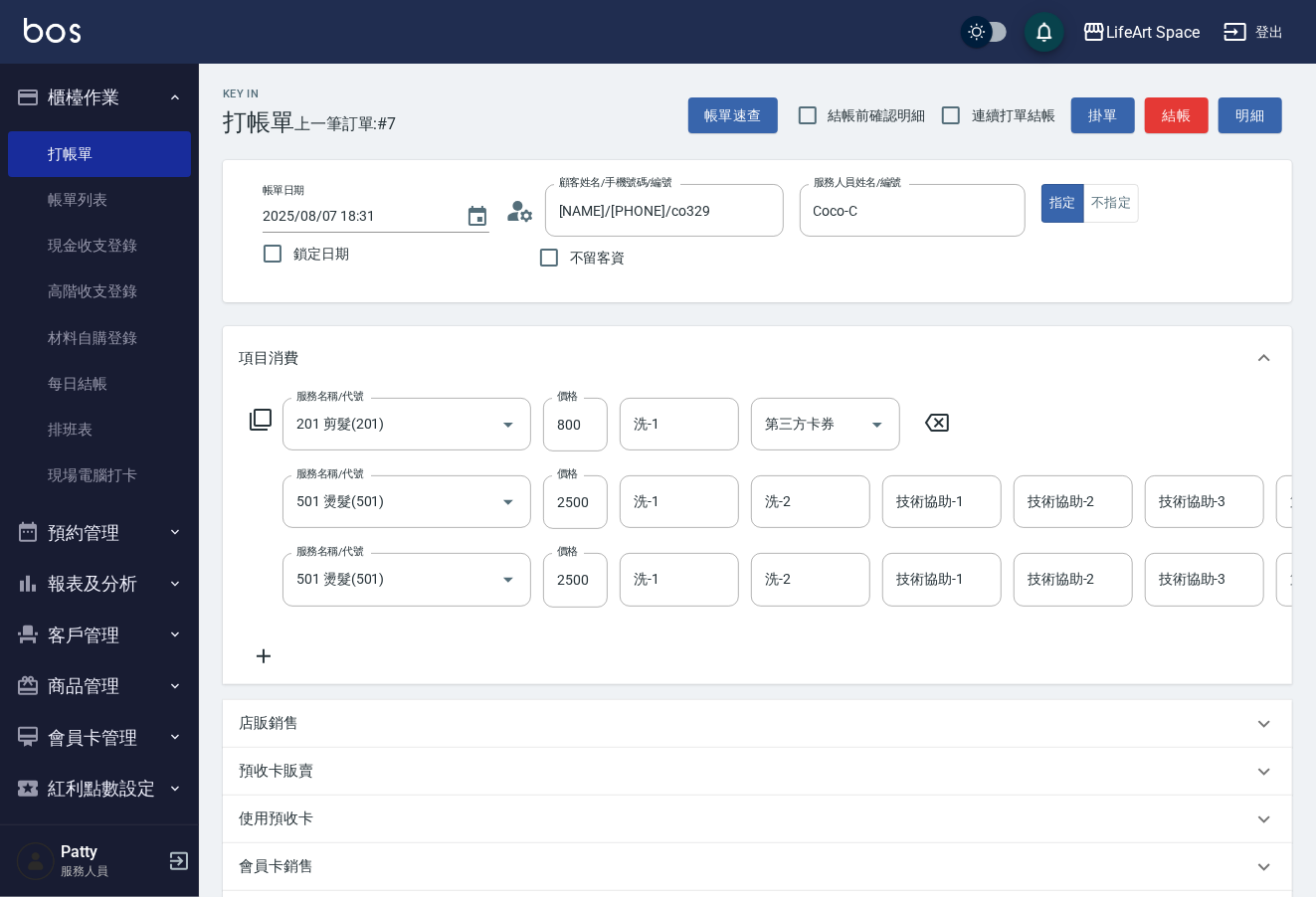 click 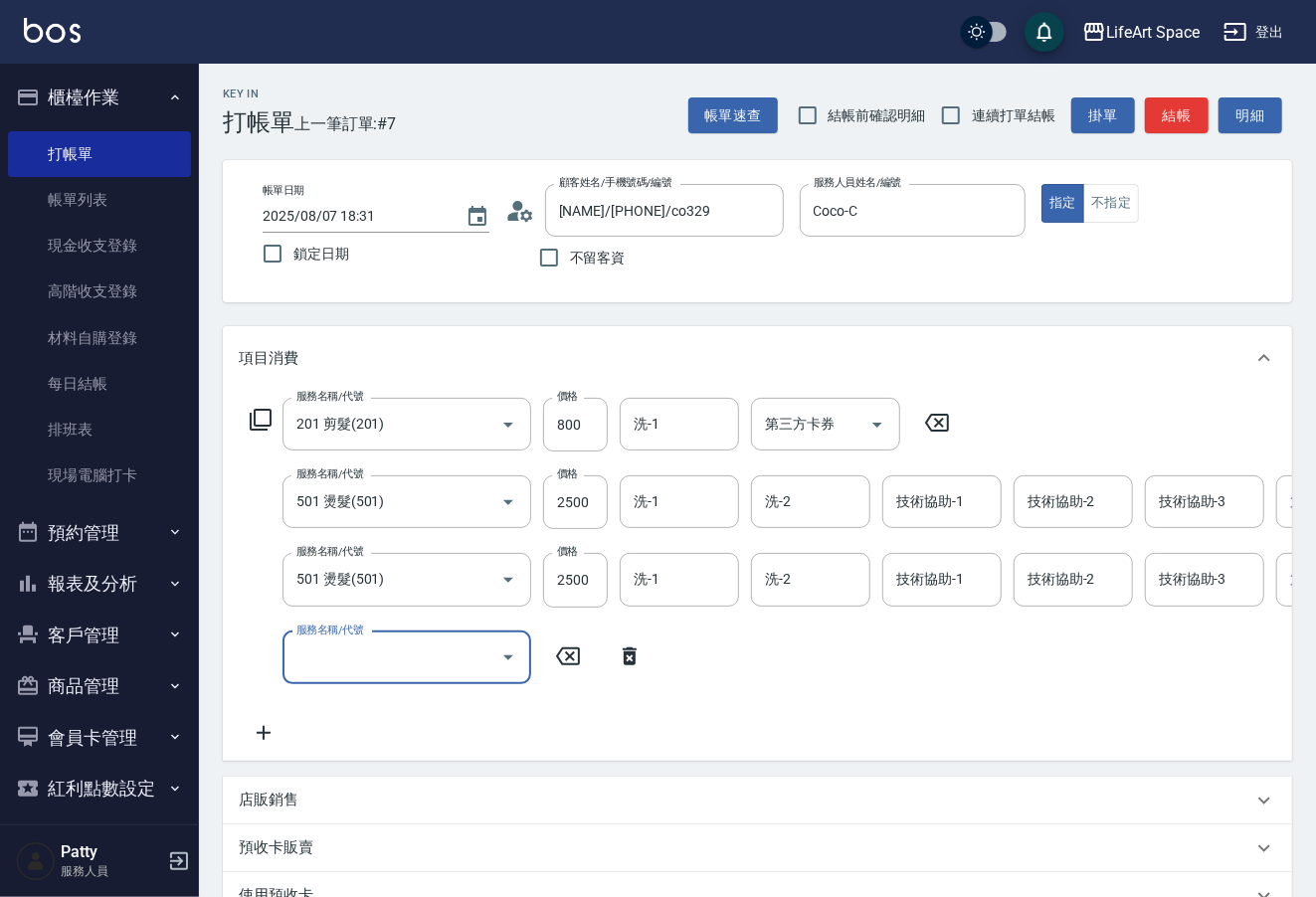click on "服務名稱/代號" at bounding box center (392, 657) 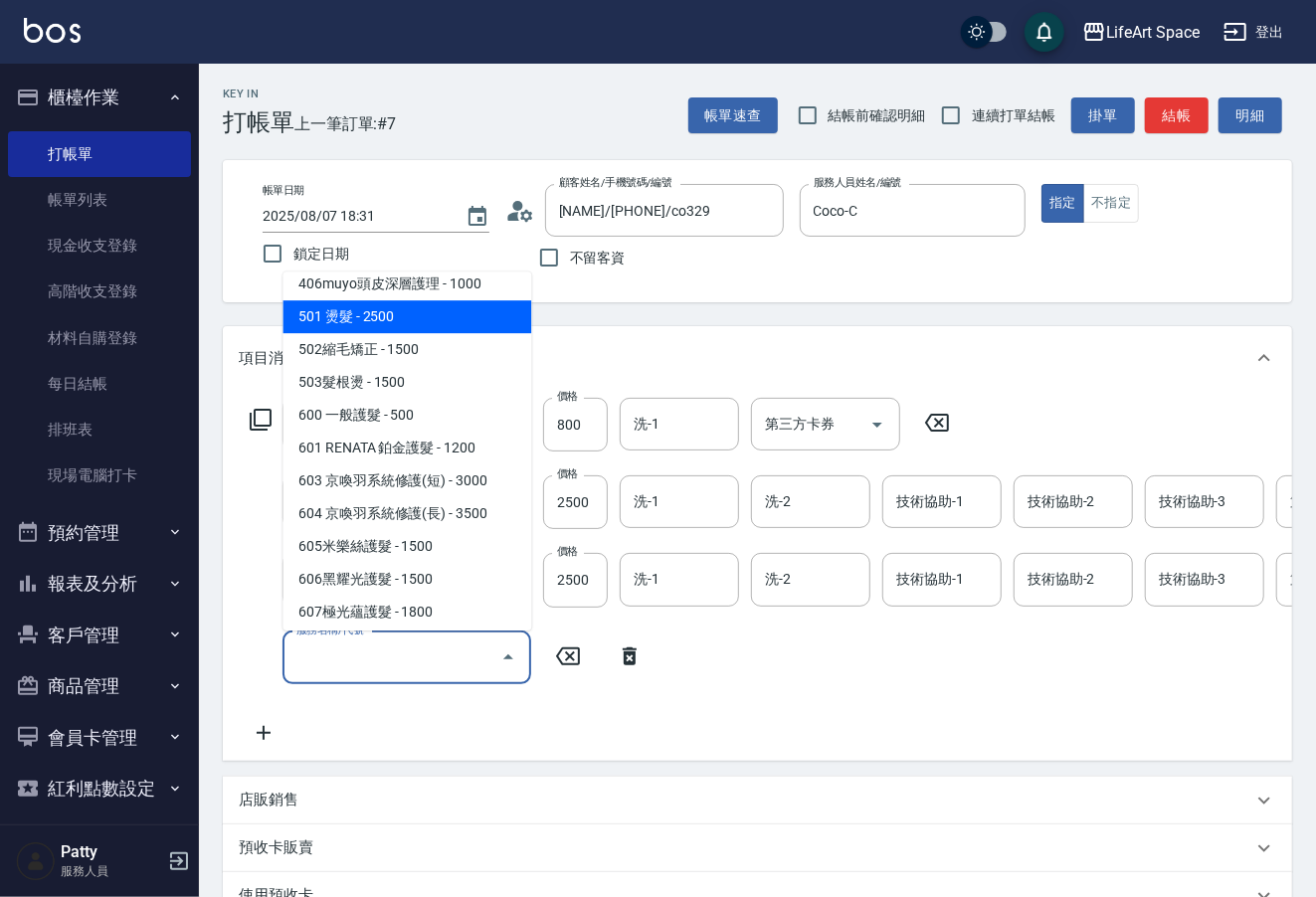 scroll, scrollTop: 378, scrollLeft: 0, axis: vertical 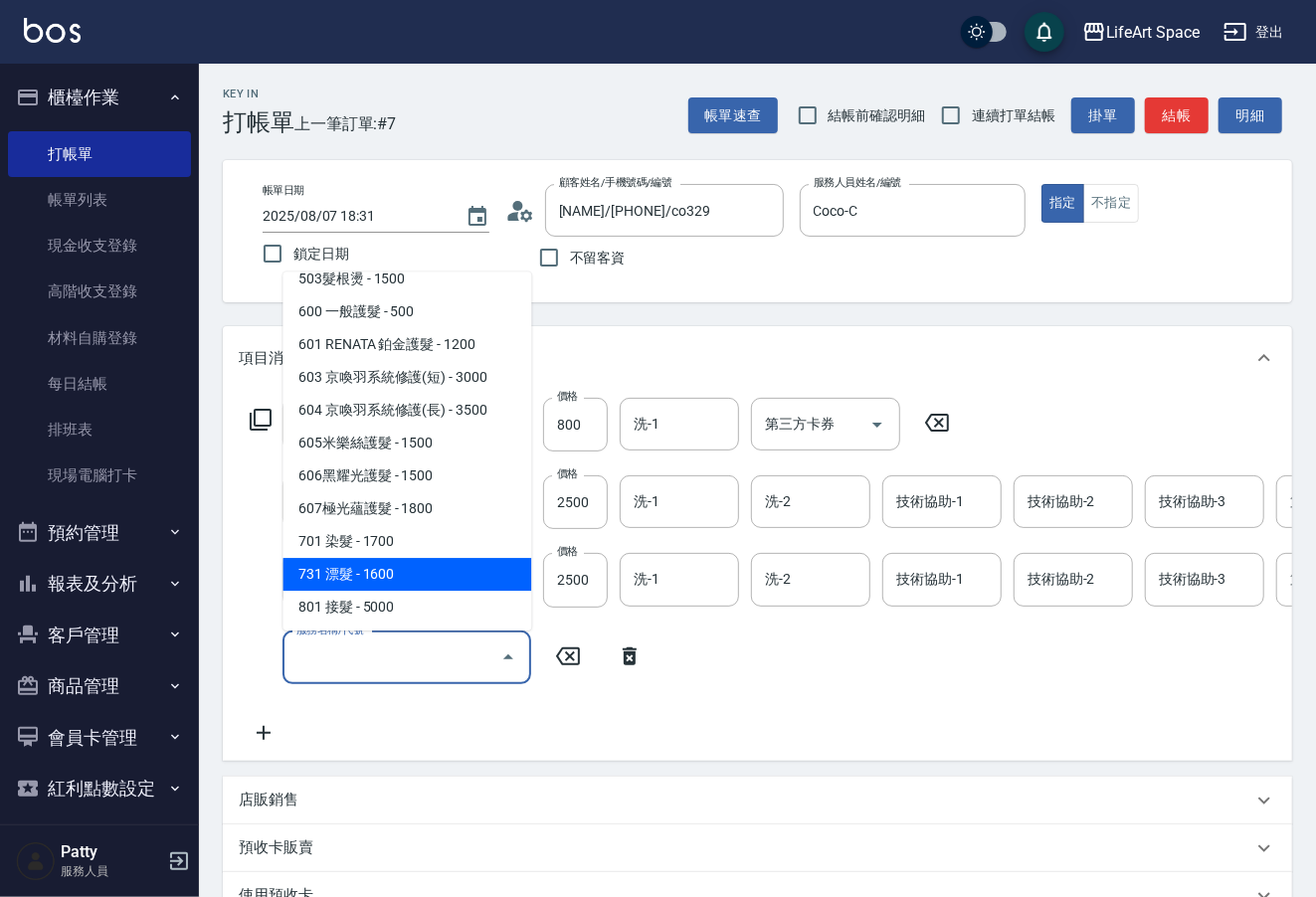 click on "731 漂髮 - 1600" at bounding box center (407, 574) 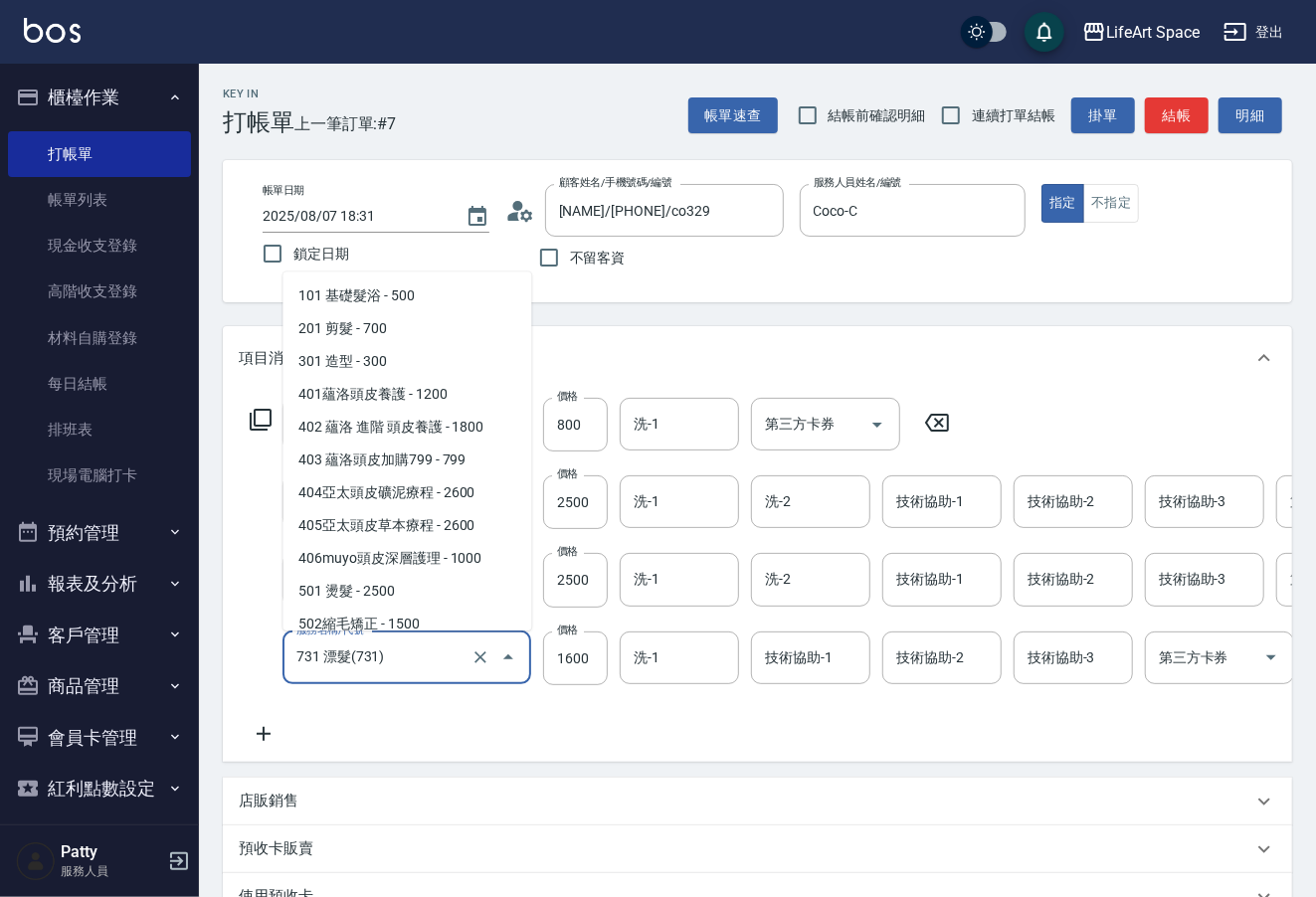 click on "731 漂髮(731)" at bounding box center (379, 657) 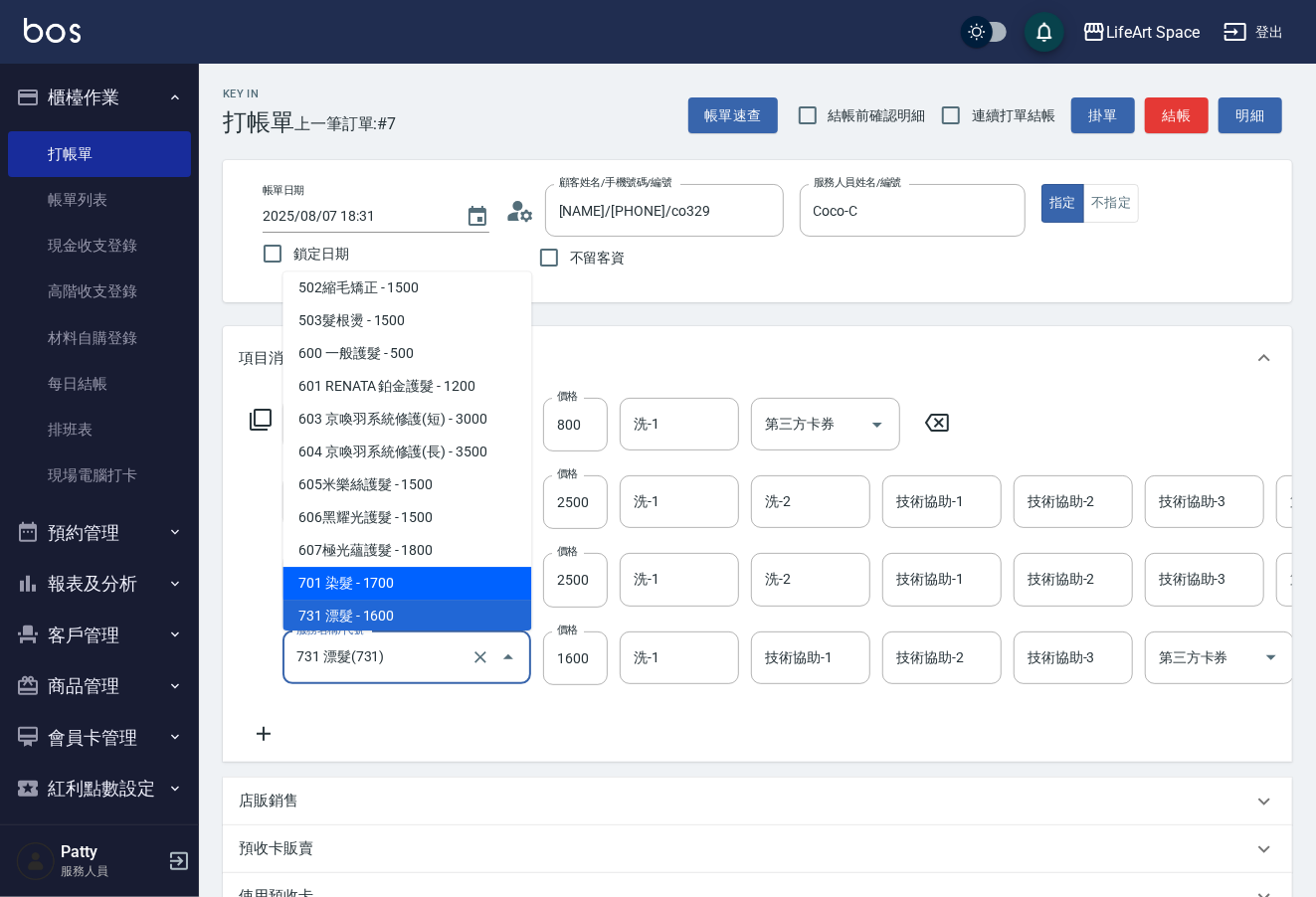click on "701 染髮 - 1700" at bounding box center (407, 583) 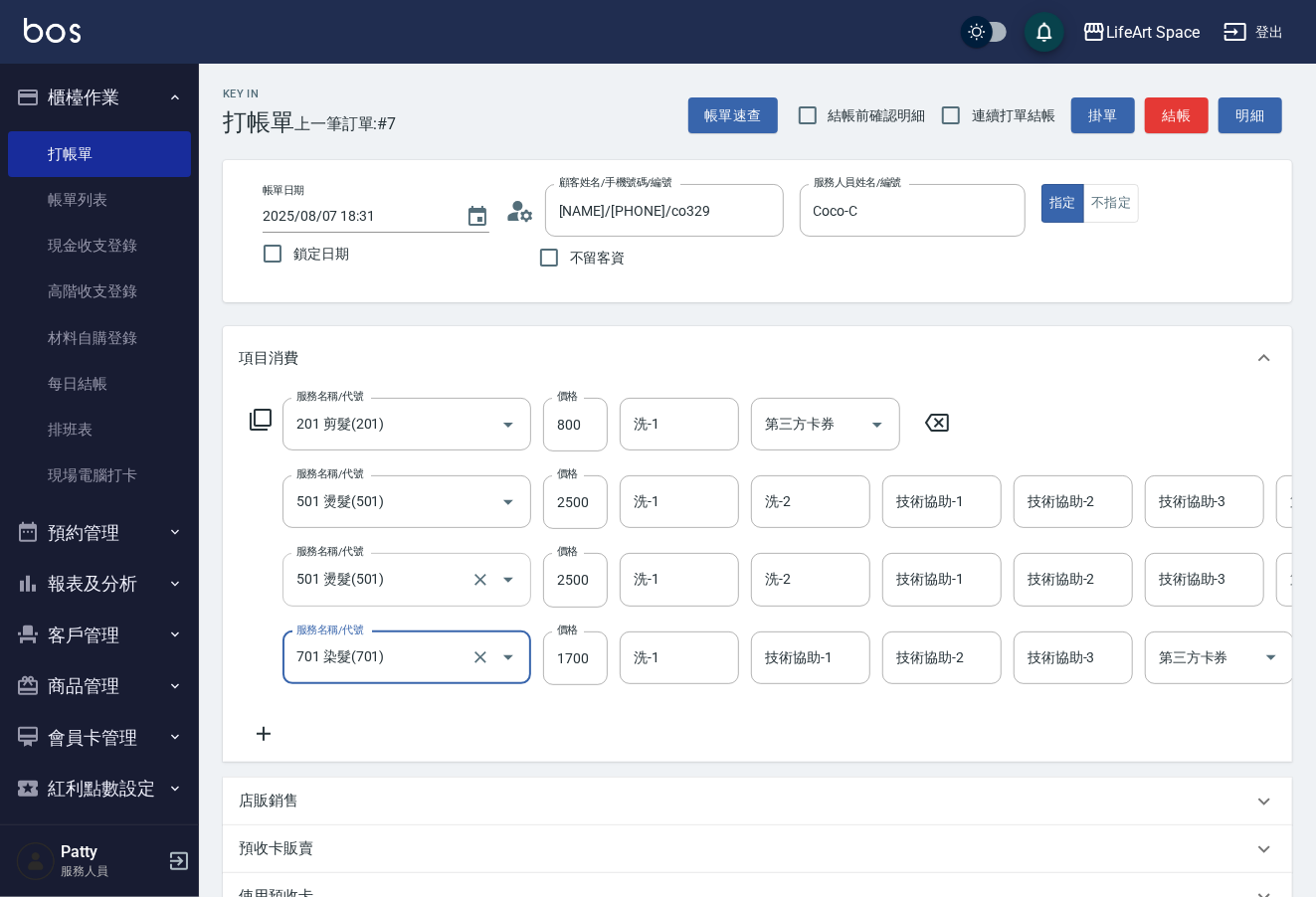 click on "501 燙髮(501)" at bounding box center [379, 579] 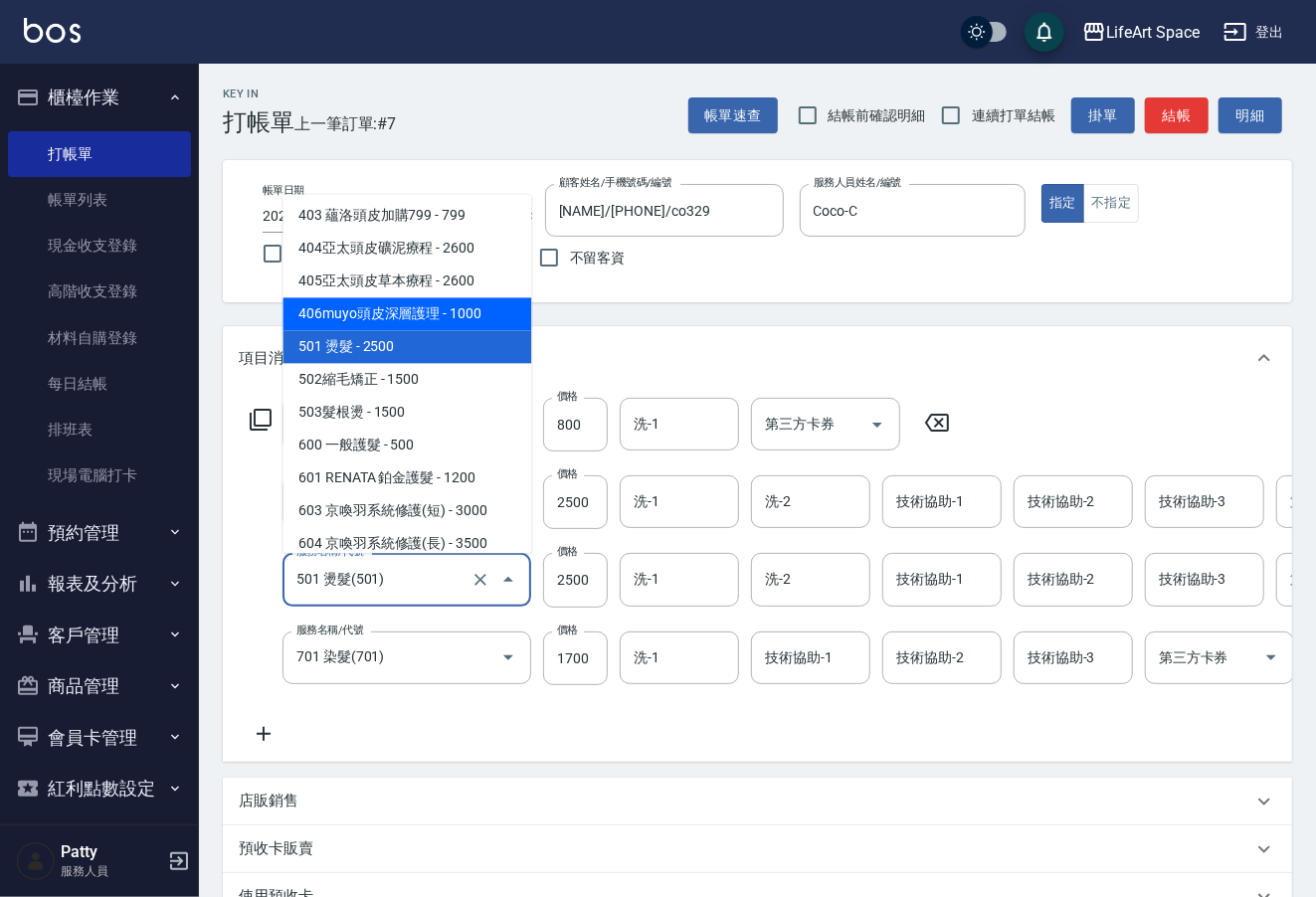 scroll, scrollTop: 378, scrollLeft: 0, axis: vertical 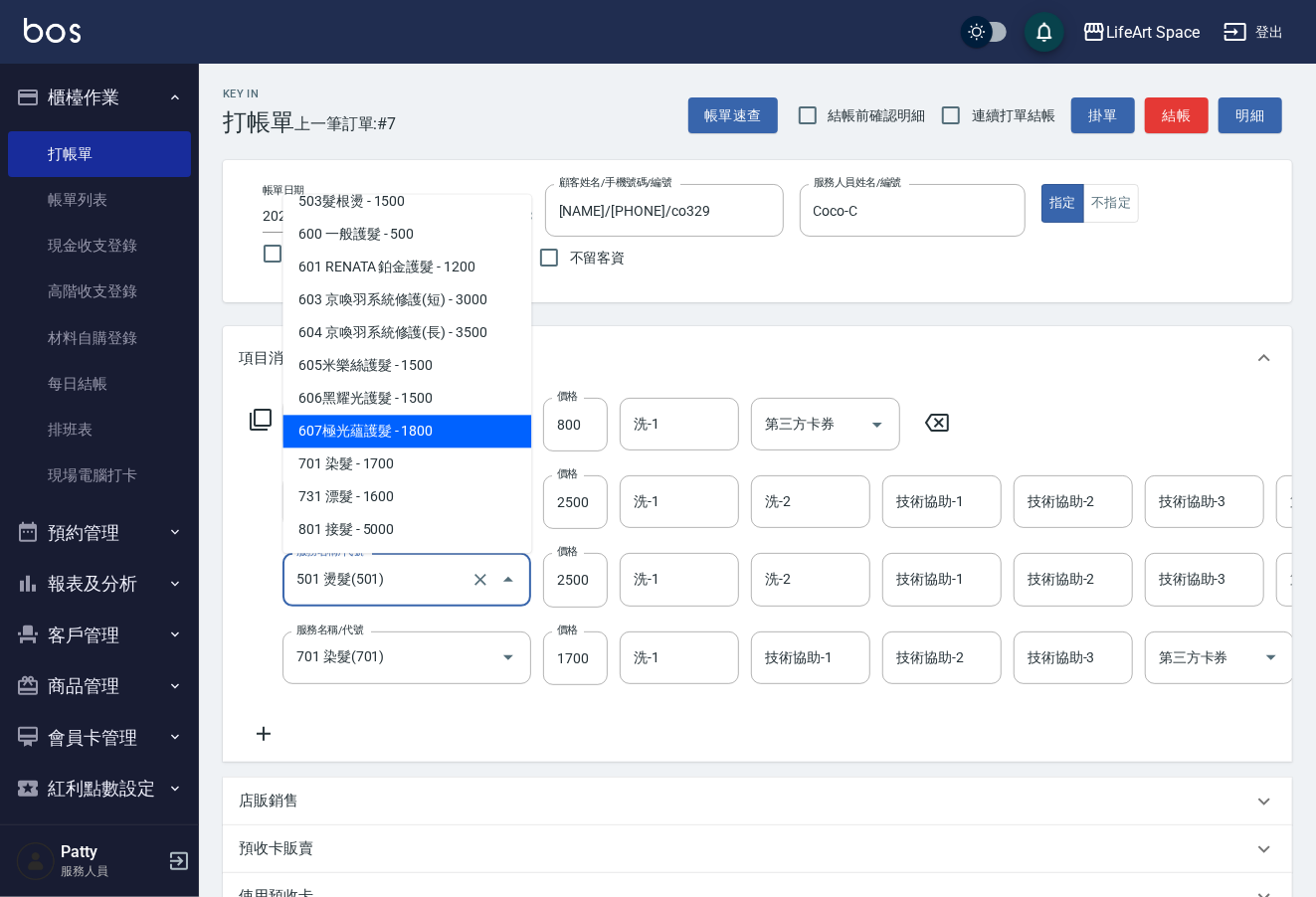 click on "607極光蘊護髮 - 1800" at bounding box center [407, 432] 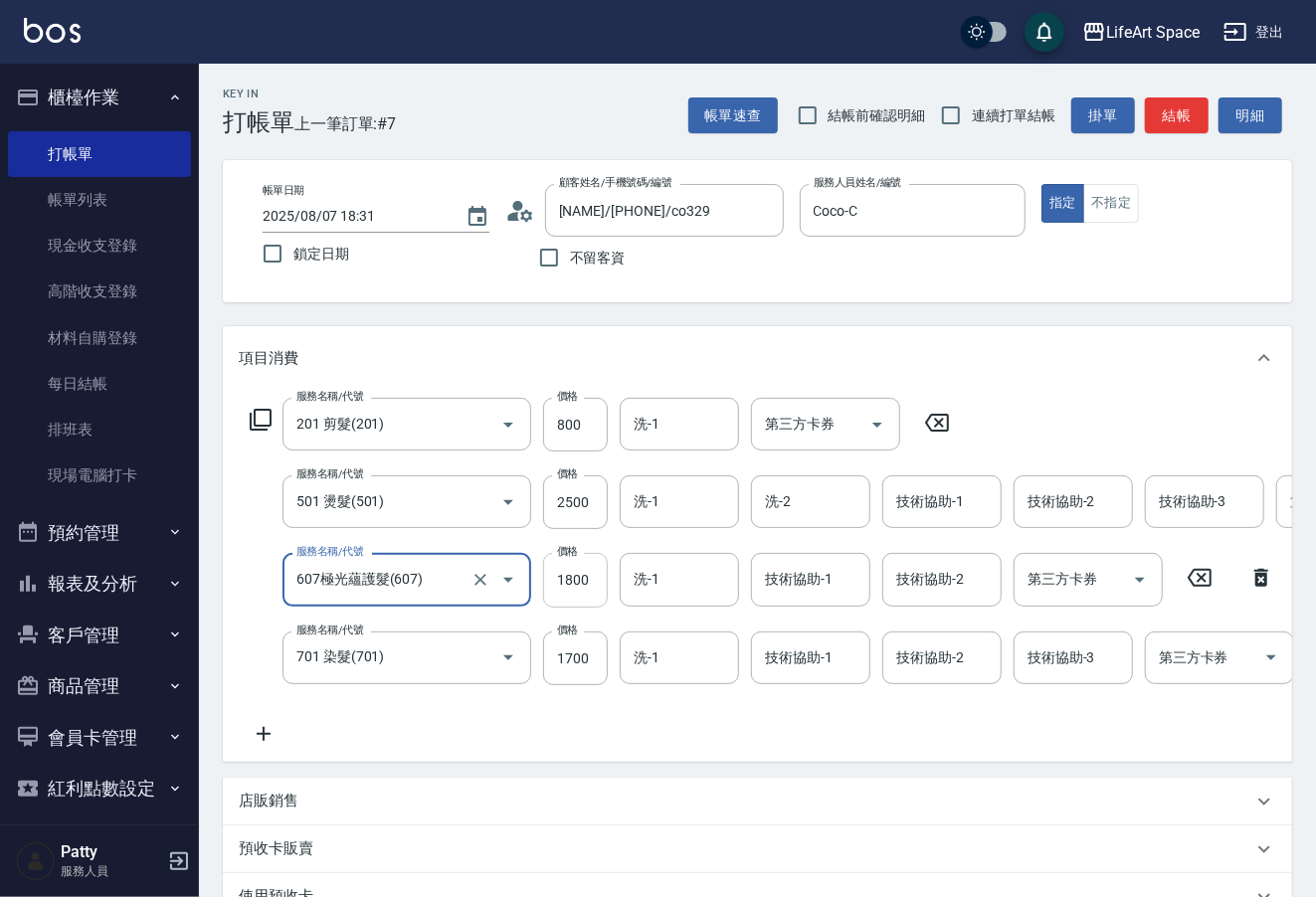 click on "1800" at bounding box center (575, 580) 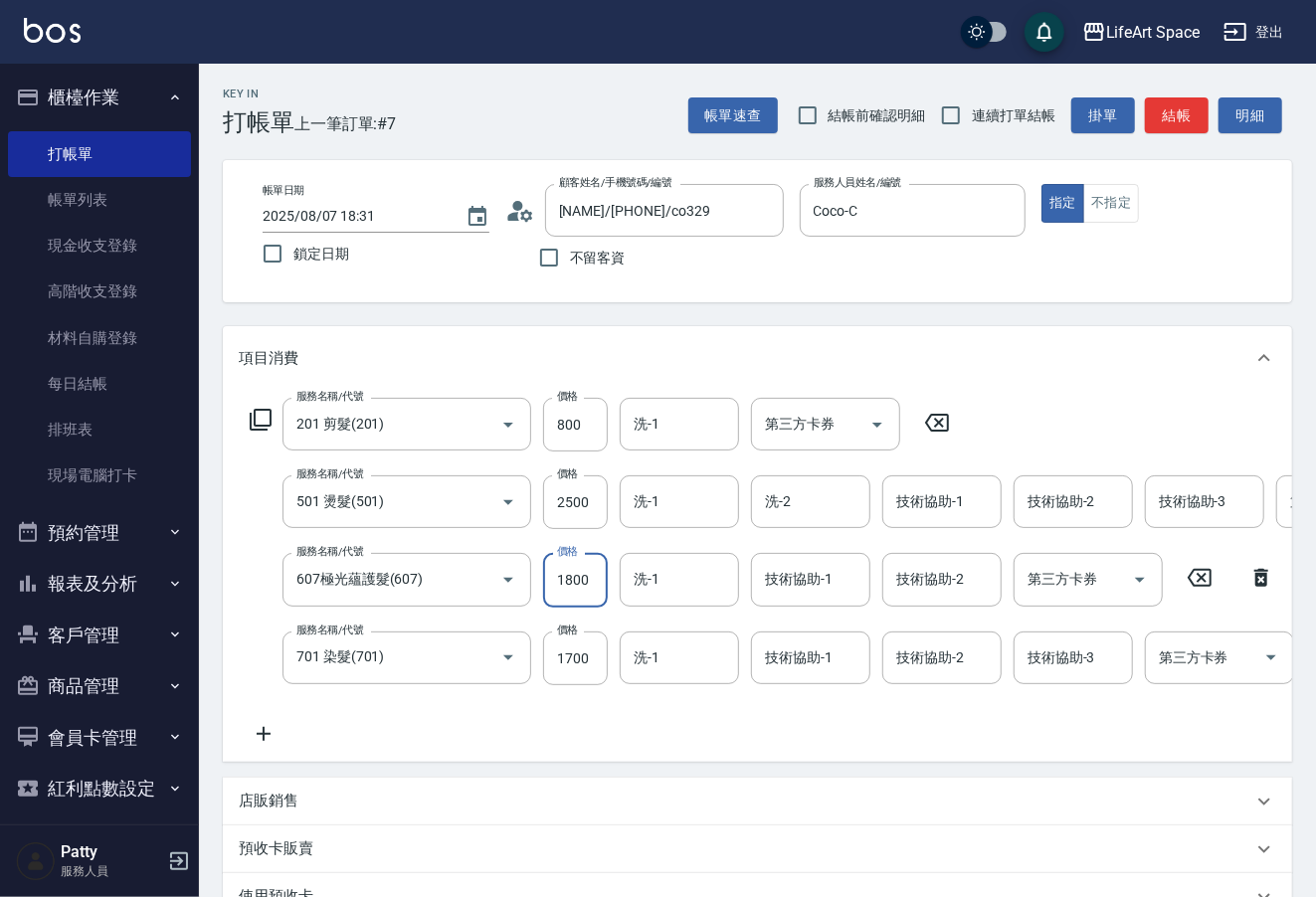 click on "1800" at bounding box center (575, 580) 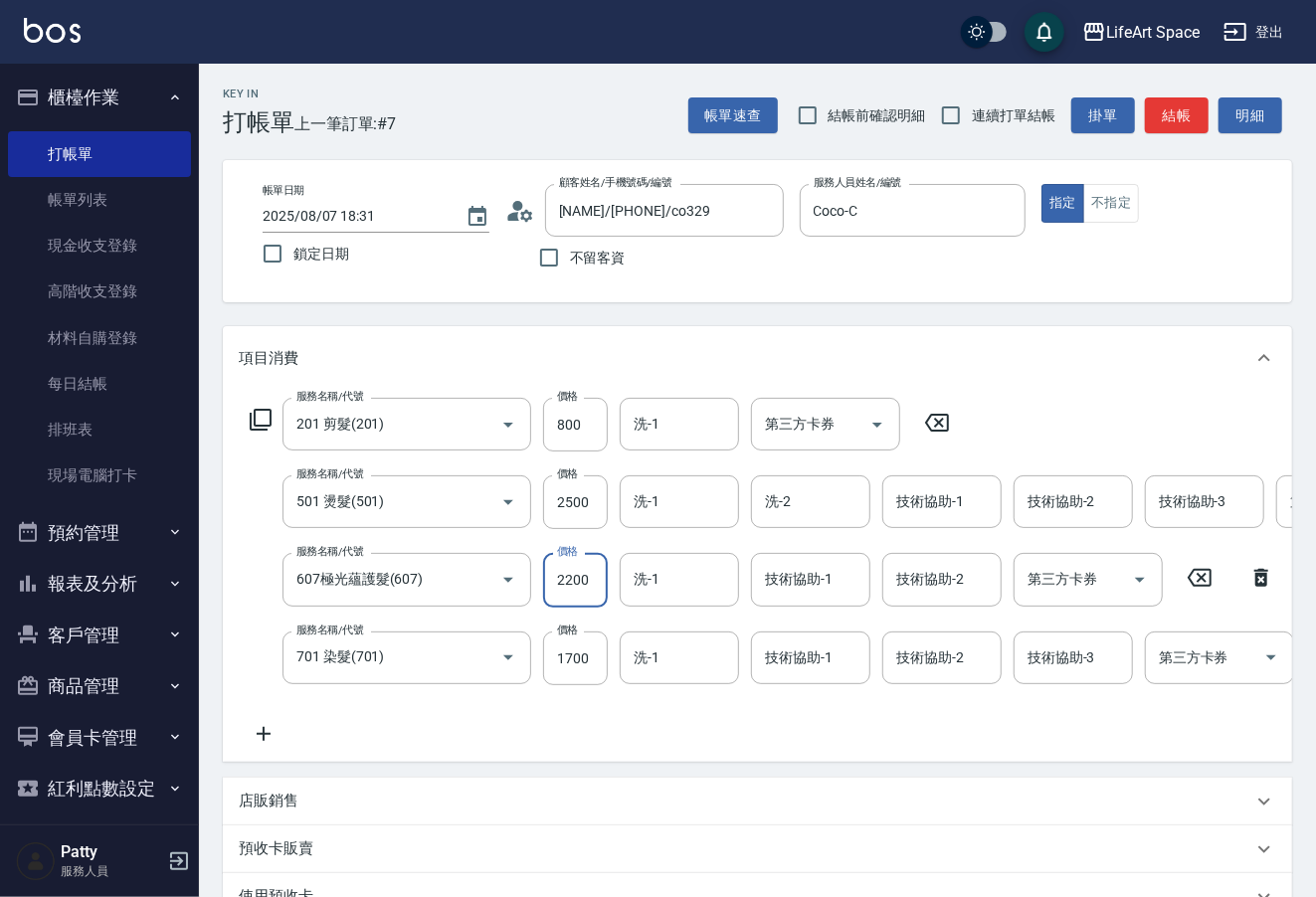 type on "2200" 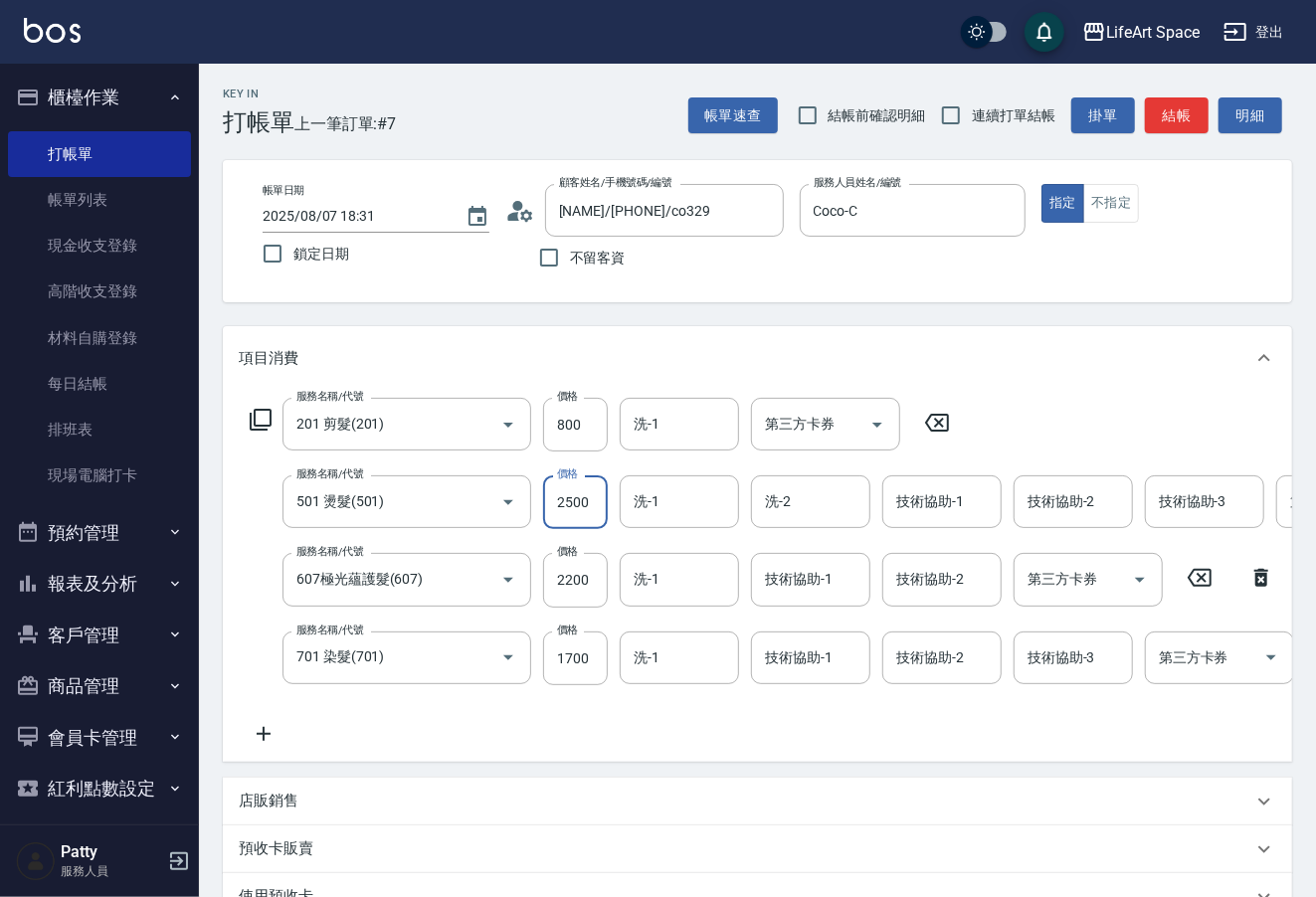 click on "2500" at bounding box center [575, 502] 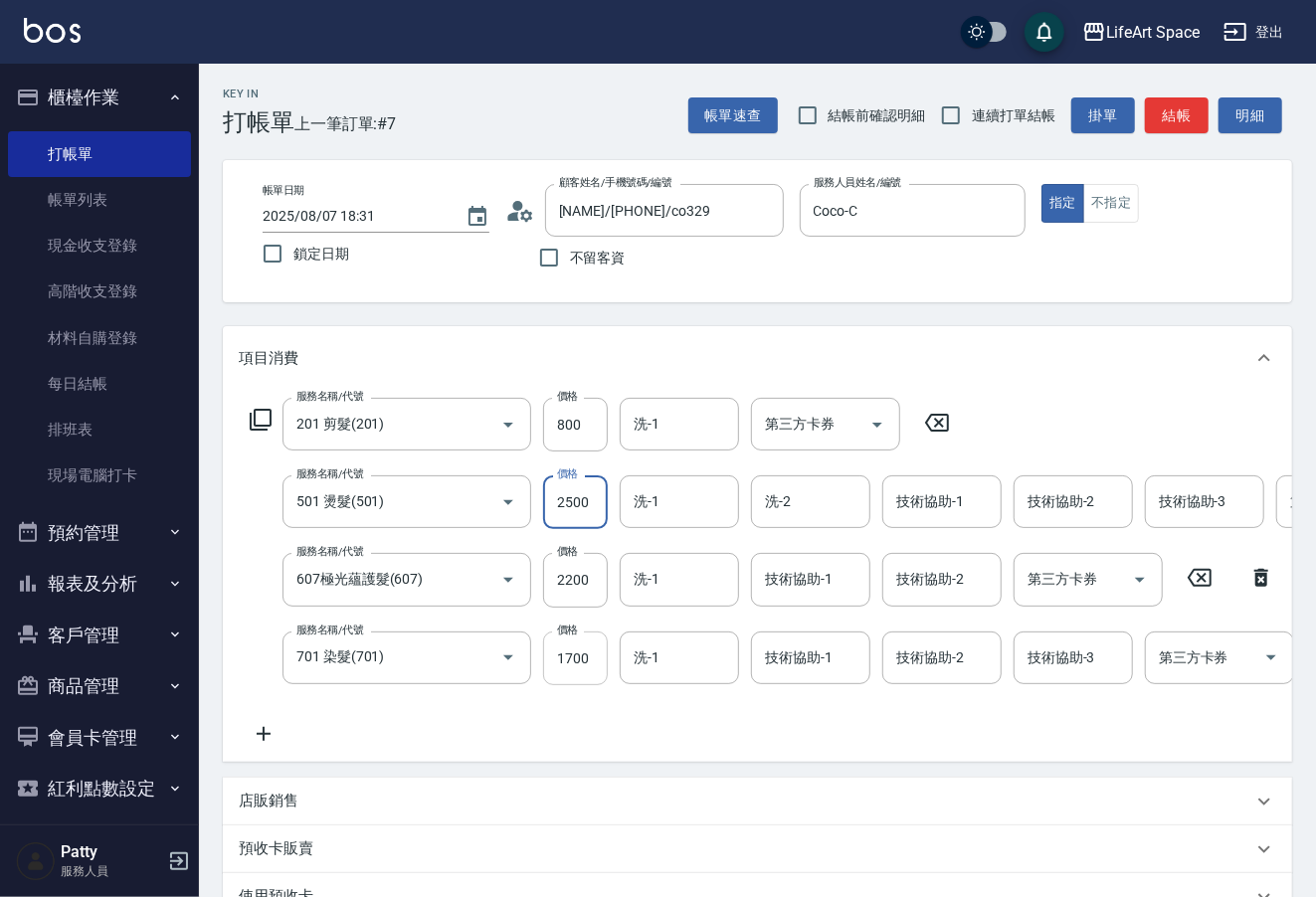 click on "1700" at bounding box center [575, 658] 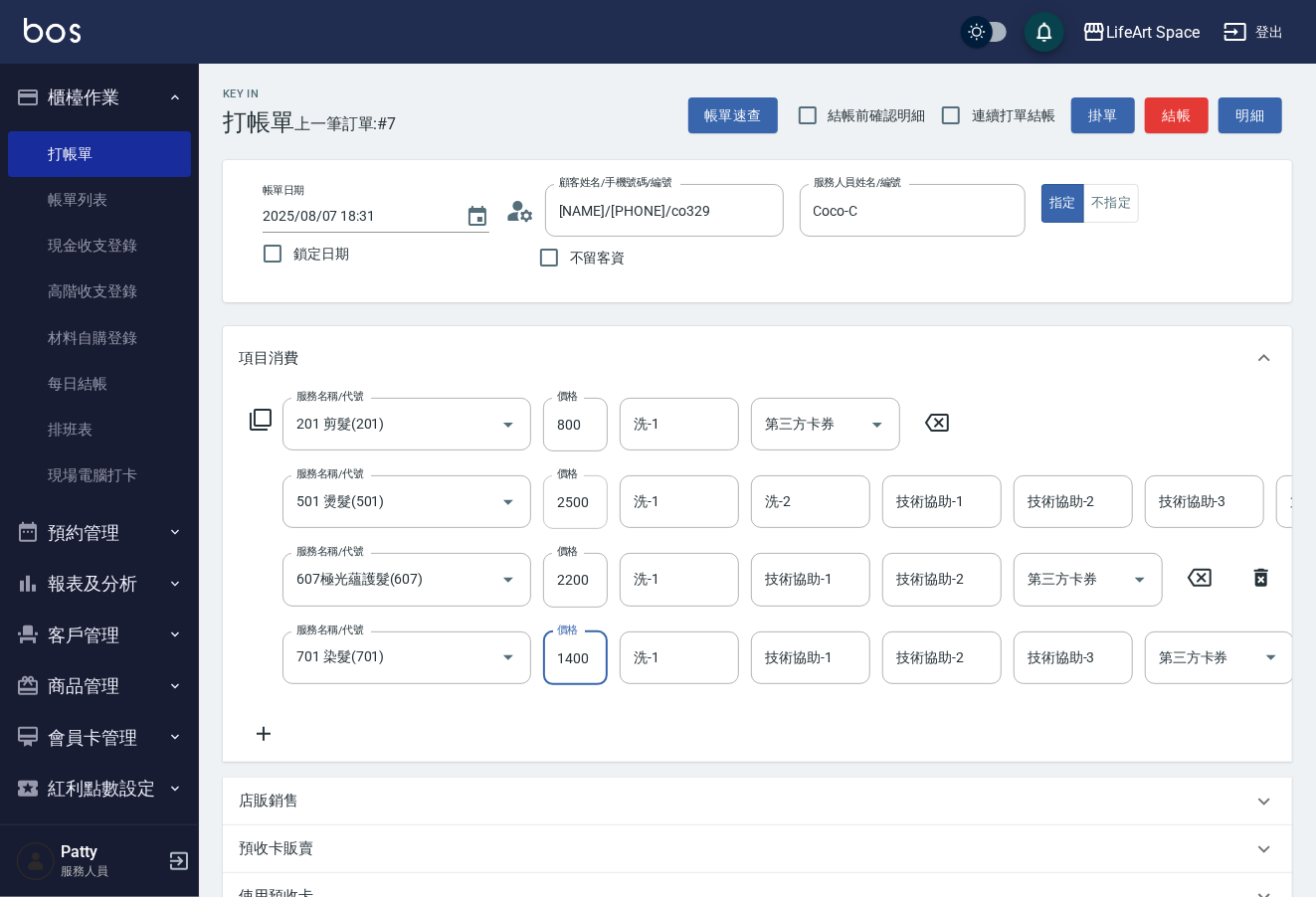 type on "1400" 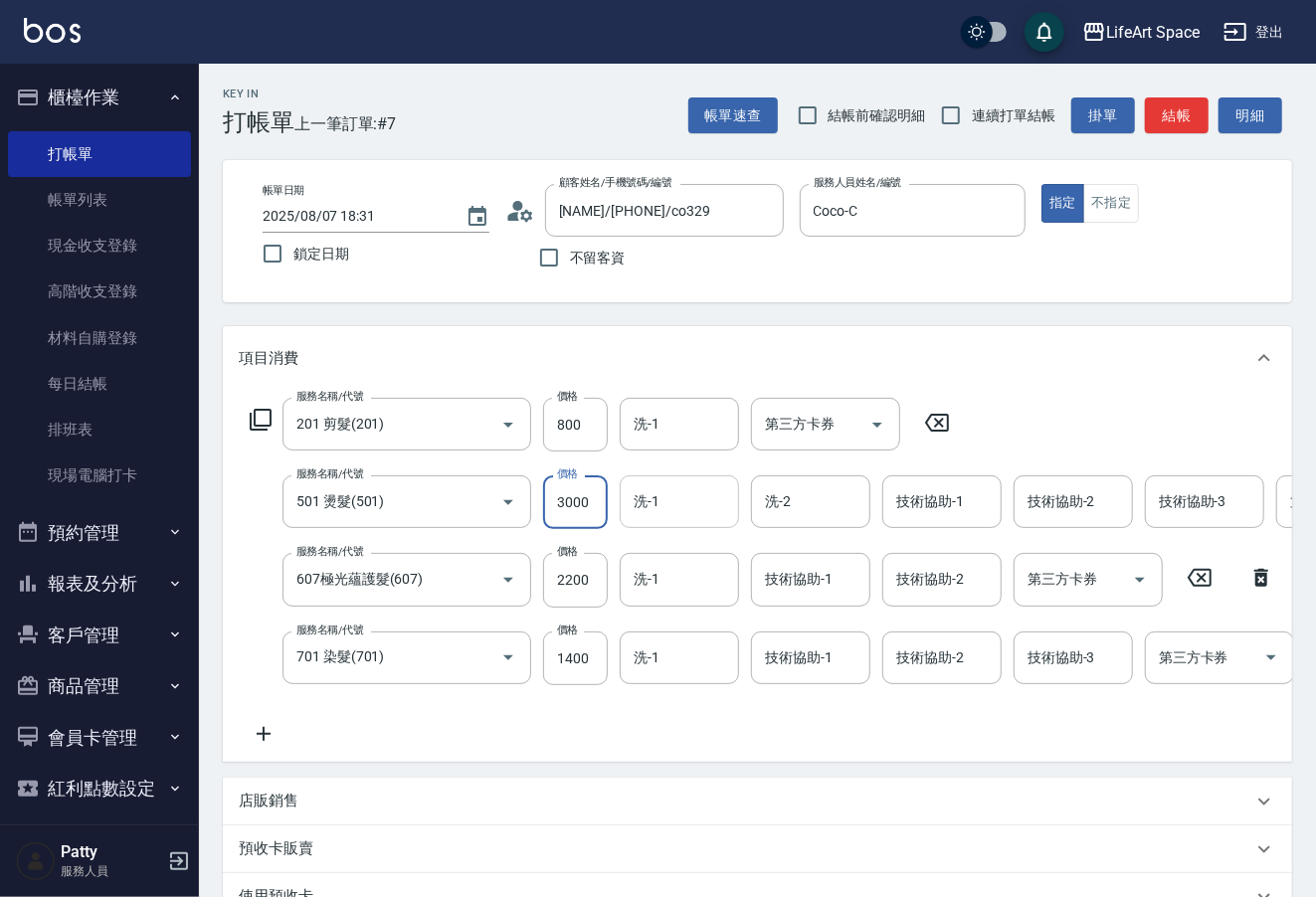 type on "3000" 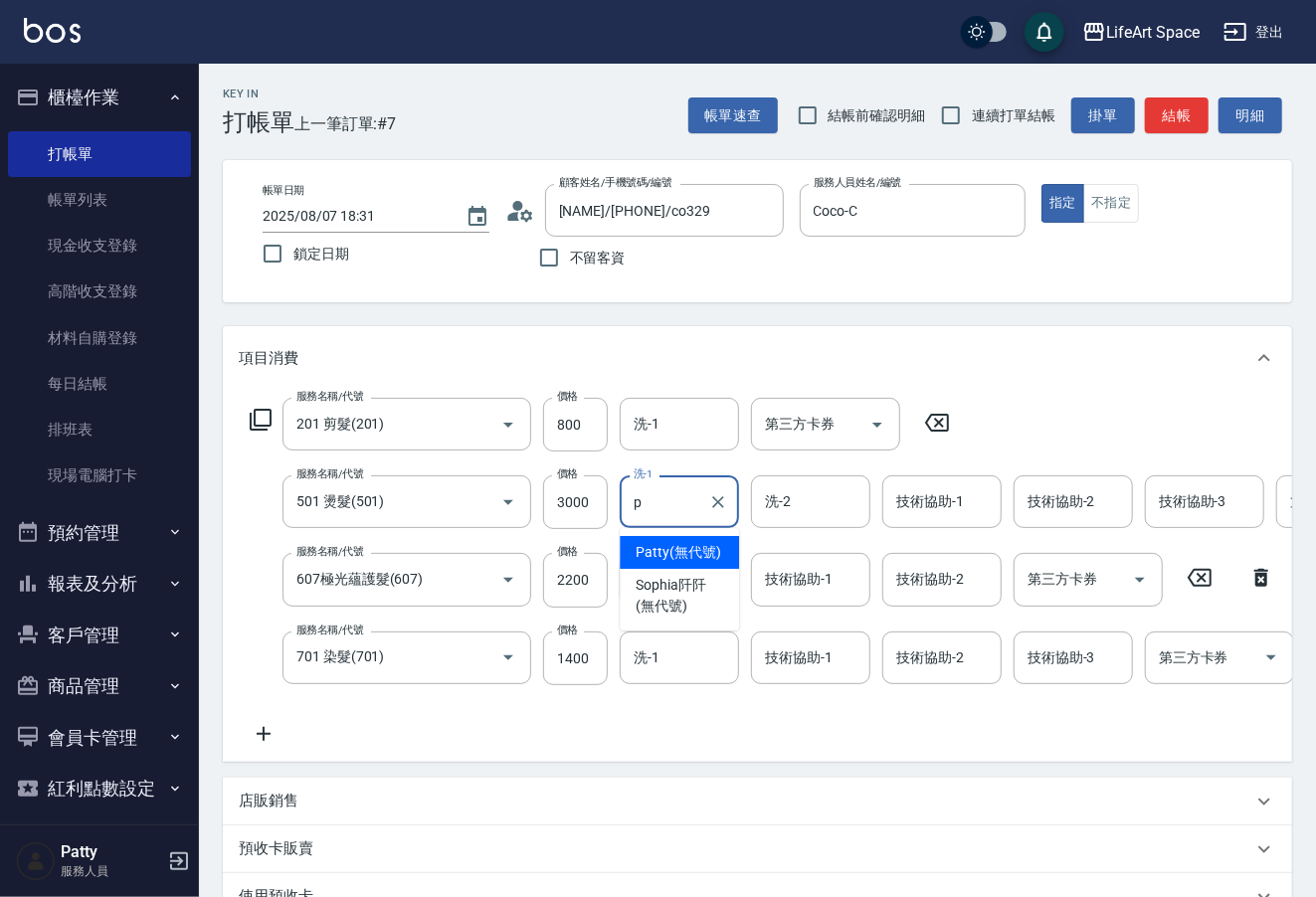 click on "Patty (無代號)" at bounding box center (678, 552) 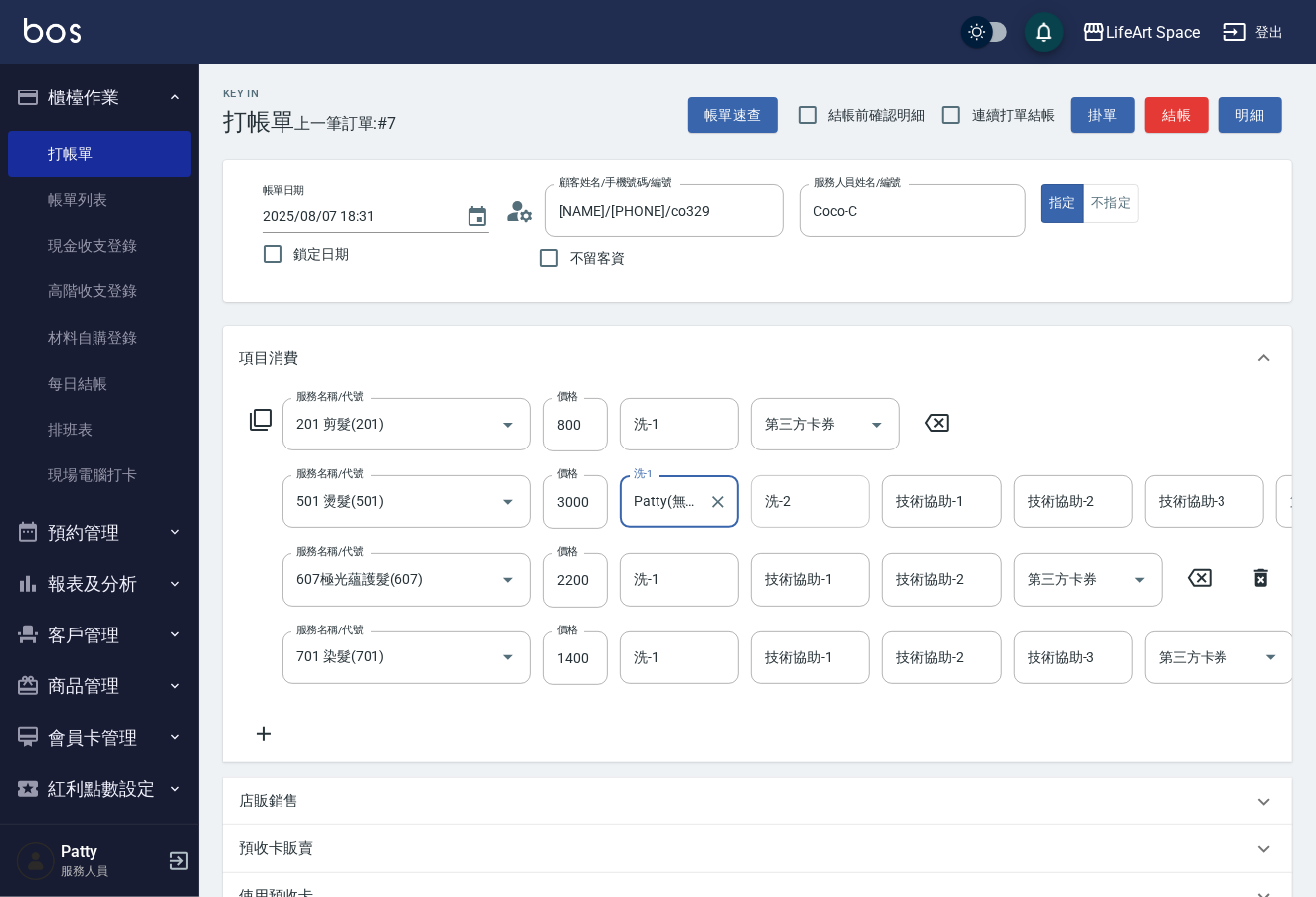 type on "Patty(無代號)" 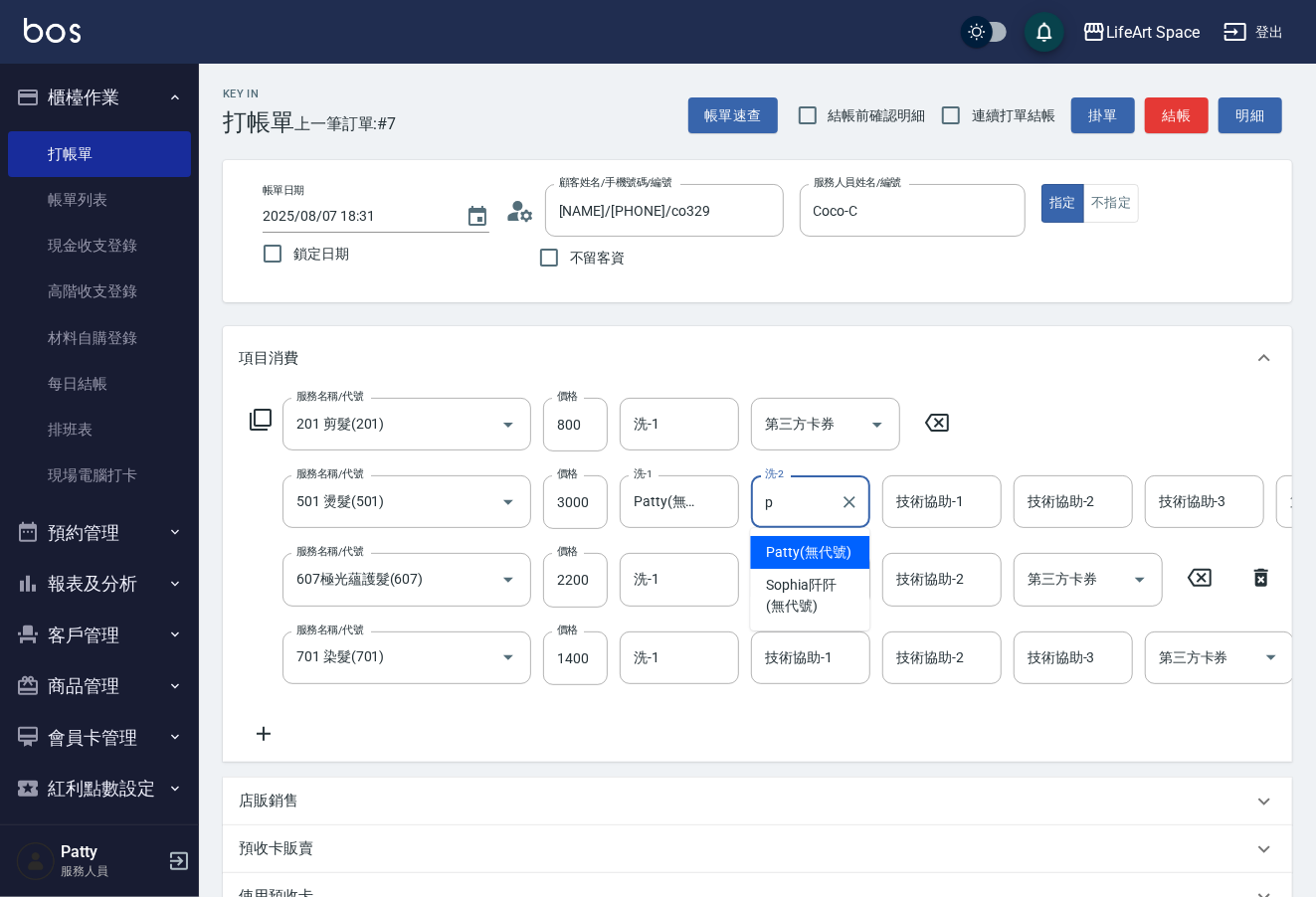 click on "Patty (無代號)" at bounding box center [809, 552] 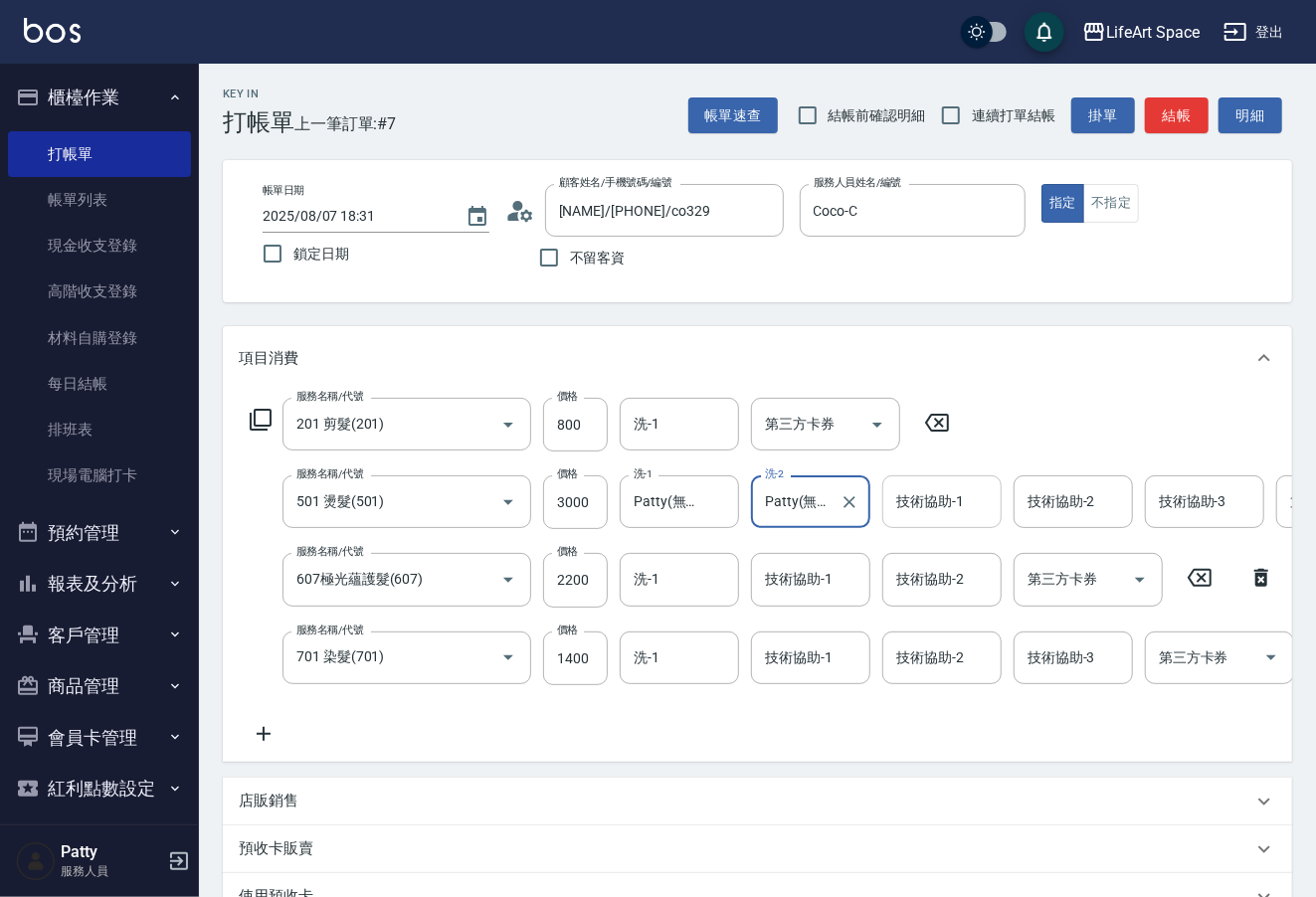 type on "Patty(無代號)" 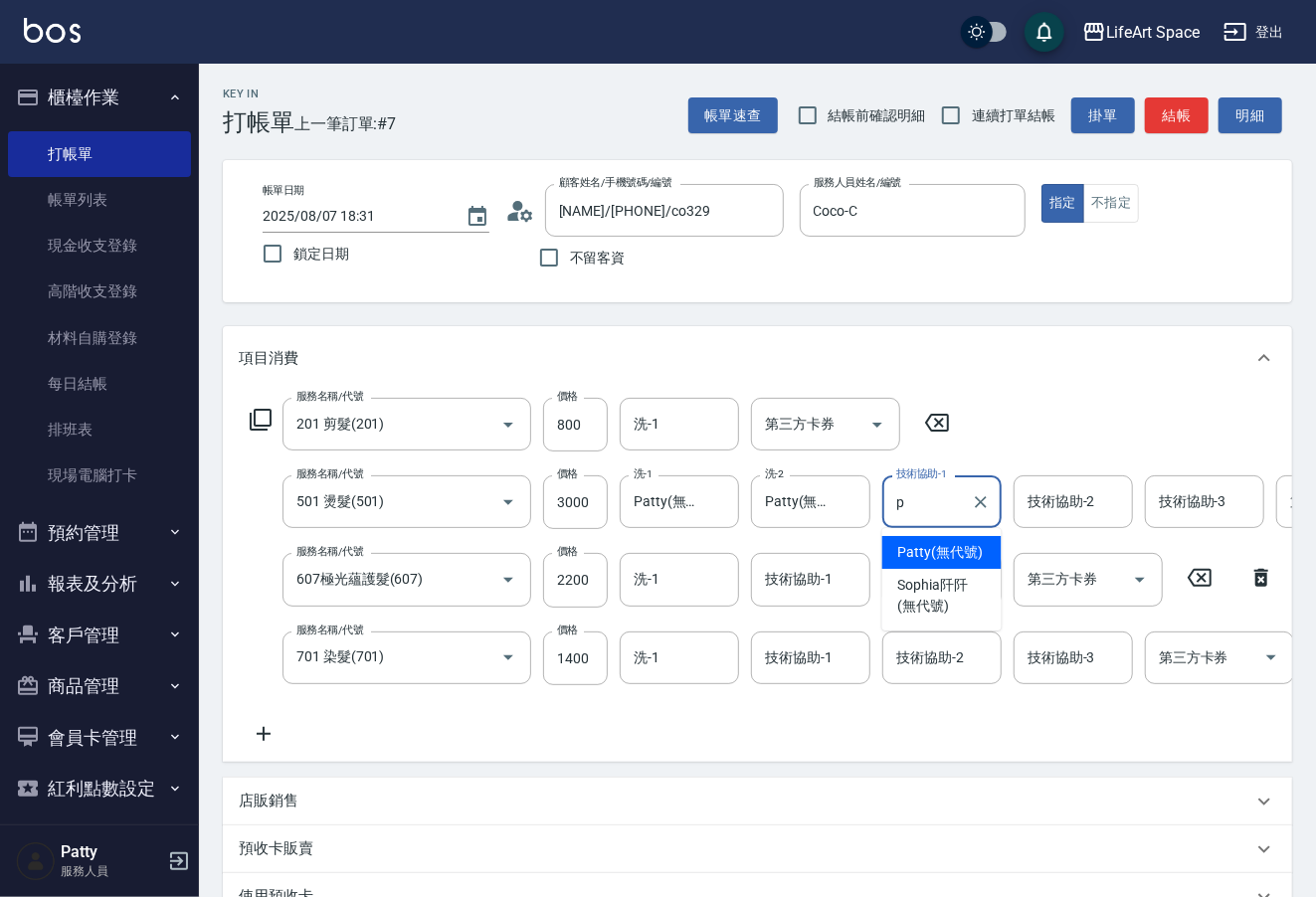 drag, startPoint x: 936, startPoint y: 552, endPoint x: 1003, endPoint y: 513, distance: 77.52419 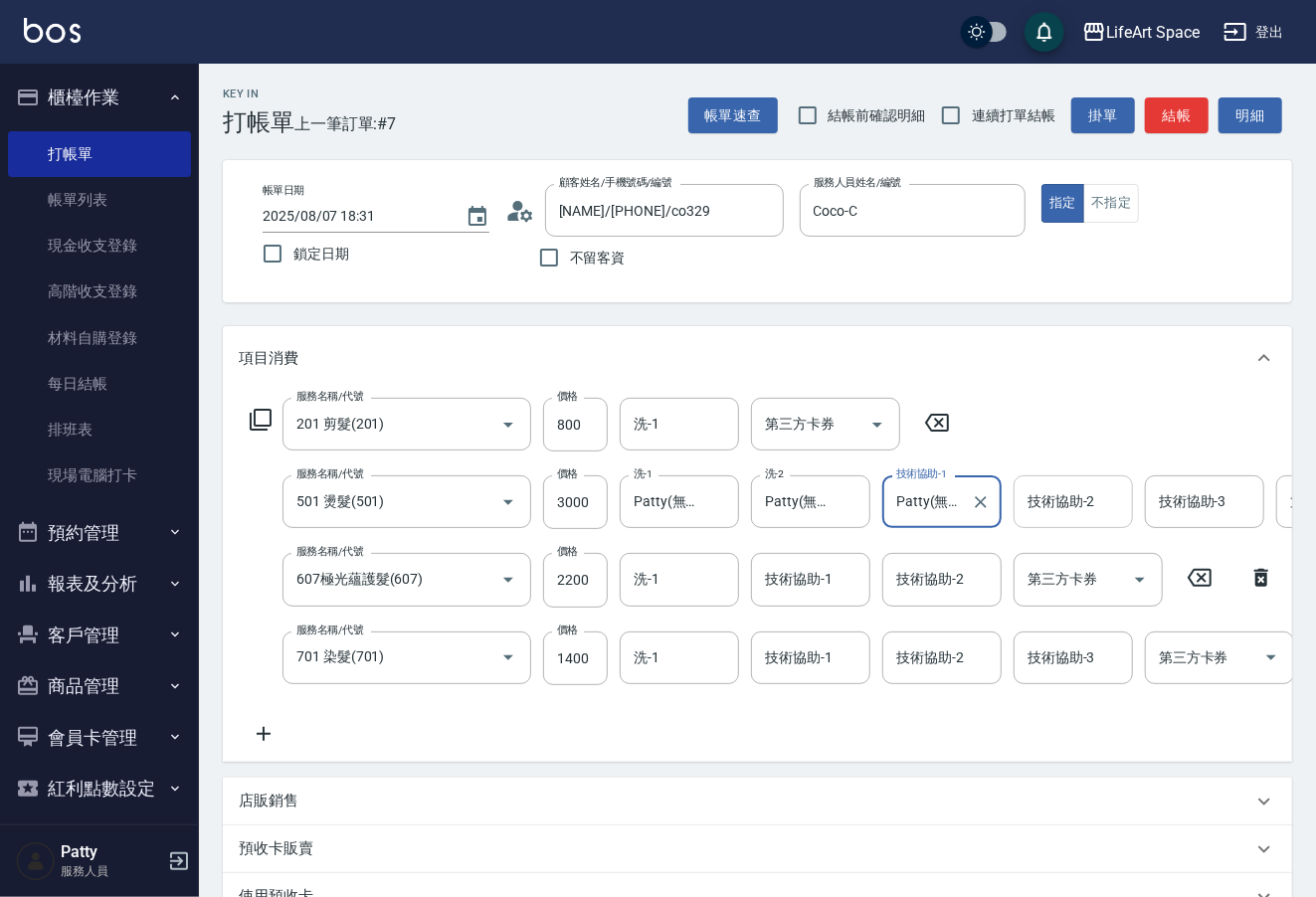 type on "Patty(無代號)" 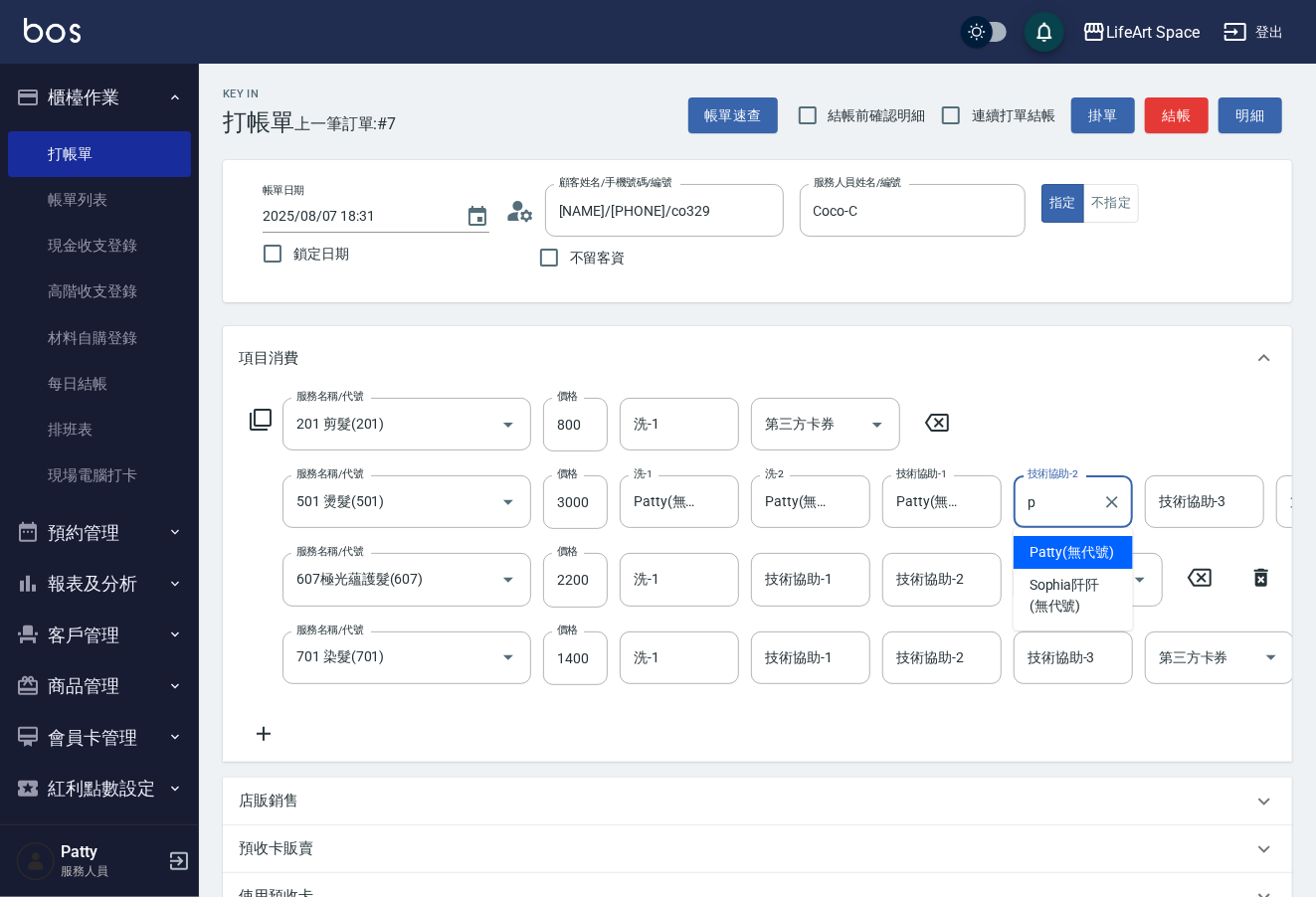 click on "Patty (無代號)" at bounding box center [1072, 552] 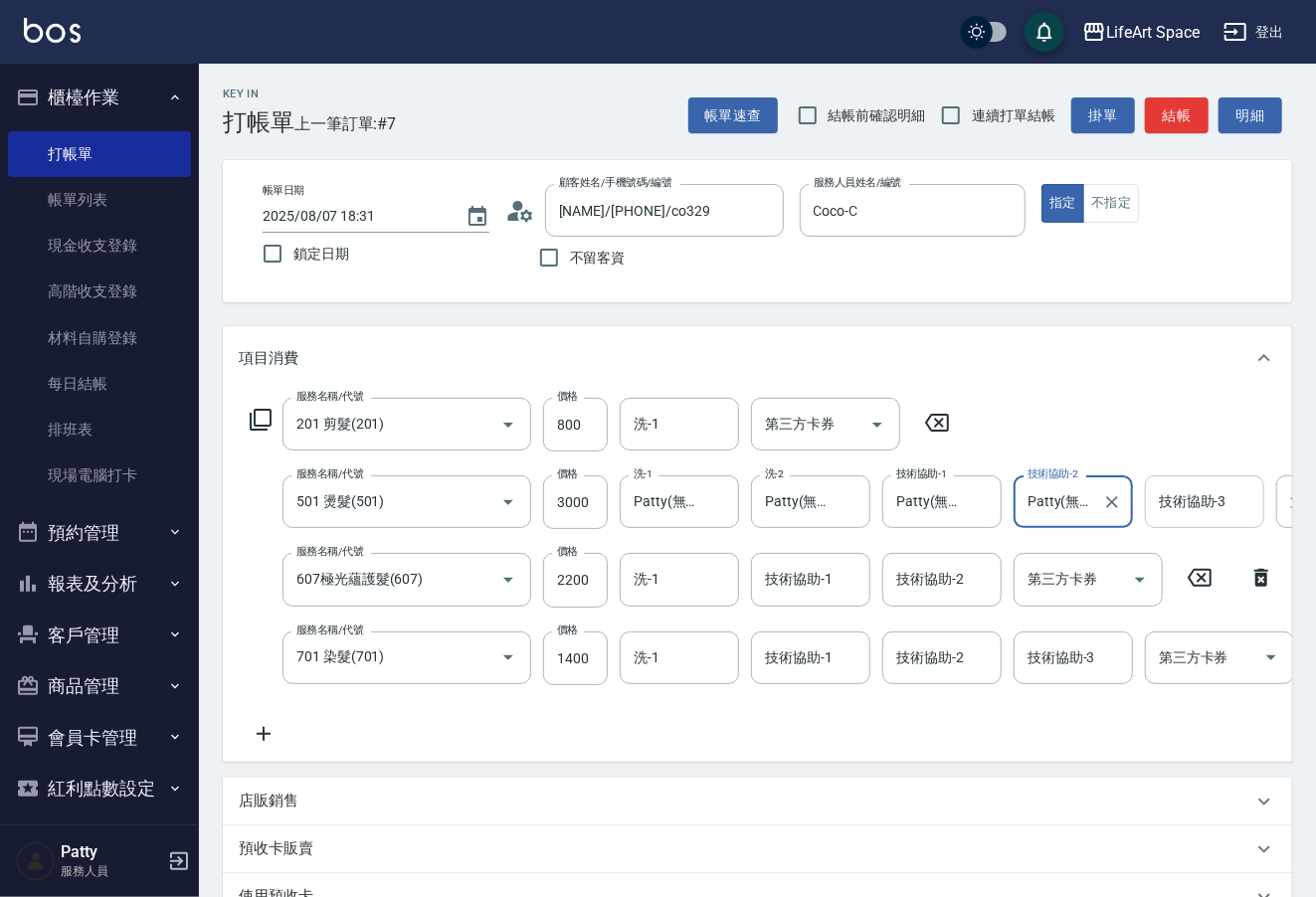 type on "Patty(無代號)" 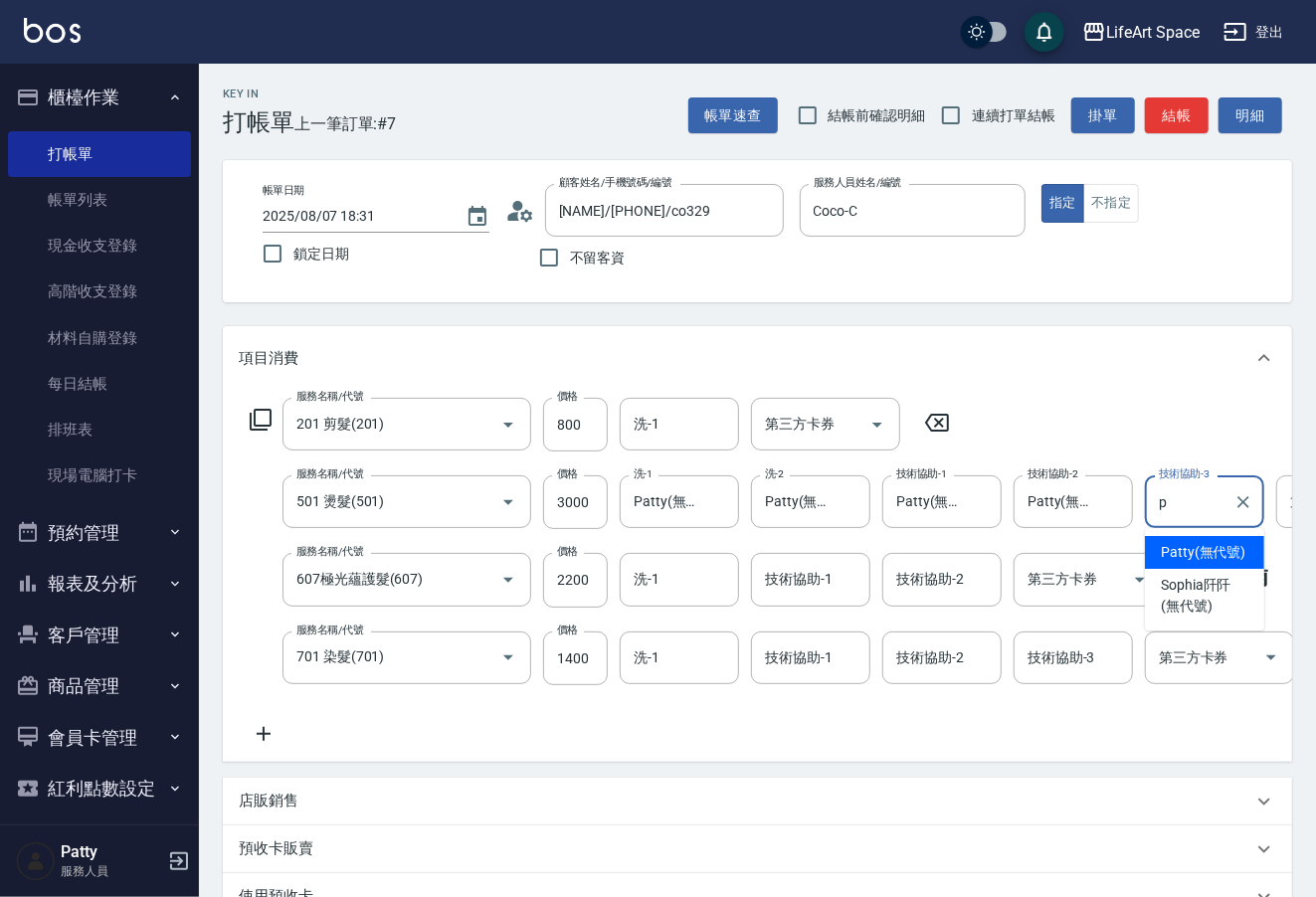 click on "Patty (無代號)" at bounding box center [1204, 552] 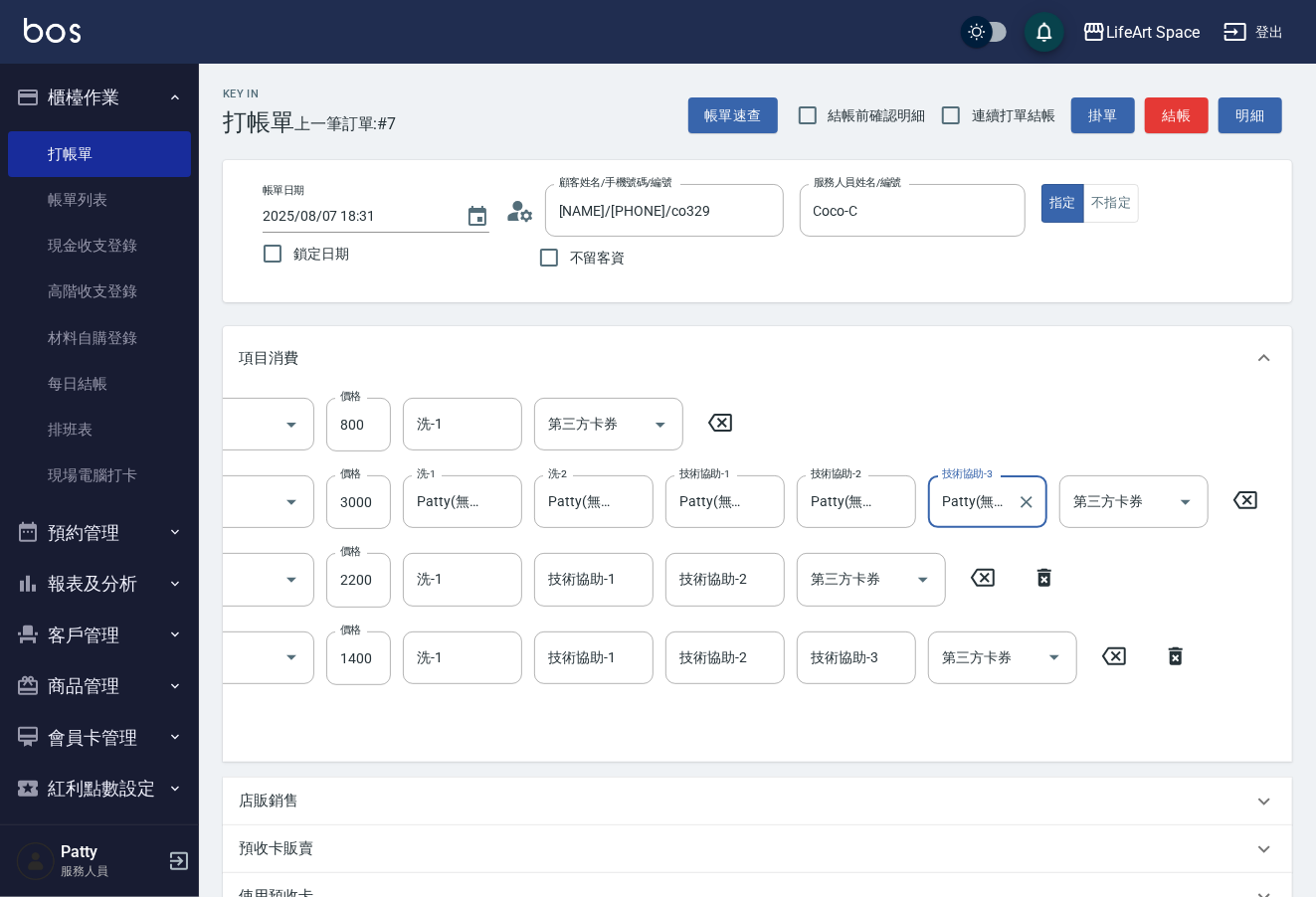 scroll, scrollTop: 0, scrollLeft: 0, axis: both 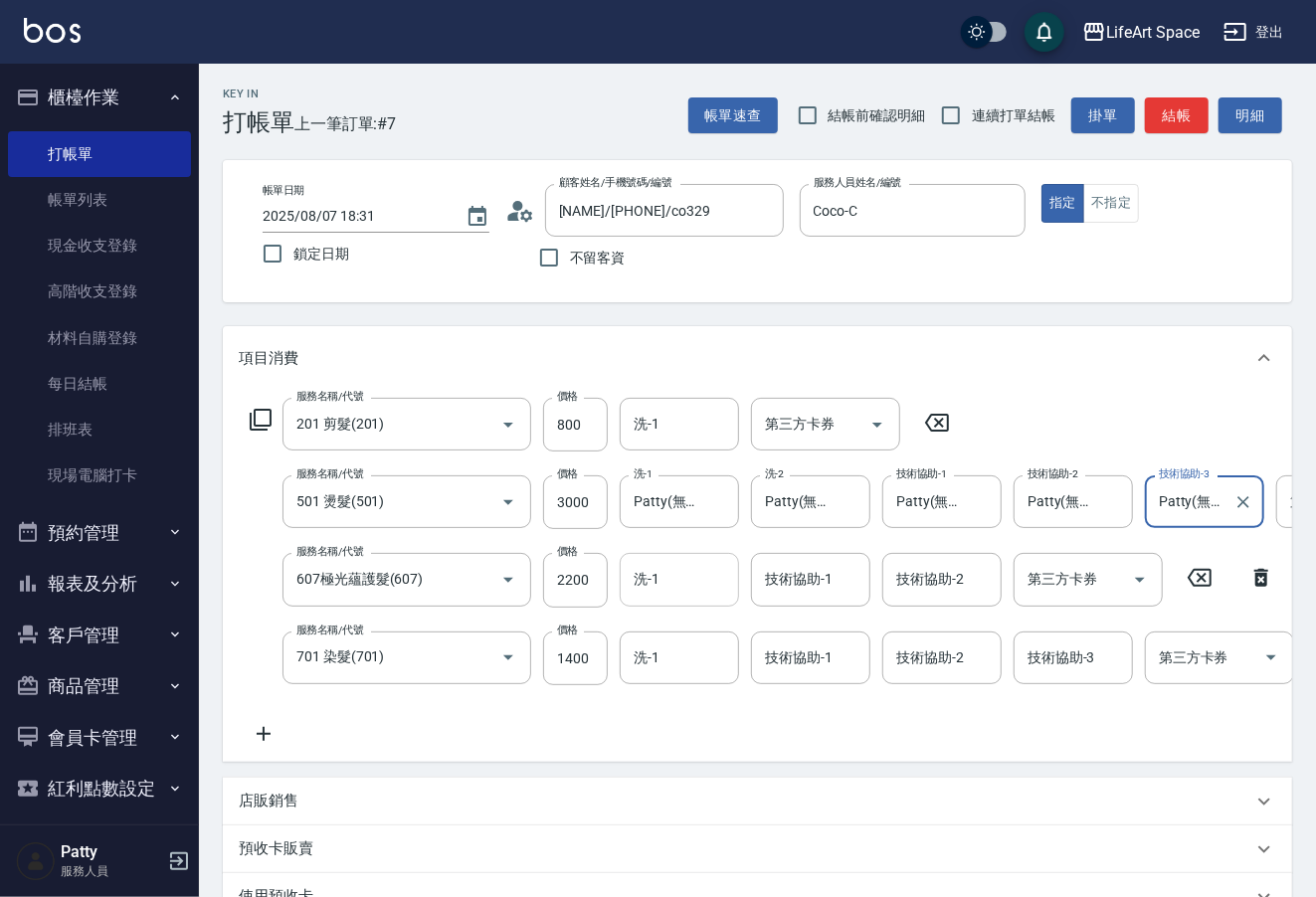 type on "Patty(無代號)" 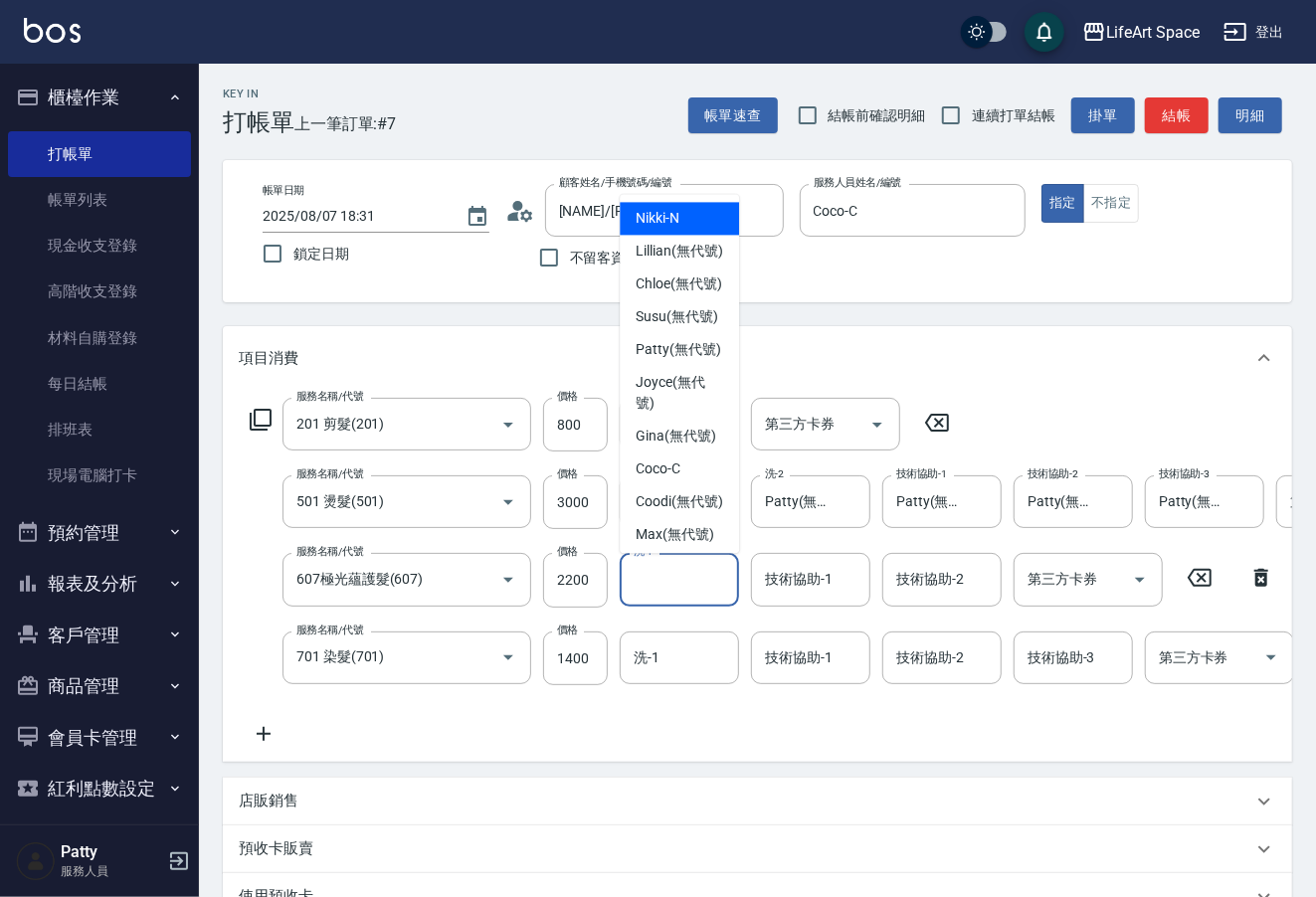 click on "洗-1" at bounding box center (679, 579) 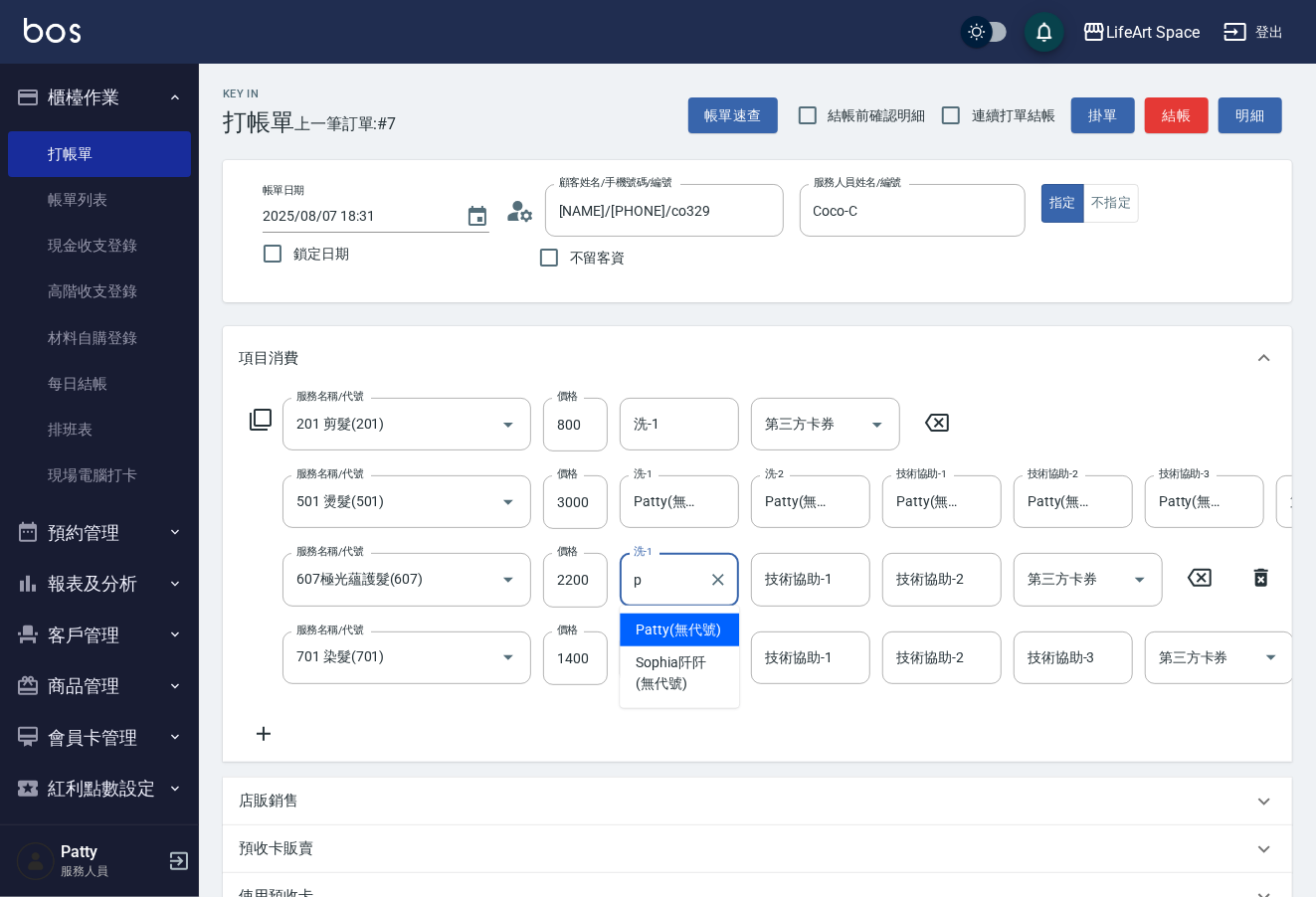 click on "Patty (無代號)" at bounding box center (678, 629) 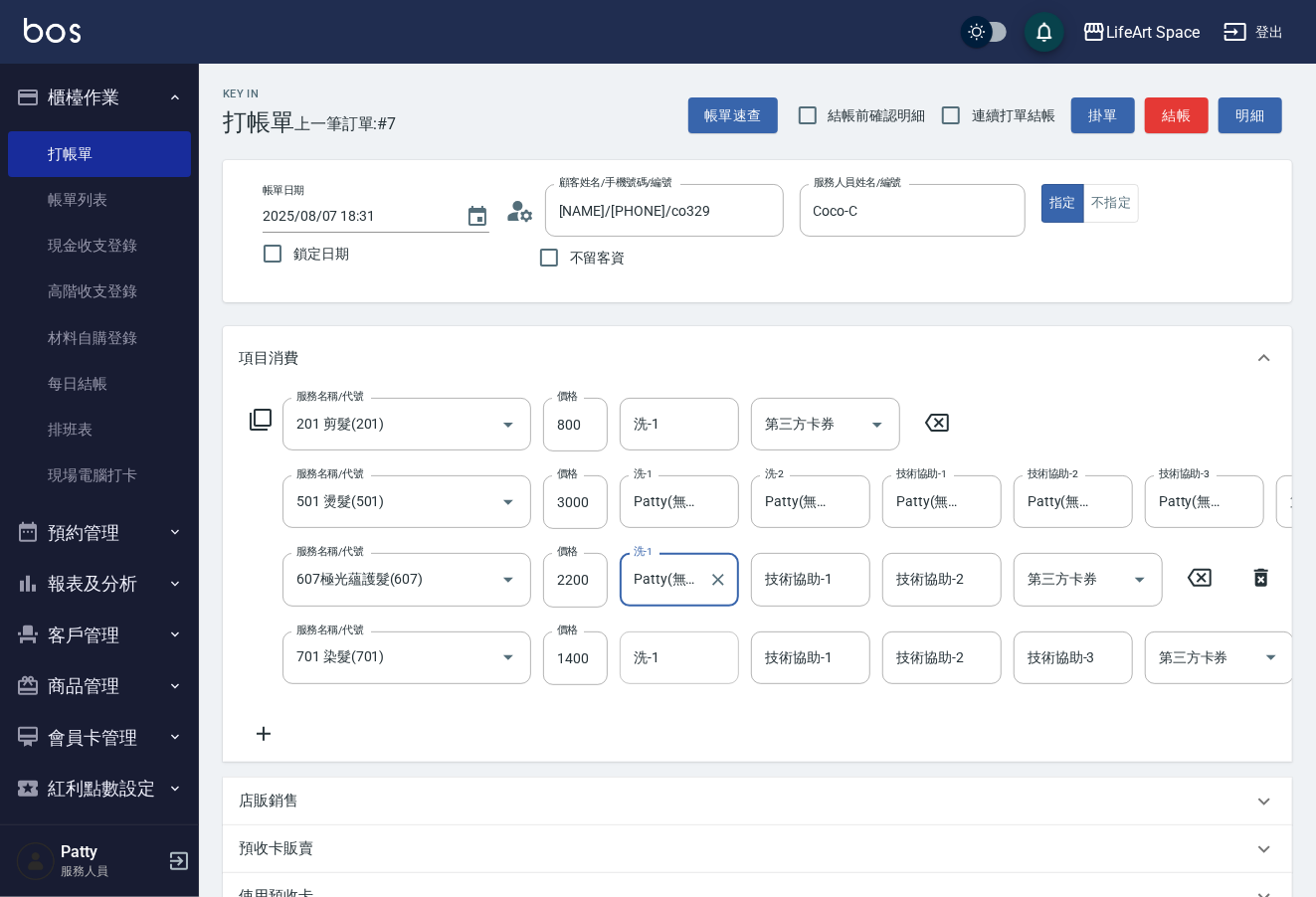 click on "洗-1" at bounding box center [679, 657] 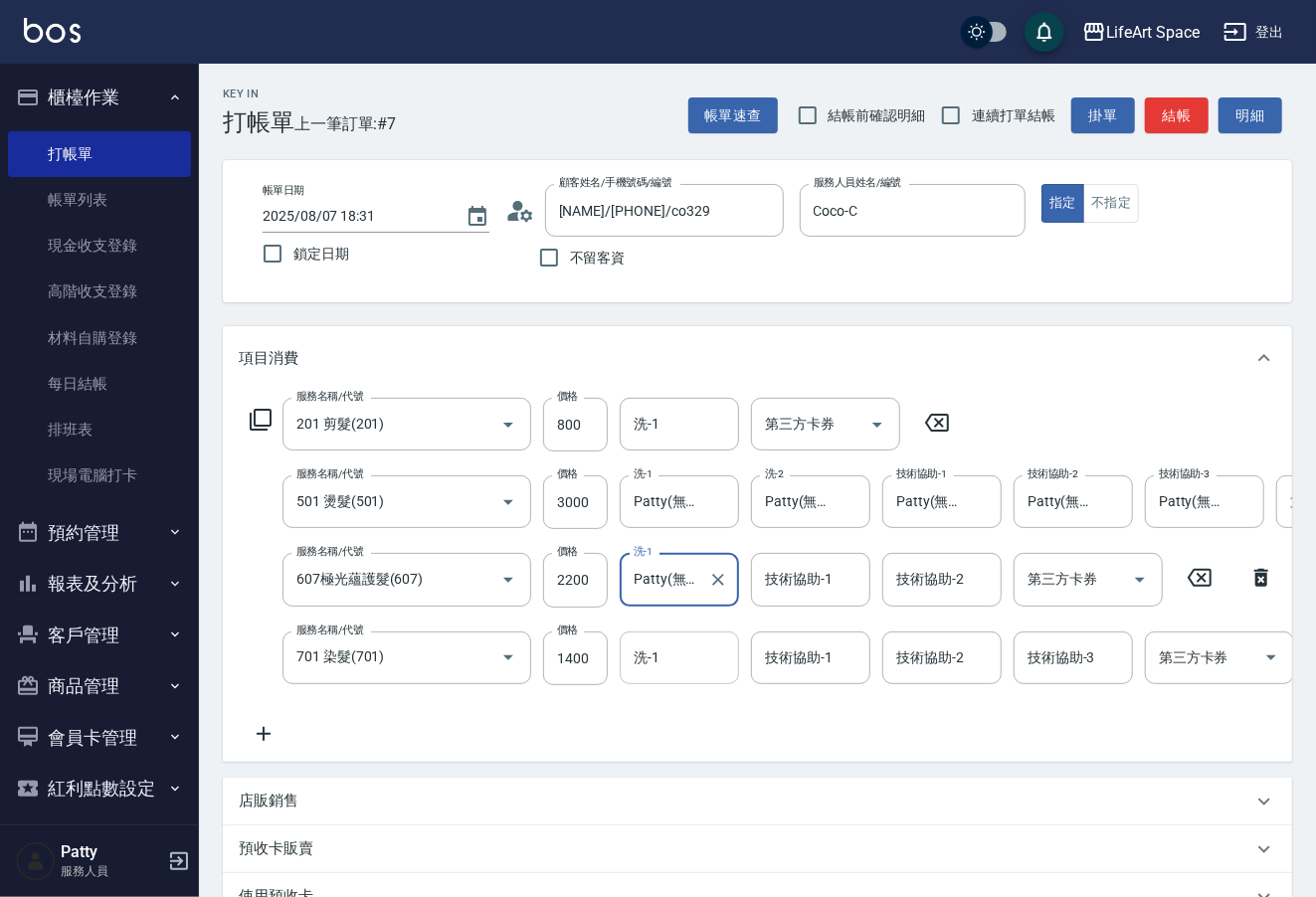 type on "Patty(無代號)" 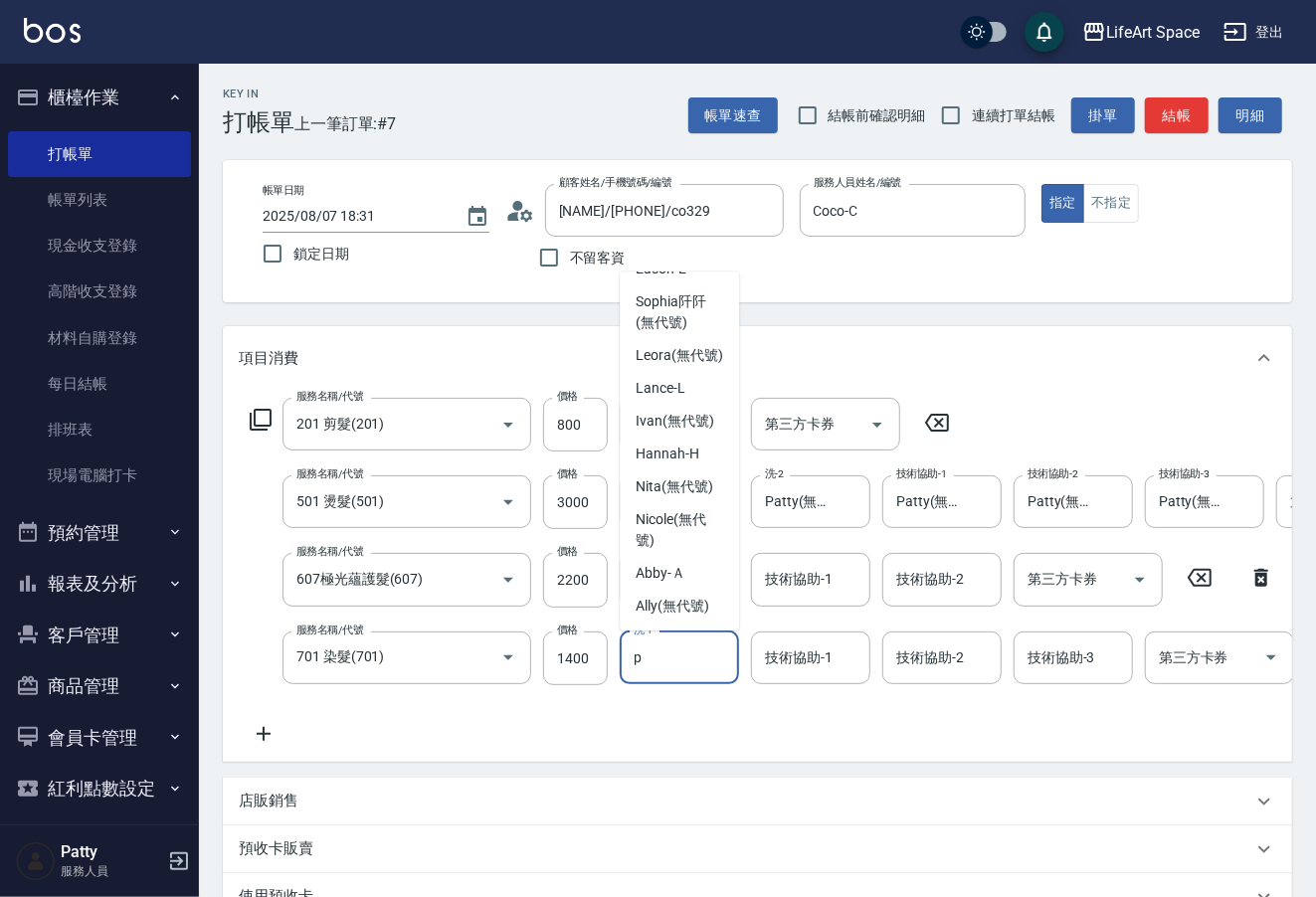 scroll, scrollTop: 0, scrollLeft: 0, axis: both 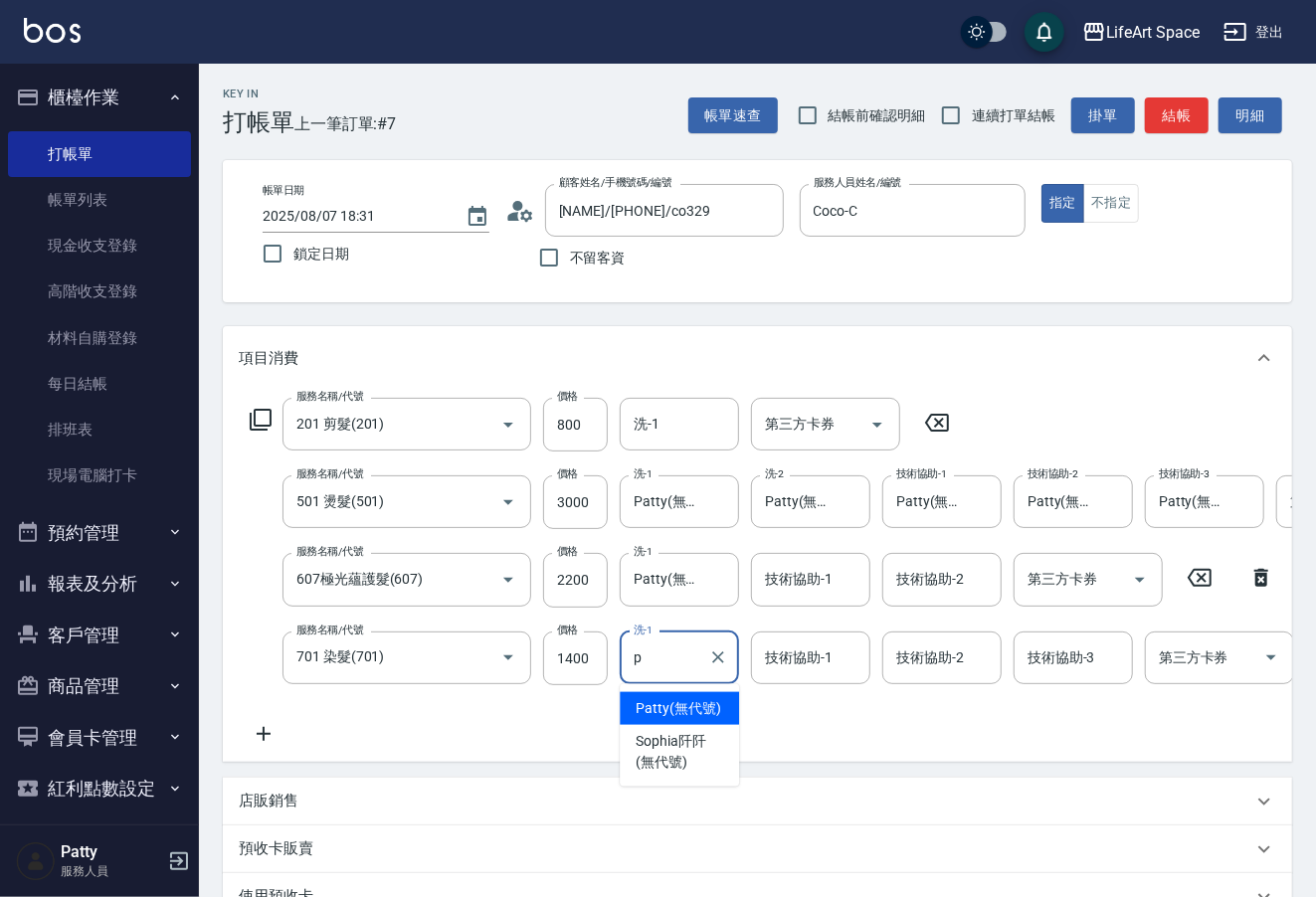 click on "Patty (無代號)" at bounding box center (678, 708) 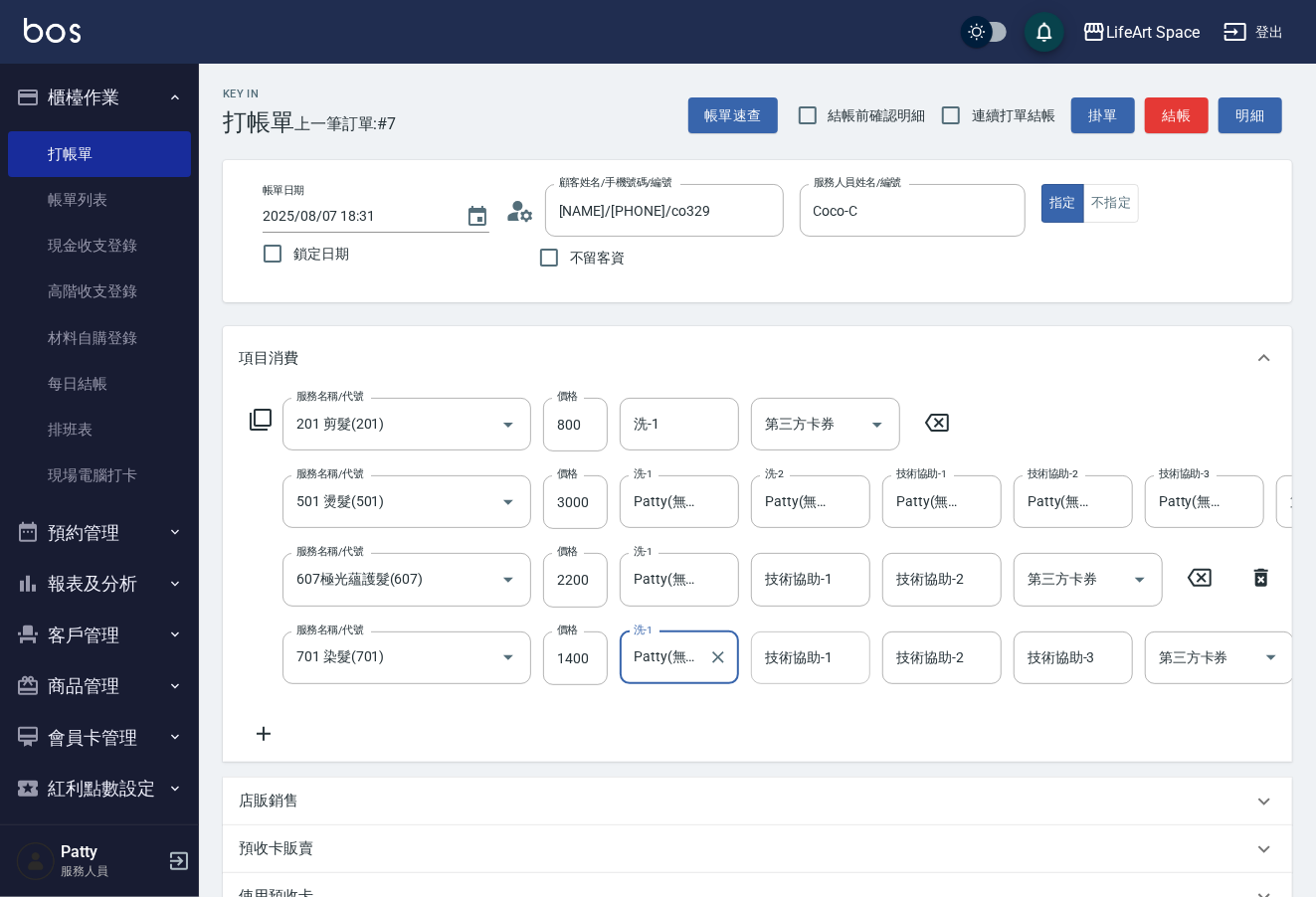 type on "Patty(無代號)" 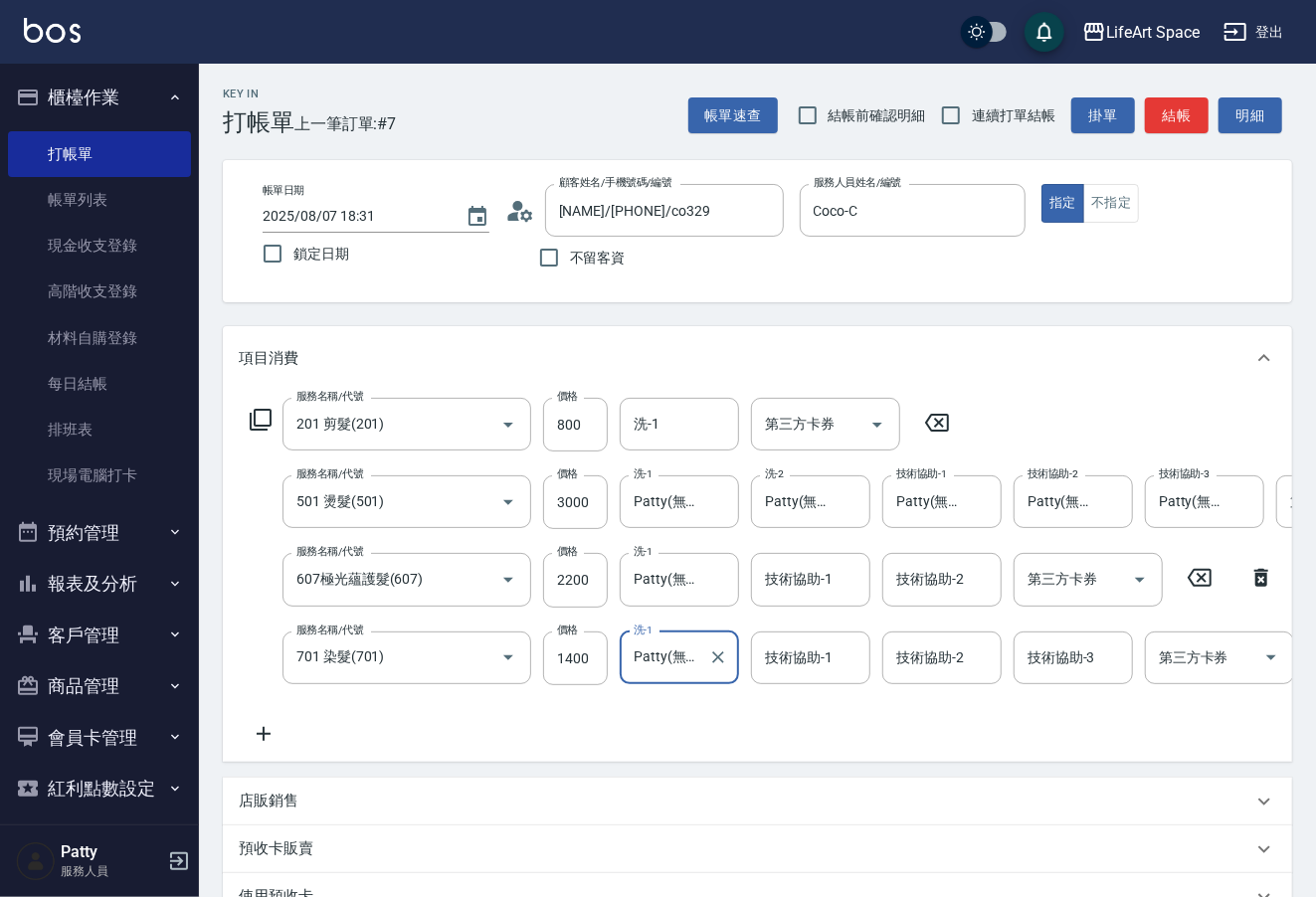 click on "技術協助-1 技術協助-1" at bounding box center (811, 657) 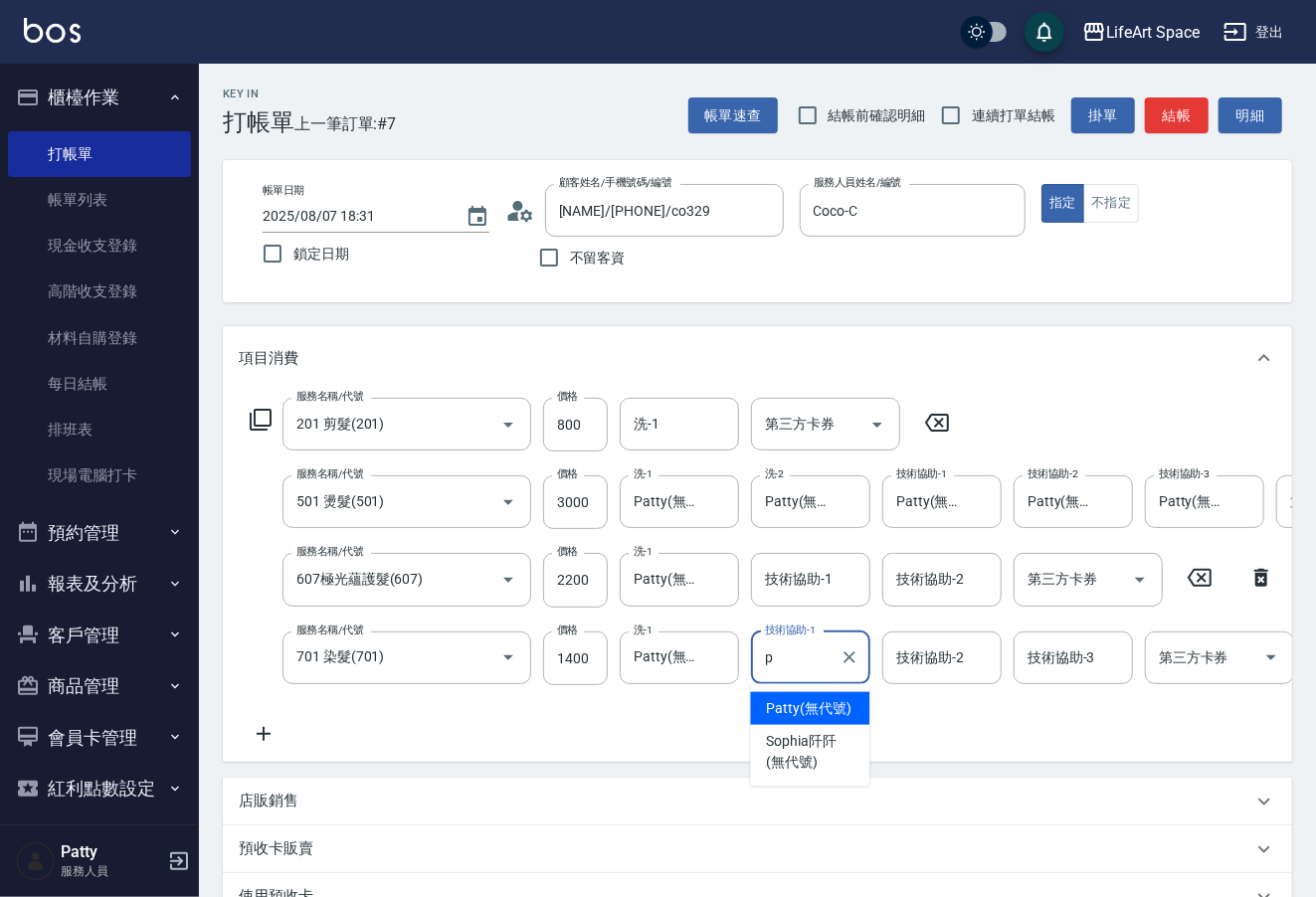 click on "Patty (無代號)" at bounding box center [809, 708] 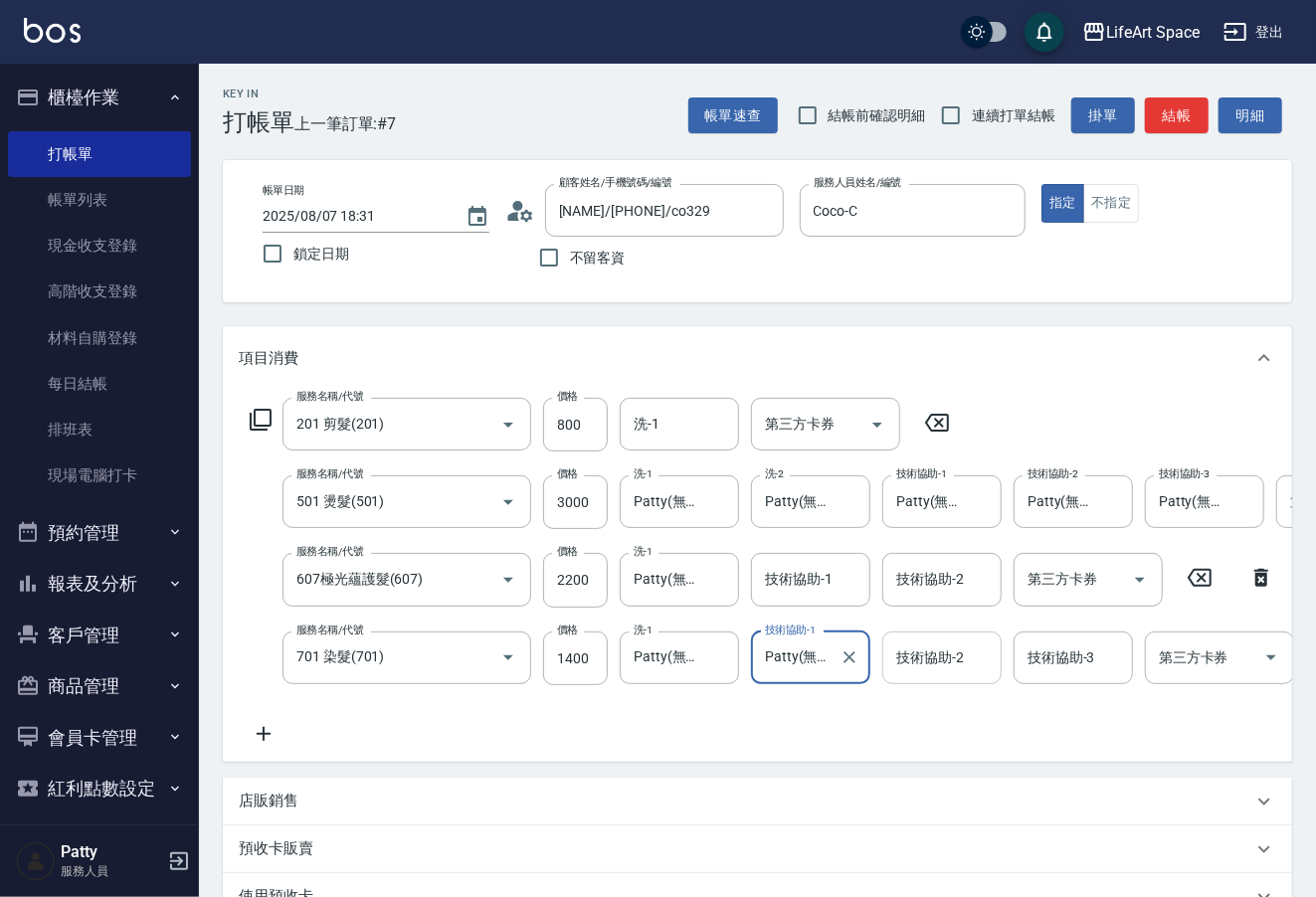 type on "Patty(無代號)" 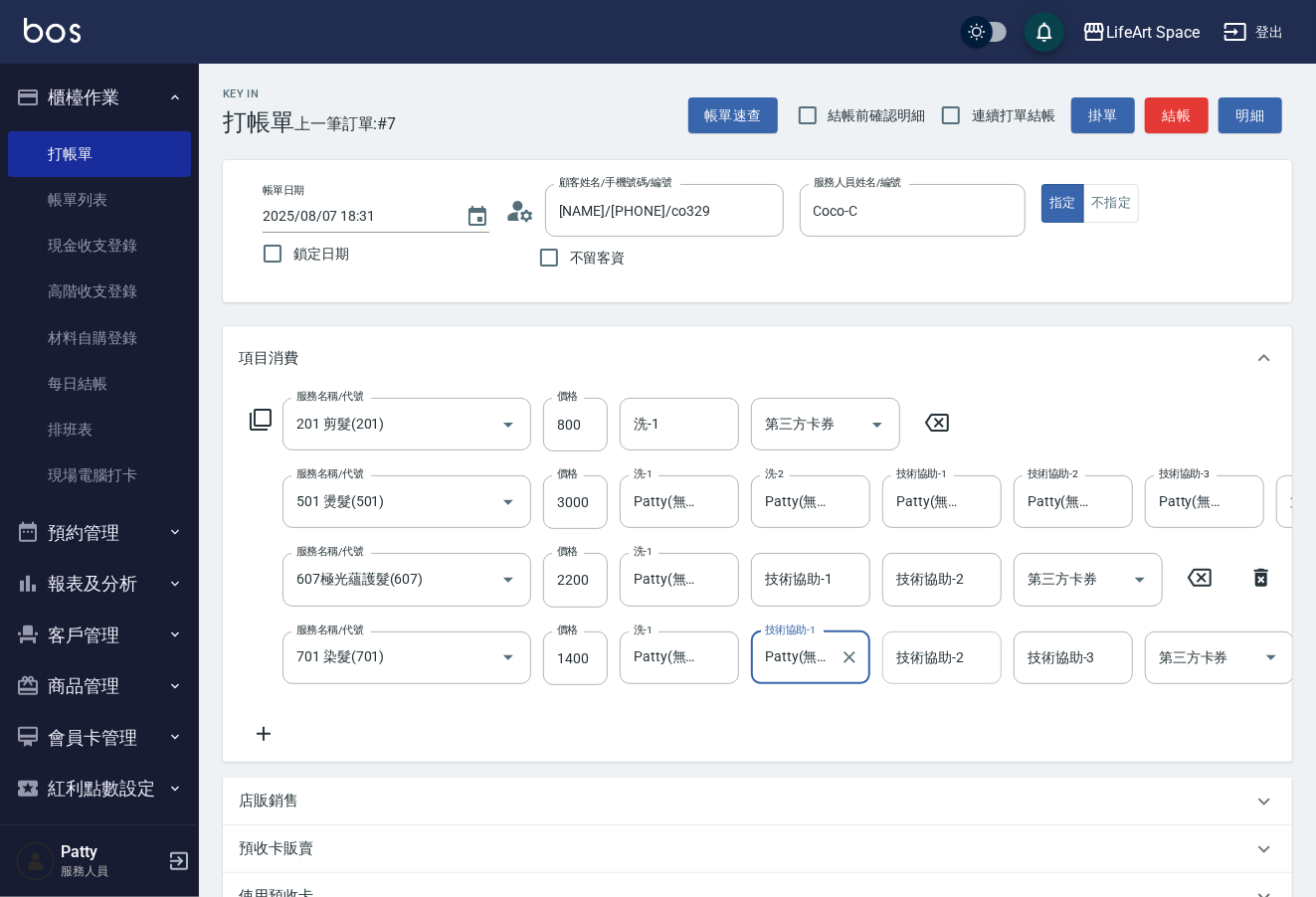 click on "技術協助-2 技術協助-2" at bounding box center (942, 657) 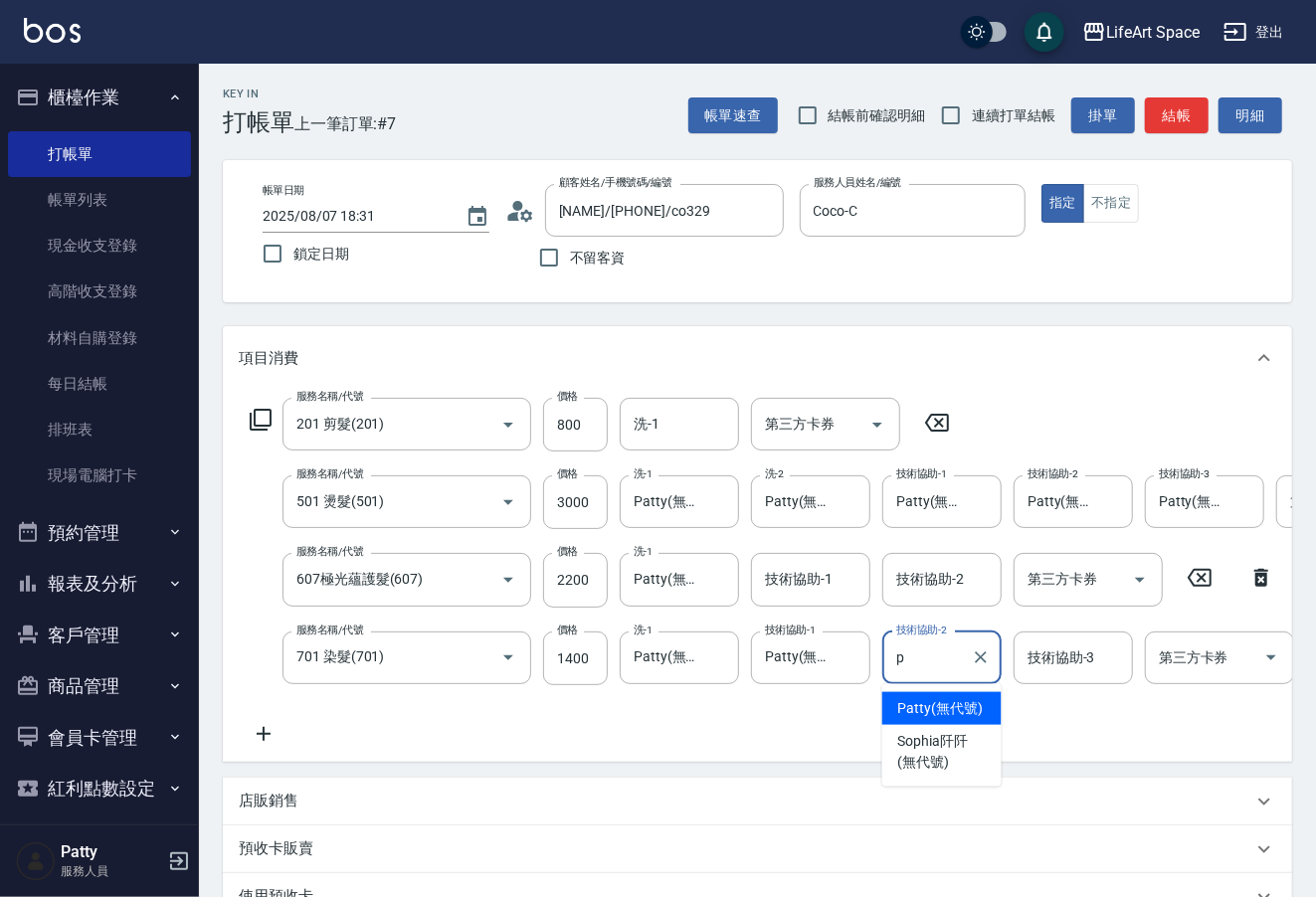 click on "Patty (無代號)" at bounding box center (941, 708) 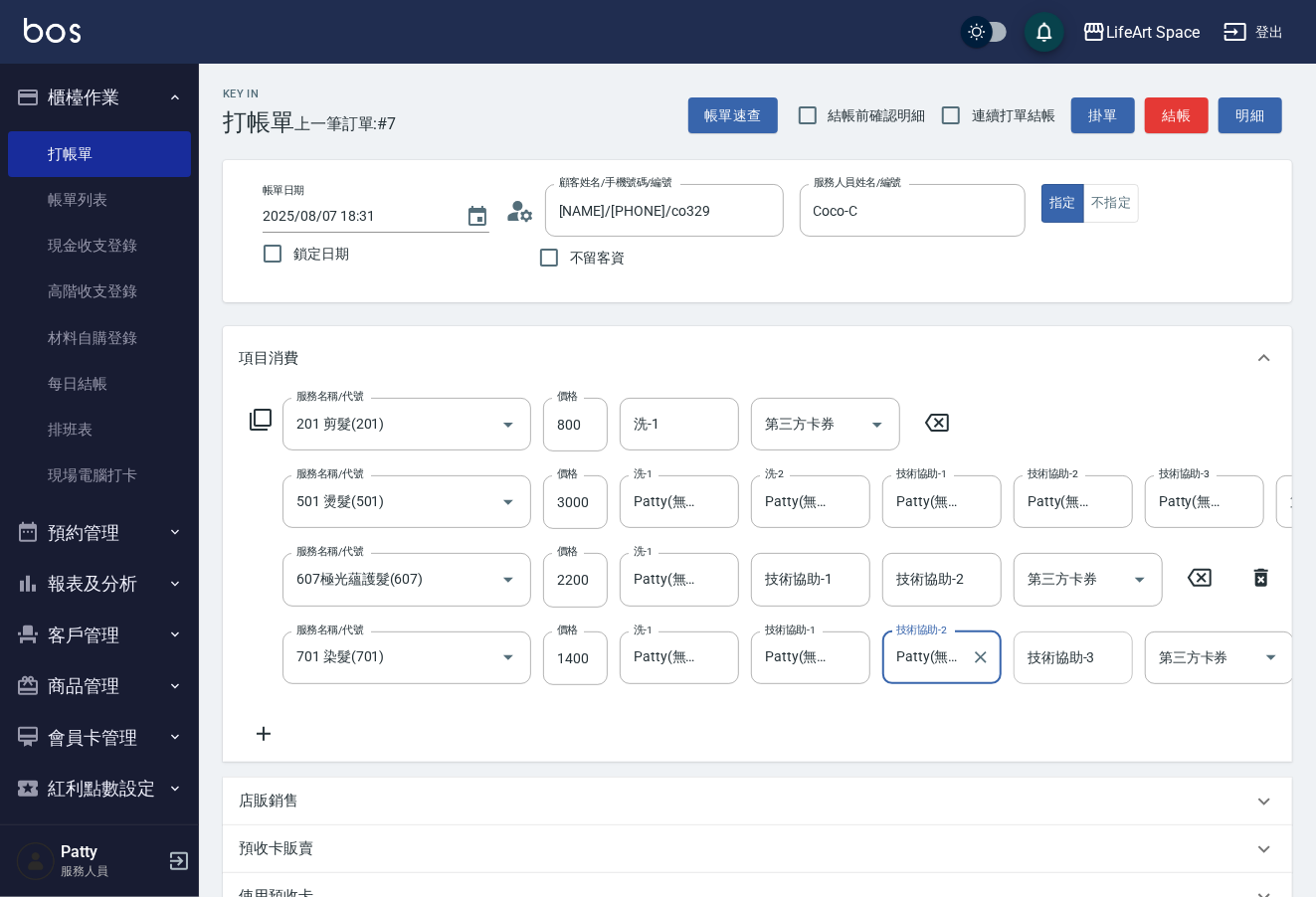 type on "Patty(無代號)" 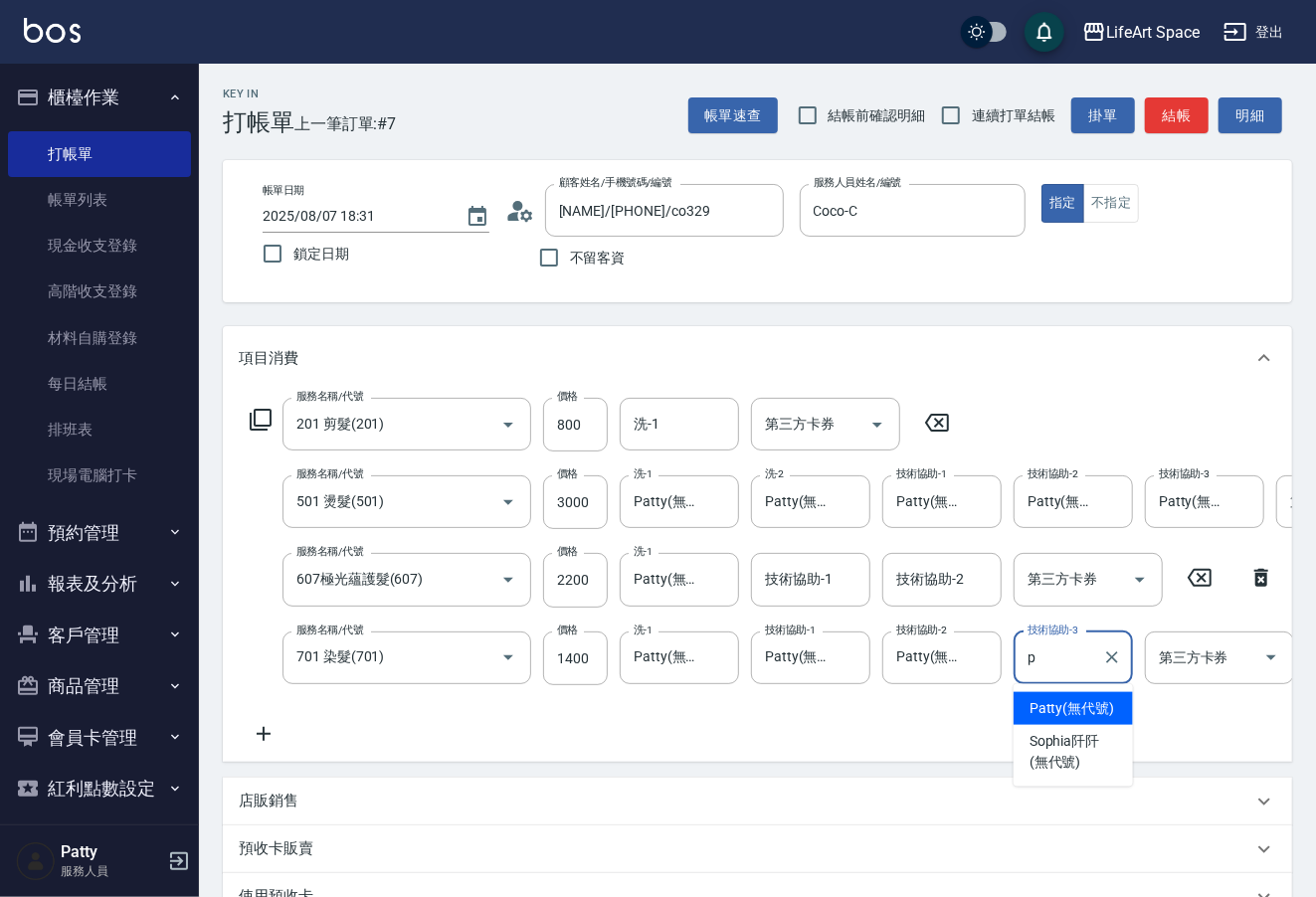 click on "Patty (無代號)" at bounding box center [1073, 708] 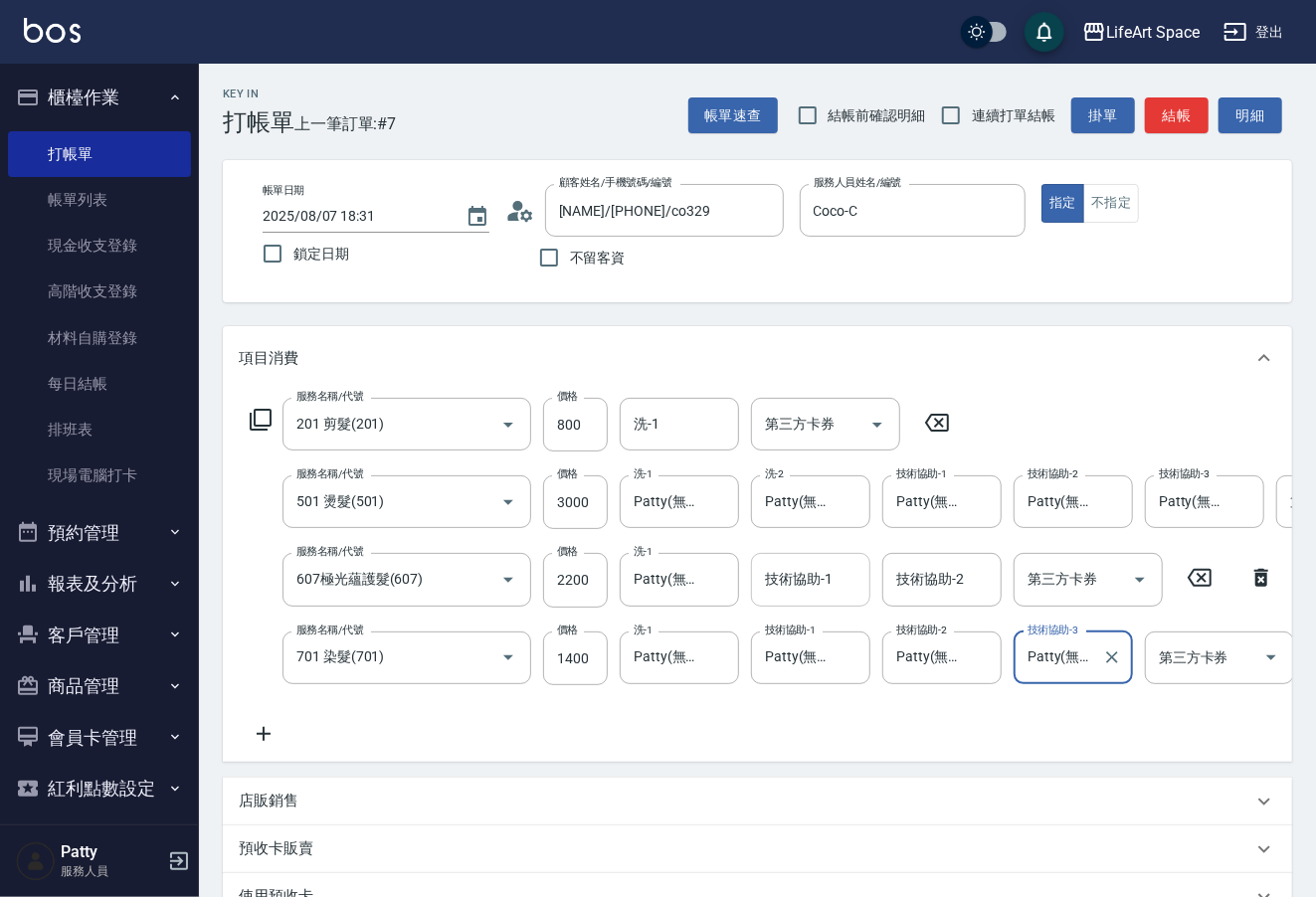 type on "Patty(無代號)" 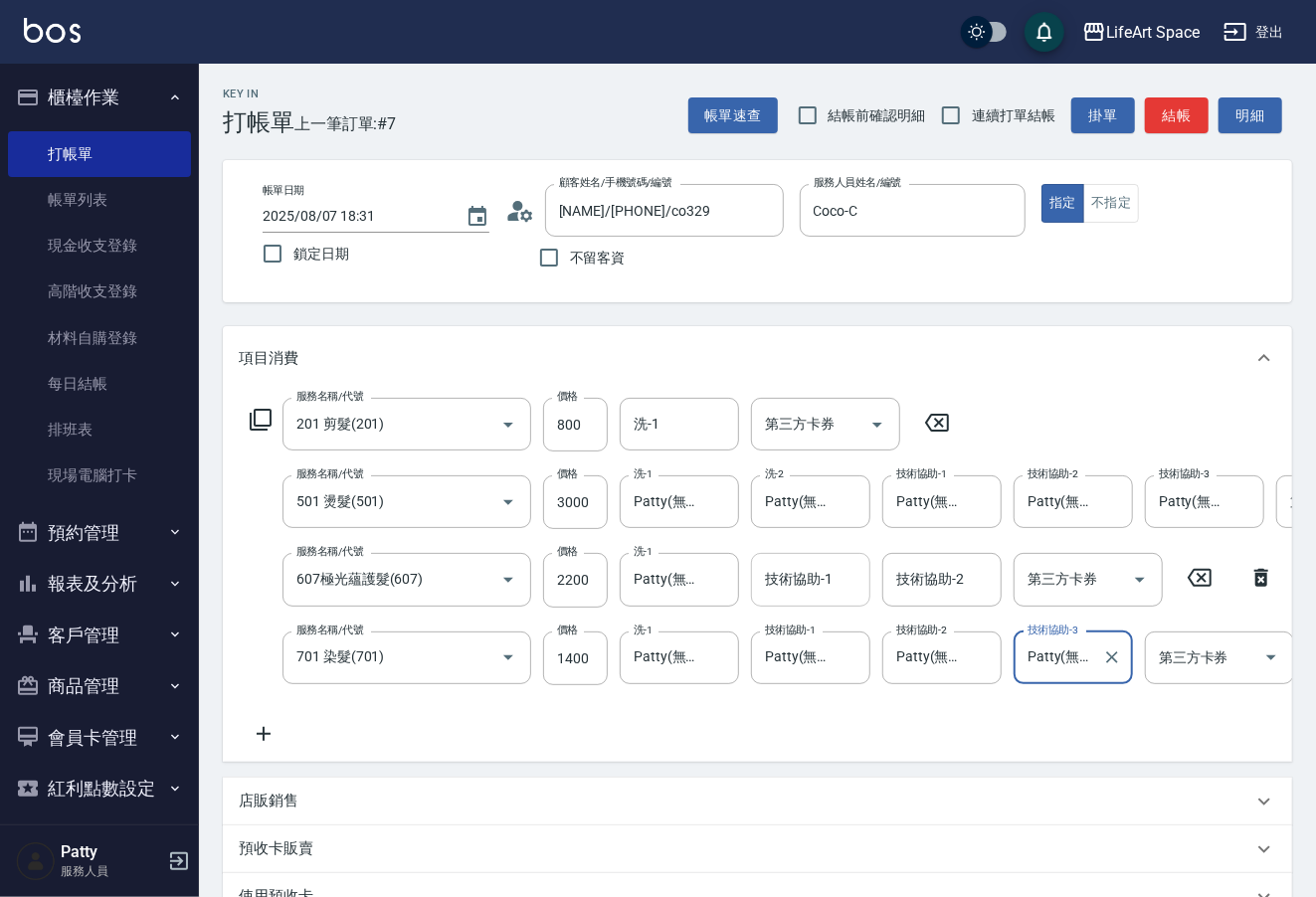 click on "技術協助-1" at bounding box center (811, 579) 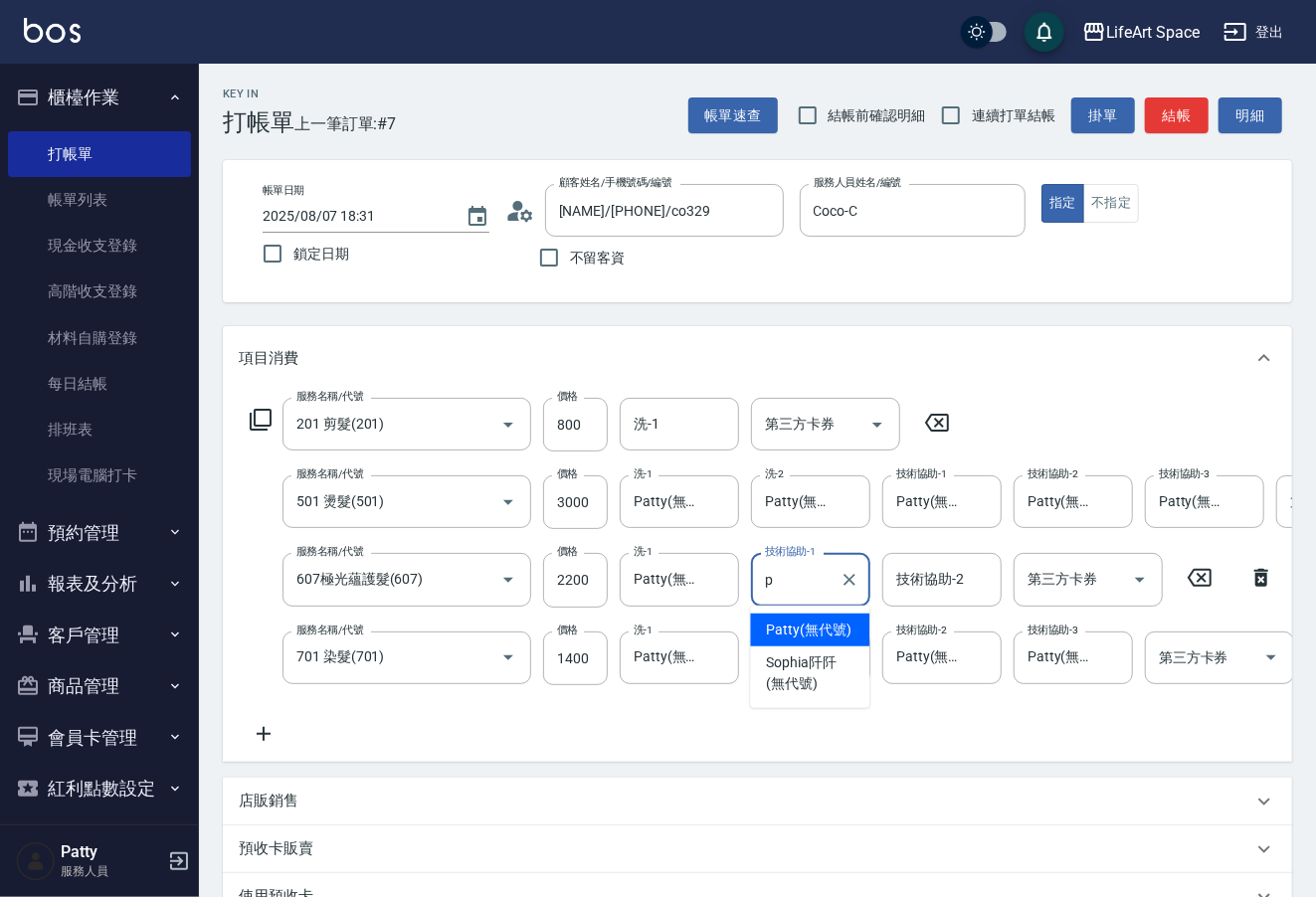 click on "Patty (無代號)" at bounding box center [809, 629] 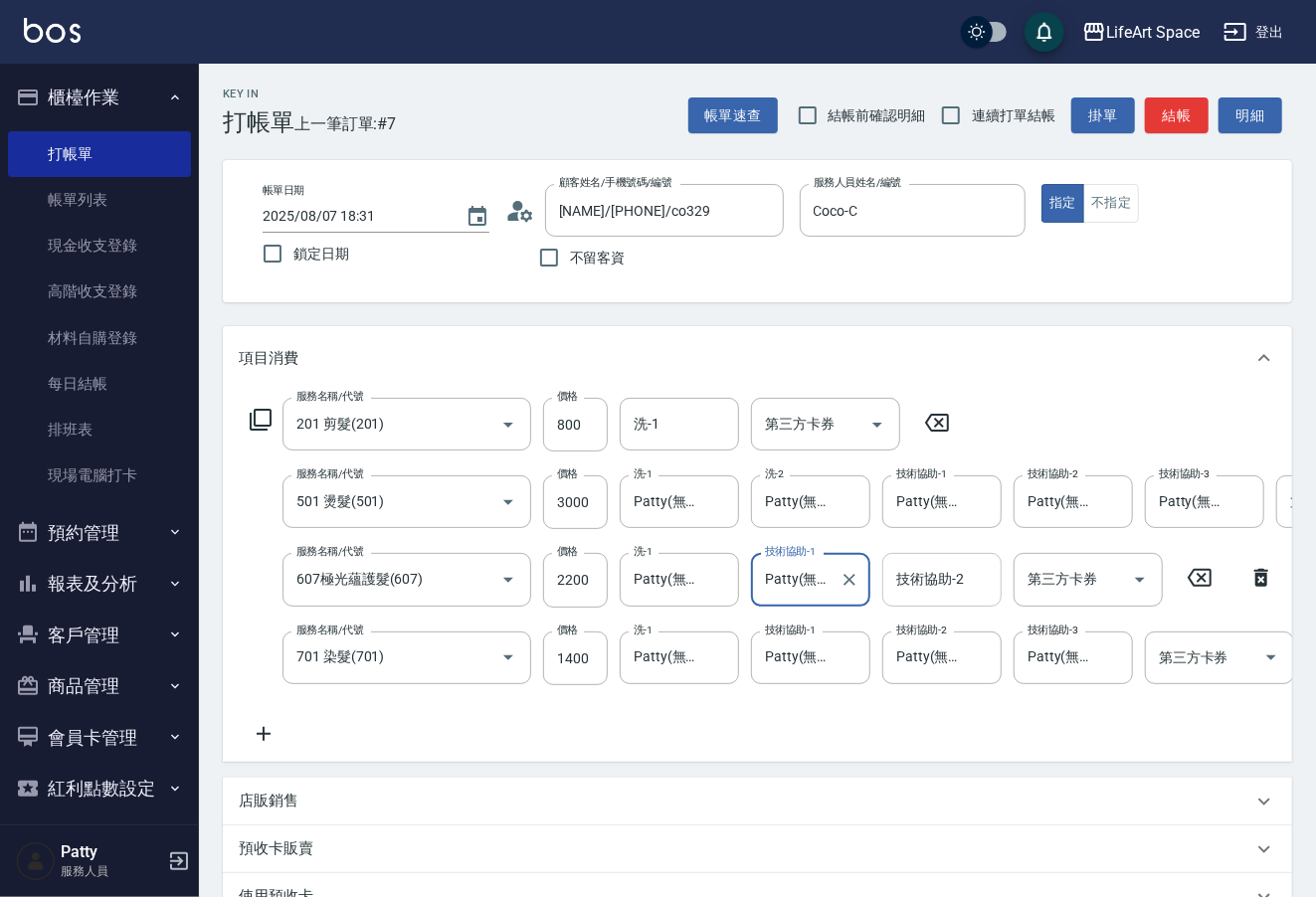 type on "Patty(無代號)" 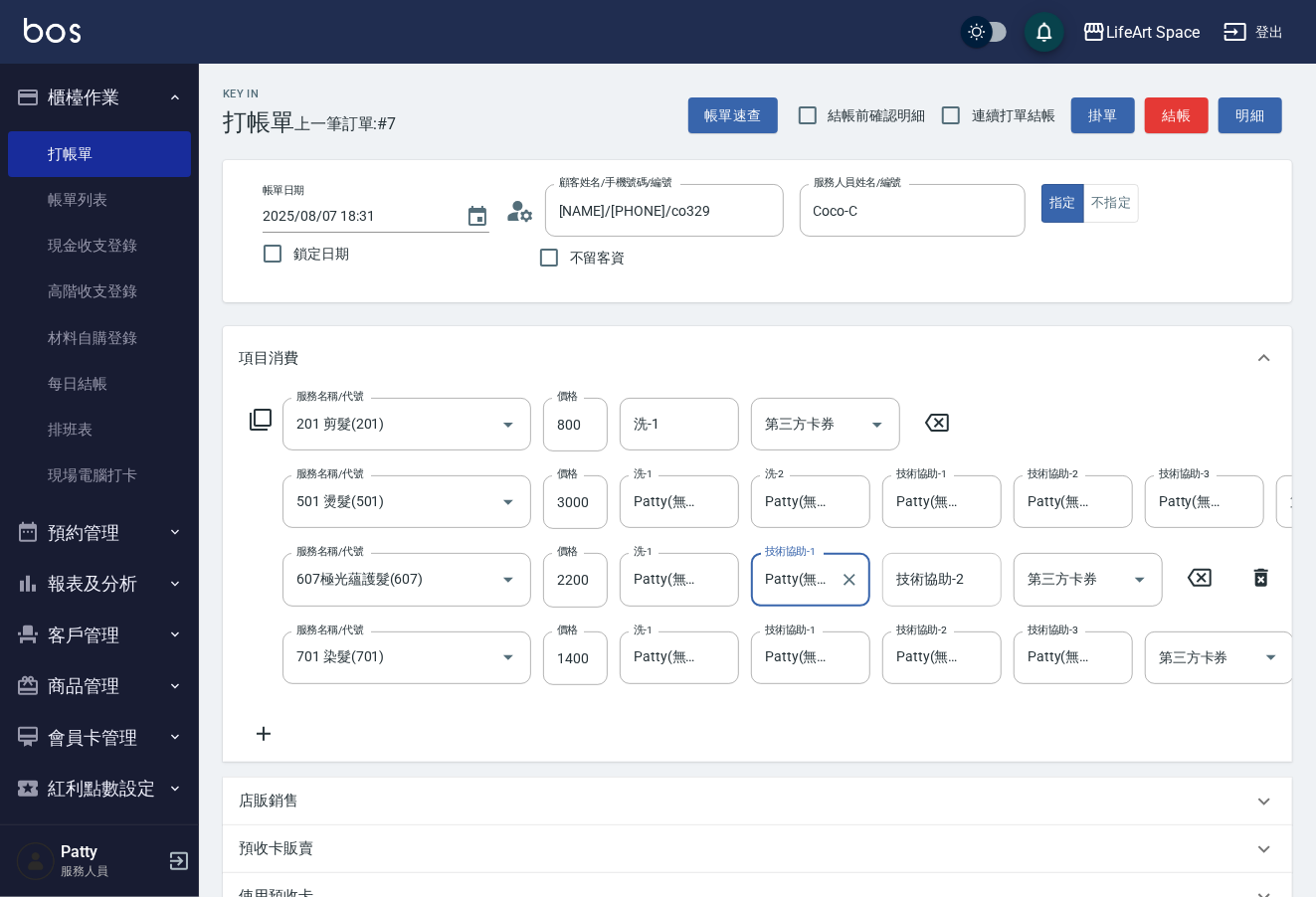 click on "技術協助-2" at bounding box center [942, 579] 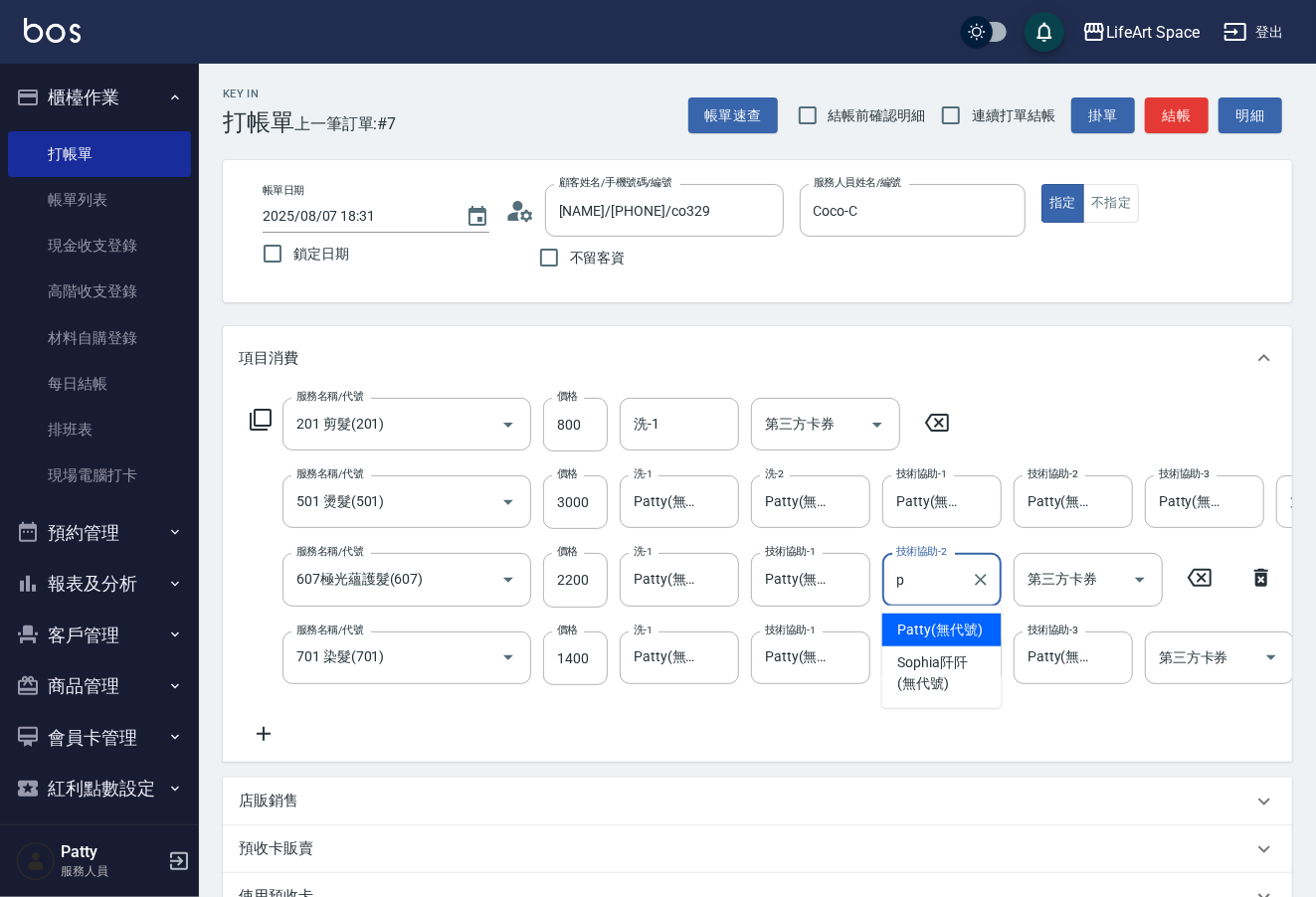 click on "Patty (無代號)" at bounding box center [941, 629] 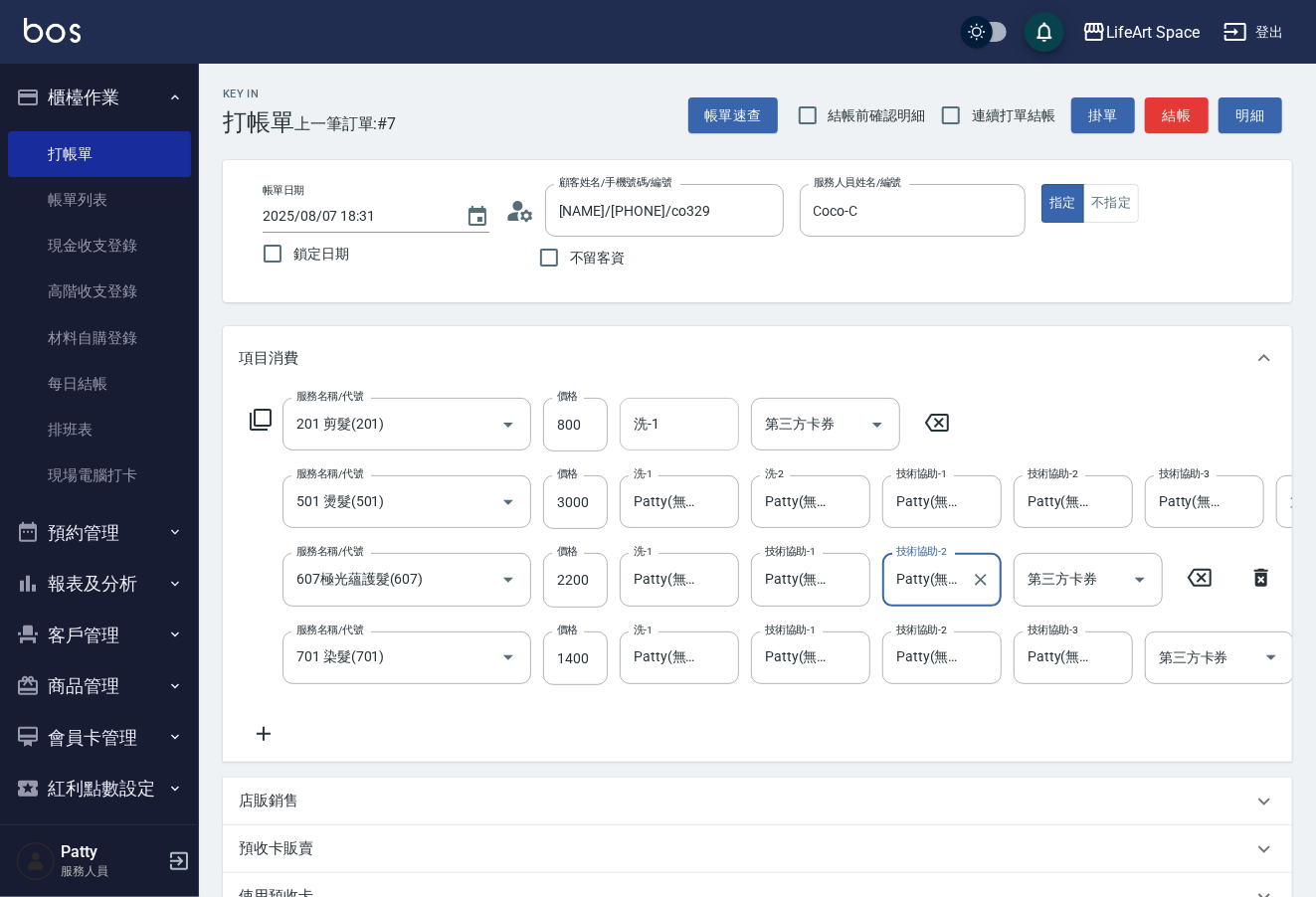 type on "Patty(無代號)" 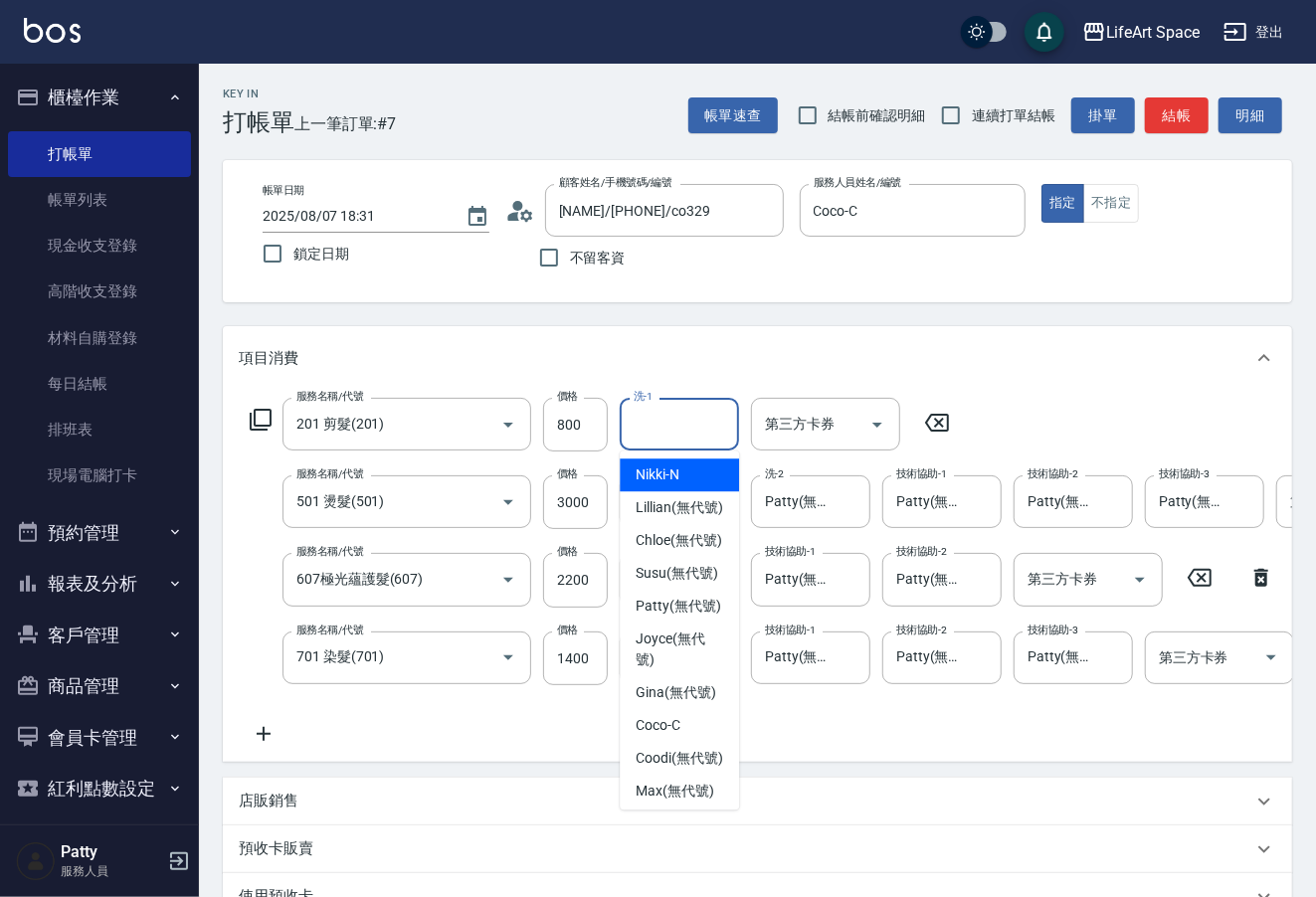 click on "洗-1" at bounding box center [679, 424] 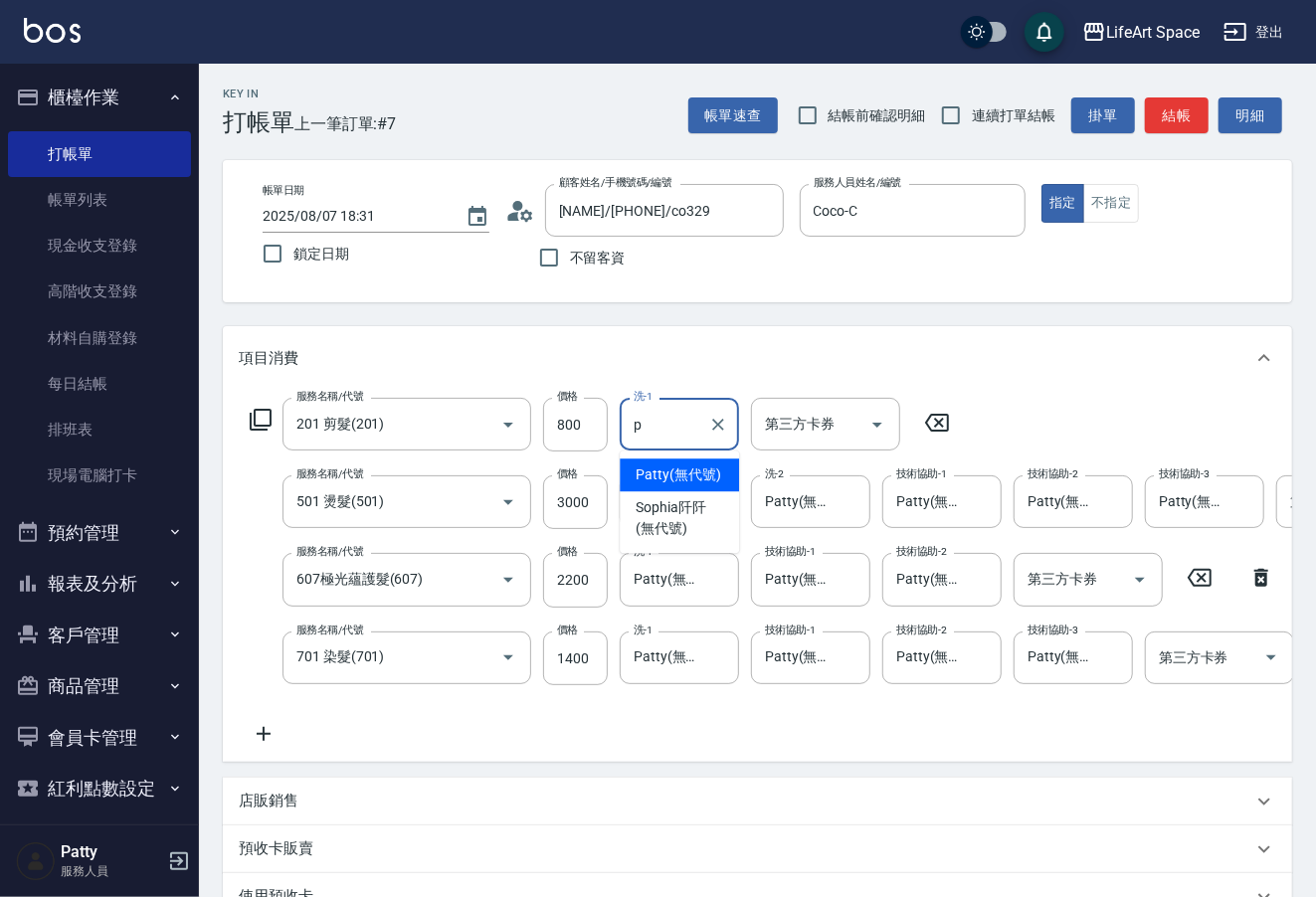 click on "Patty (無代號)" at bounding box center [678, 474] 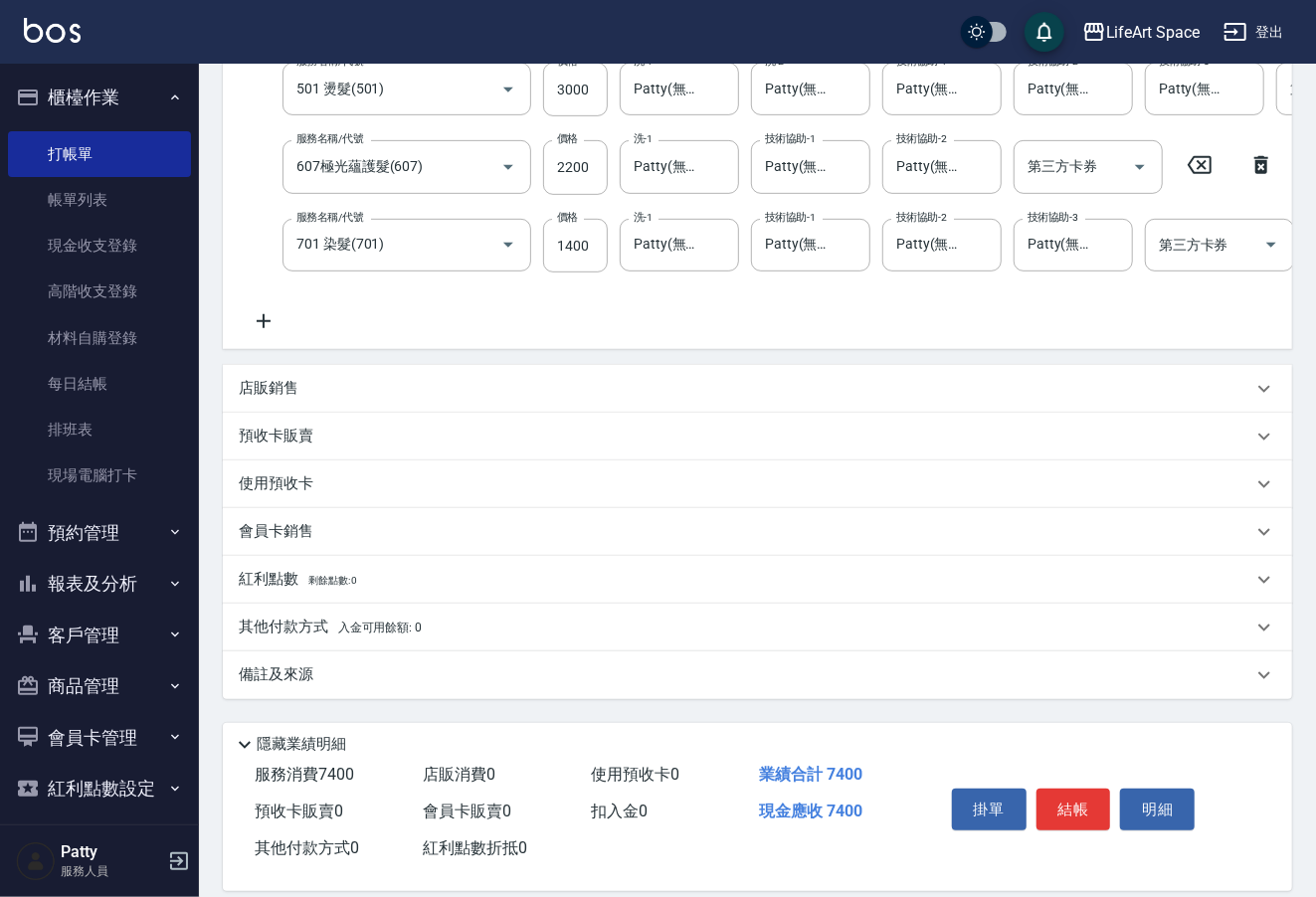 scroll, scrollTop: 452, scrollLeft: 0, axis: vertical 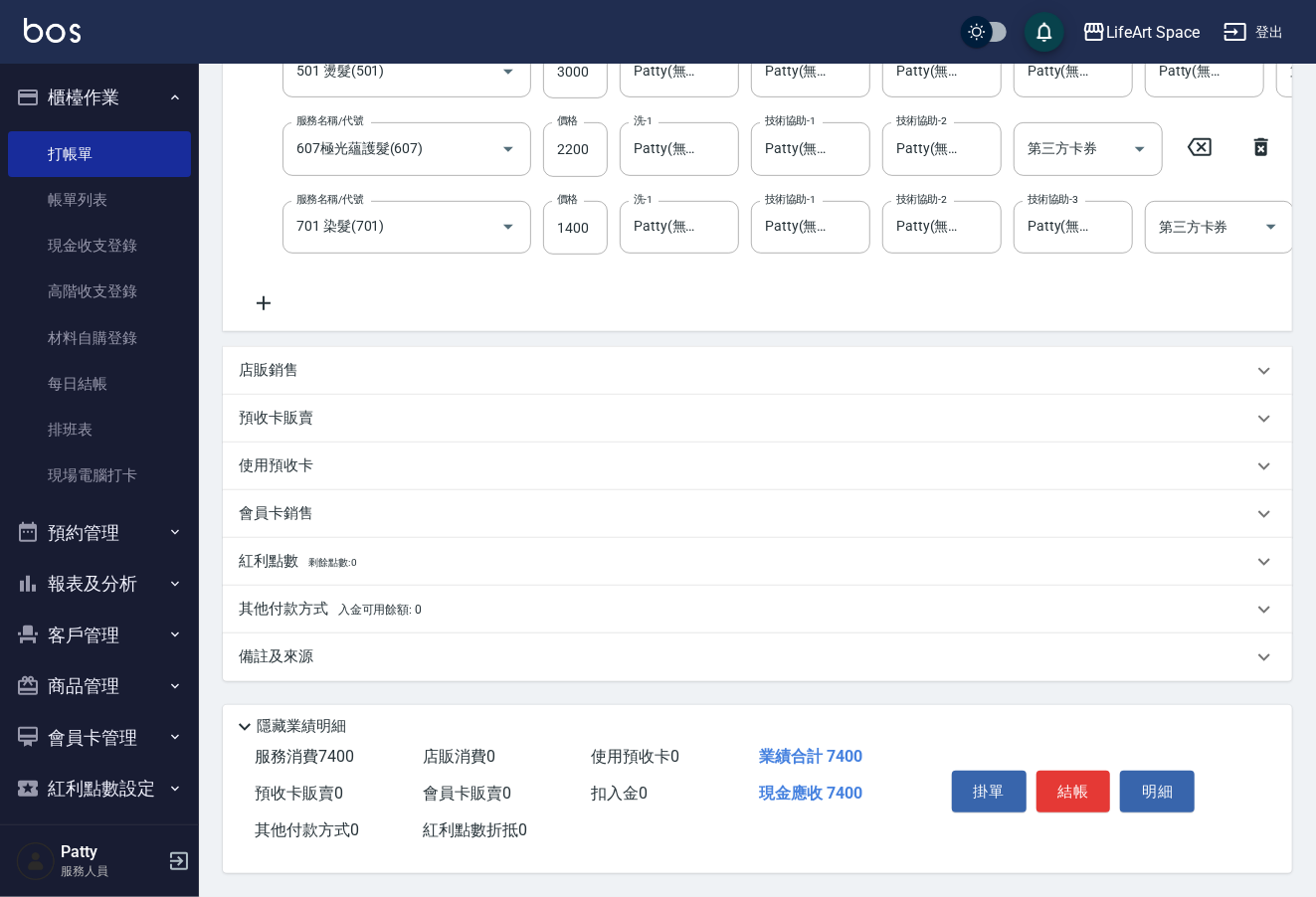 type on "Patty(無代號)" 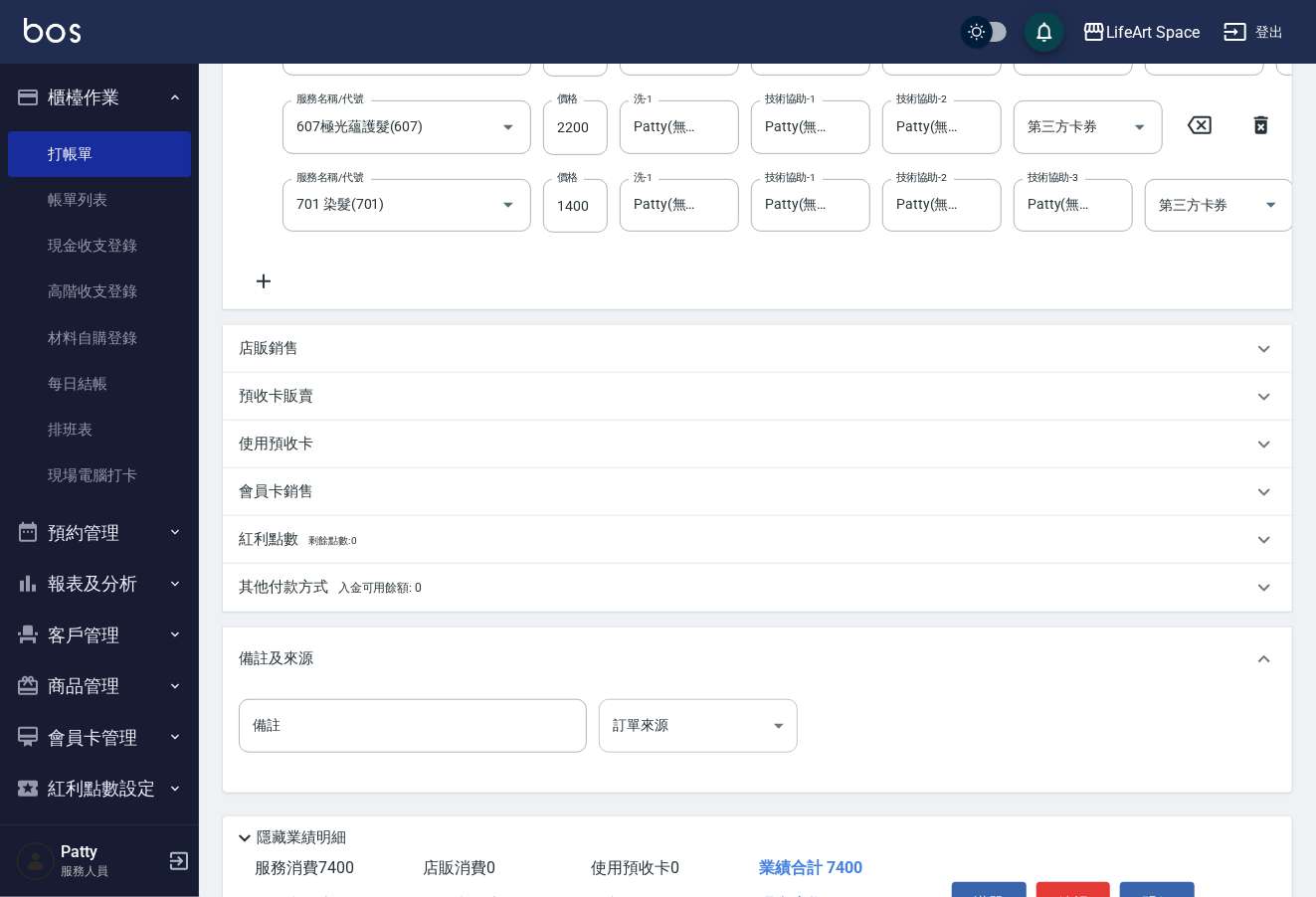 click on "LifeArt Space 登出 櫃檯作業 打帳單 帳單列表 現金收支登錄 高階收支登錄 材料自購登錄 每日結帳 排班表 現場電腦打卡 預約管理 預約管理 單日預約紀錄 單週預約紀錄 報表及分析 報表目錄 店家日報表 互助日報表 互助點數明細 全店業績分析表 設計師日報表 店販抽成明細 客戶管理 客戶列表 卡券管理 入金管理 商品管理 商品分類設定 商品列表 會員卡管理 會員卡分類設定 會員卡列表 紅利點數設定 紅利點數紀錄 Patty 服務人員 Key In 打帳單 上一筆訂單:#7 帳單速查 結帳前確認明細 連續打單結帳 掛單 結帳 明細 帳單日期 2025/08/07 18:31 鎖定日期 顧客姓名/手機號碼/編號 Ｍillis Tsai/[PHONE]/co329 顧客姓名/手機號碼/編號 不留客資 服務人員姓名/編號 Coco-C 服務人員姓名/編號 指定 不指定 項目消費 服務名稱/代號 201 剪髮(201) 服務名稱/代號 價格 800 價格 洗-1 剪髮(201) 洗-1" at bounding box center (658, 277) 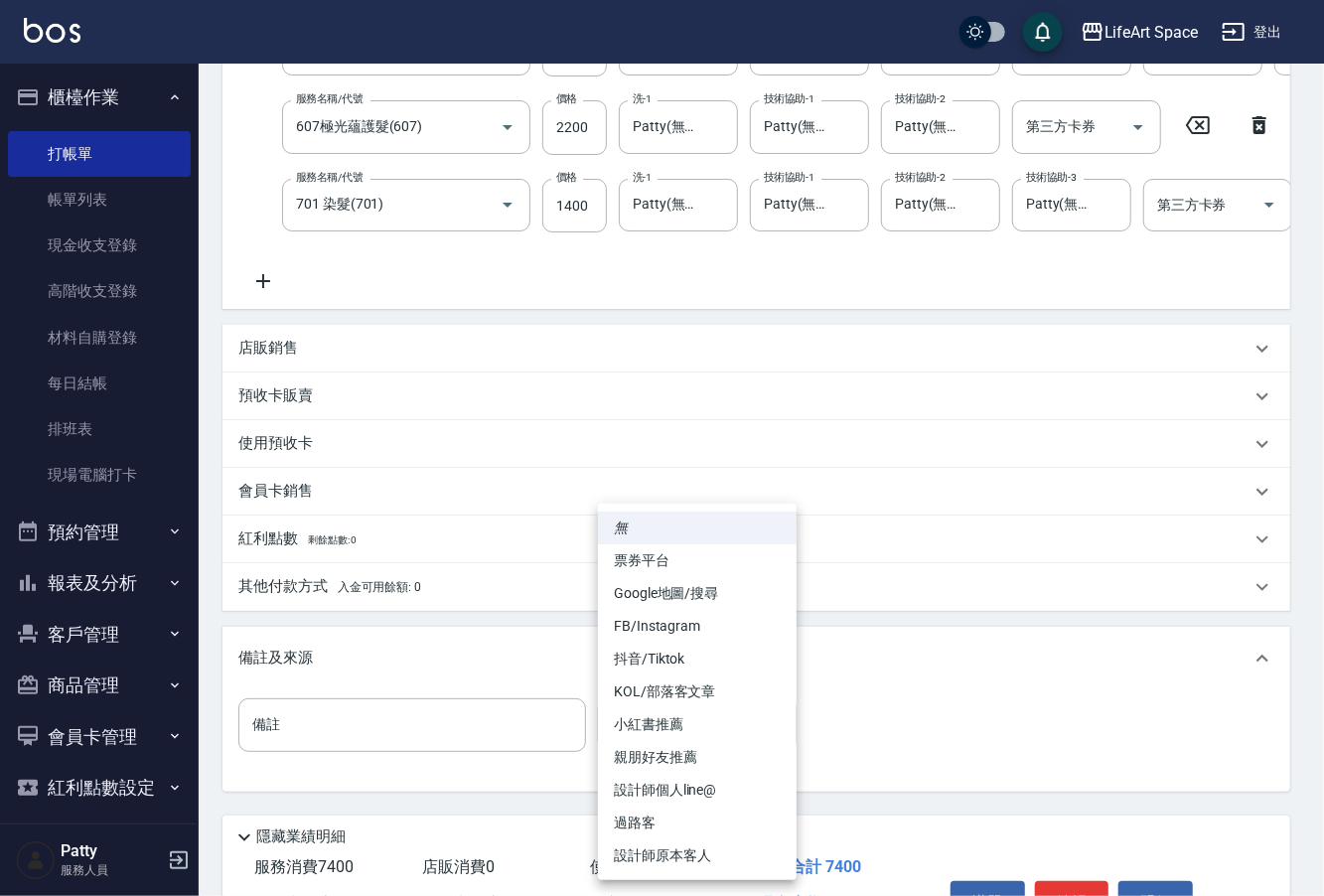 click on "設計師原本客人" at bounding box center (697, 855) 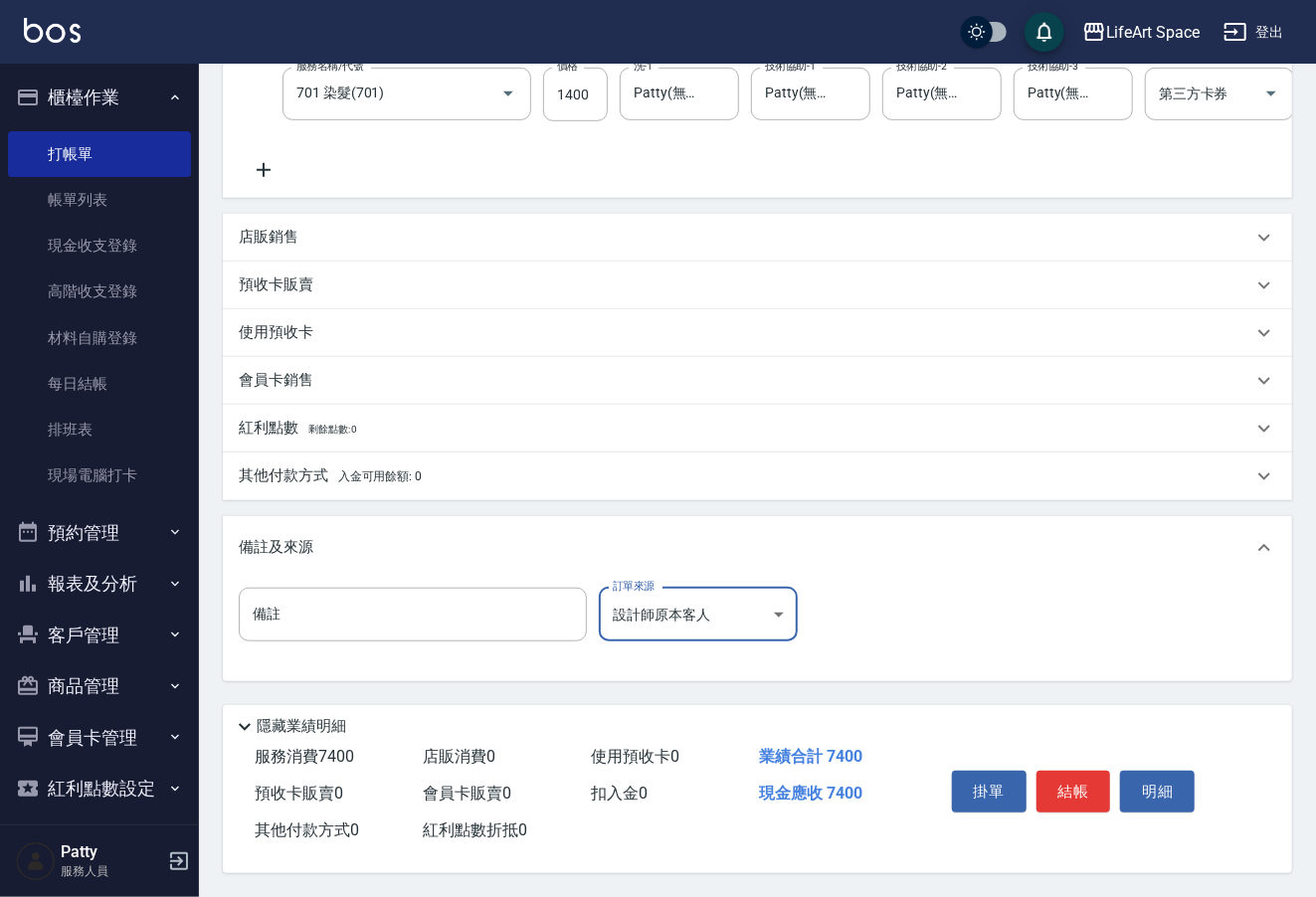 scroll, scrollTop: 587, scrollLeft: 0, axis: vertical 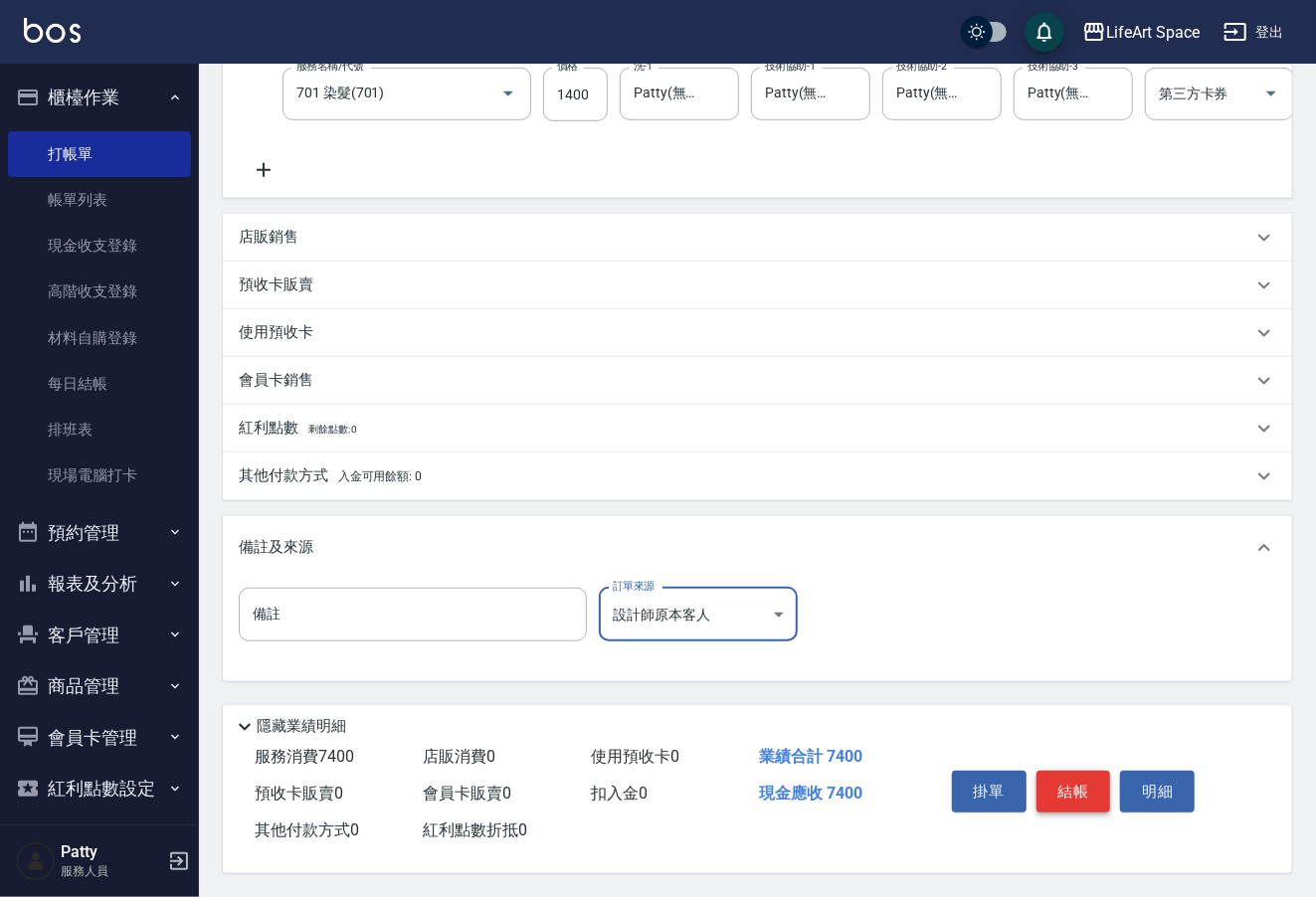 click on "結帳" at bounding box center (1073, 792) 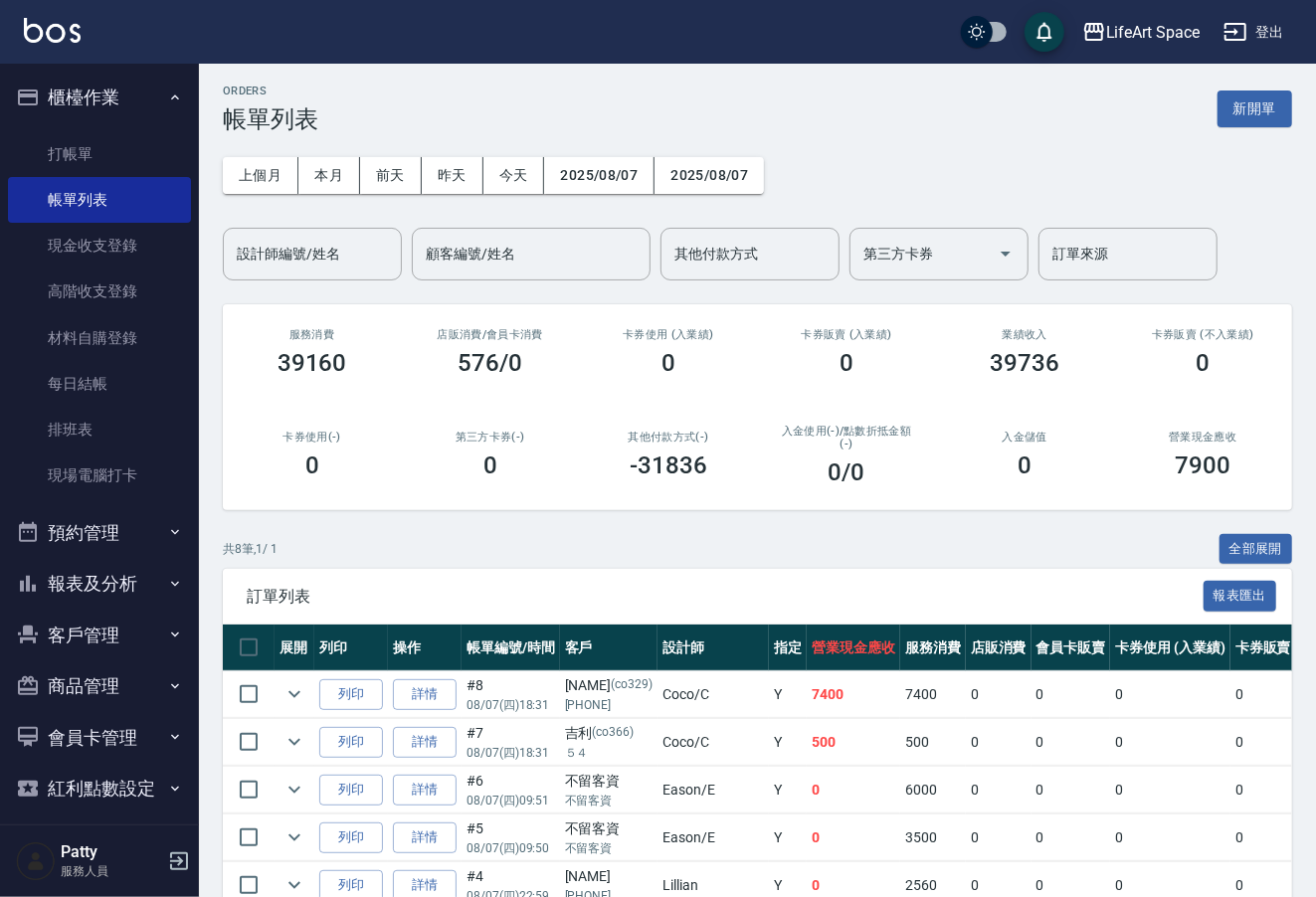 scroll, scrollTop: 0, scrollLeft: 0, axis: both 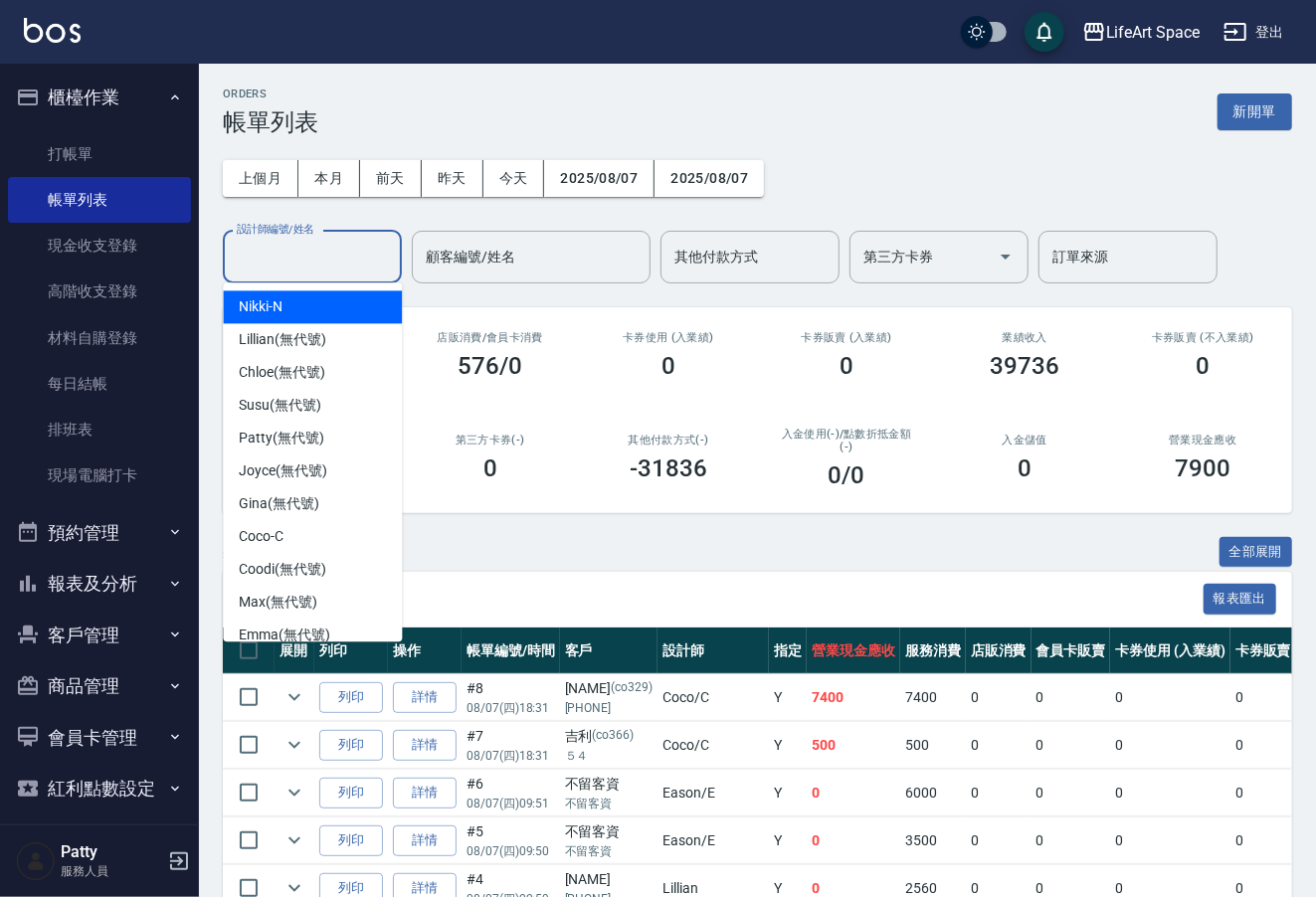 click on "設計師編號/姓名" at bounding box center (312, 257) 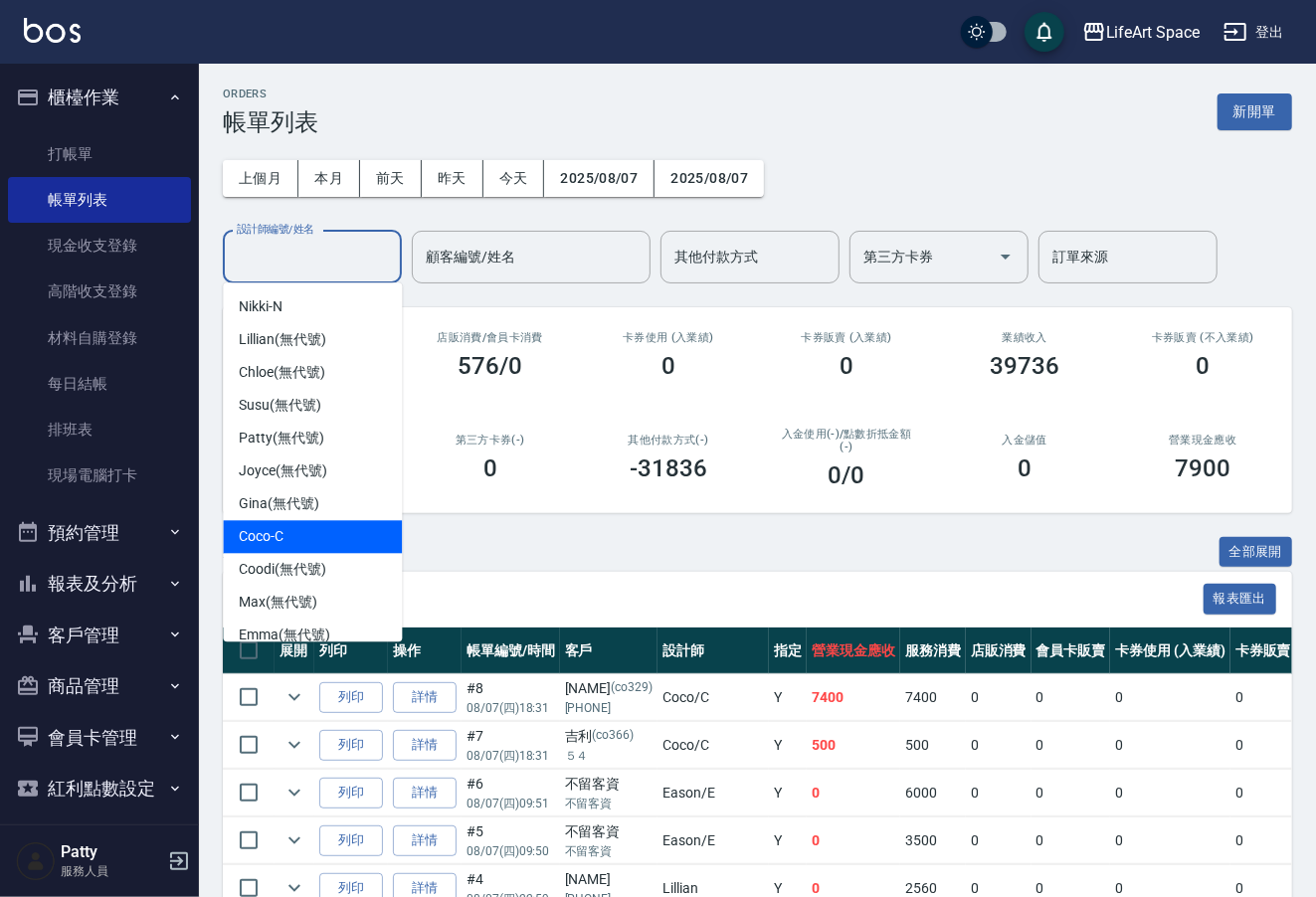 click on "Coco -C" at bounding box center [312, 536] 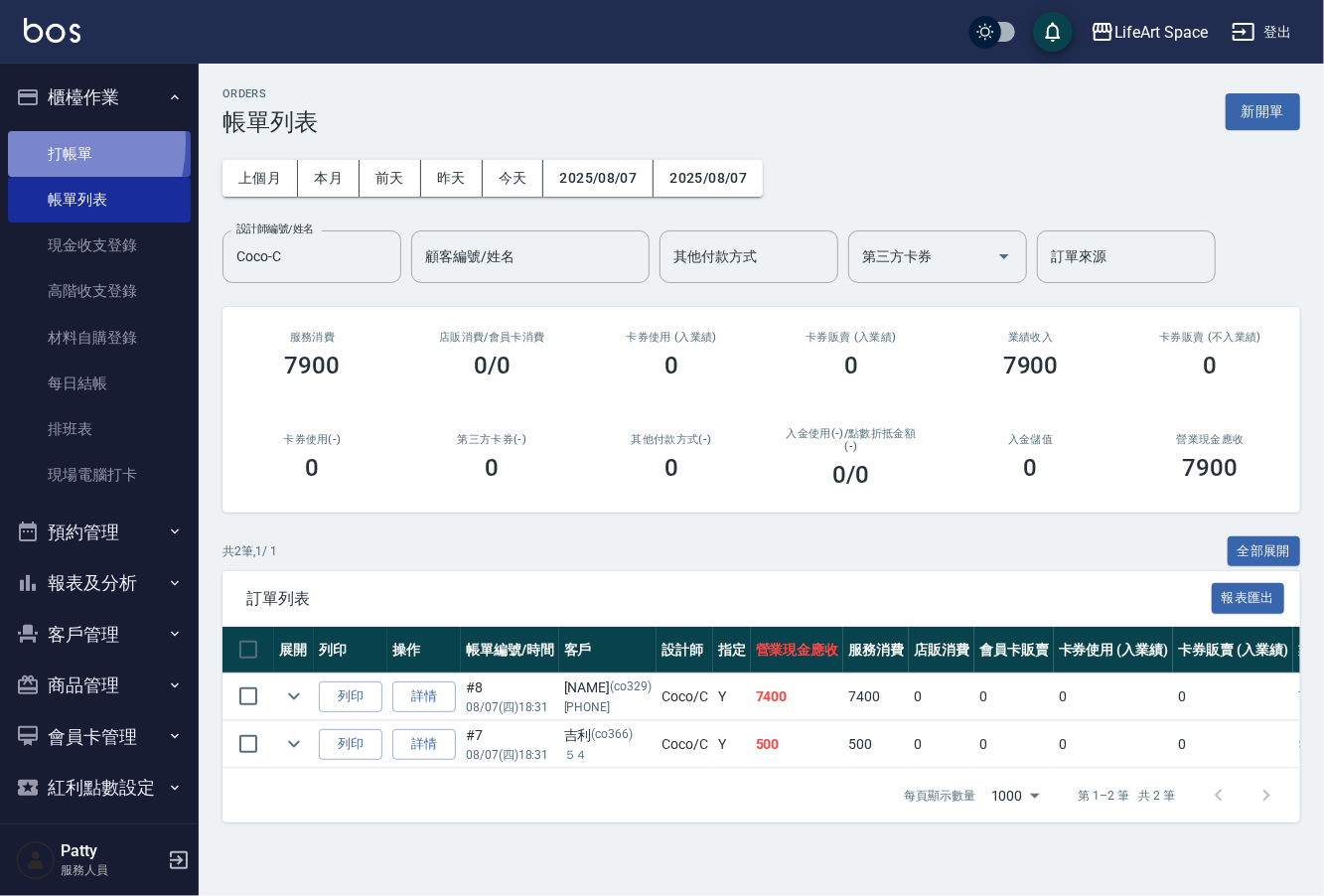 click on "打帳單" at bounding box center (99, 154) 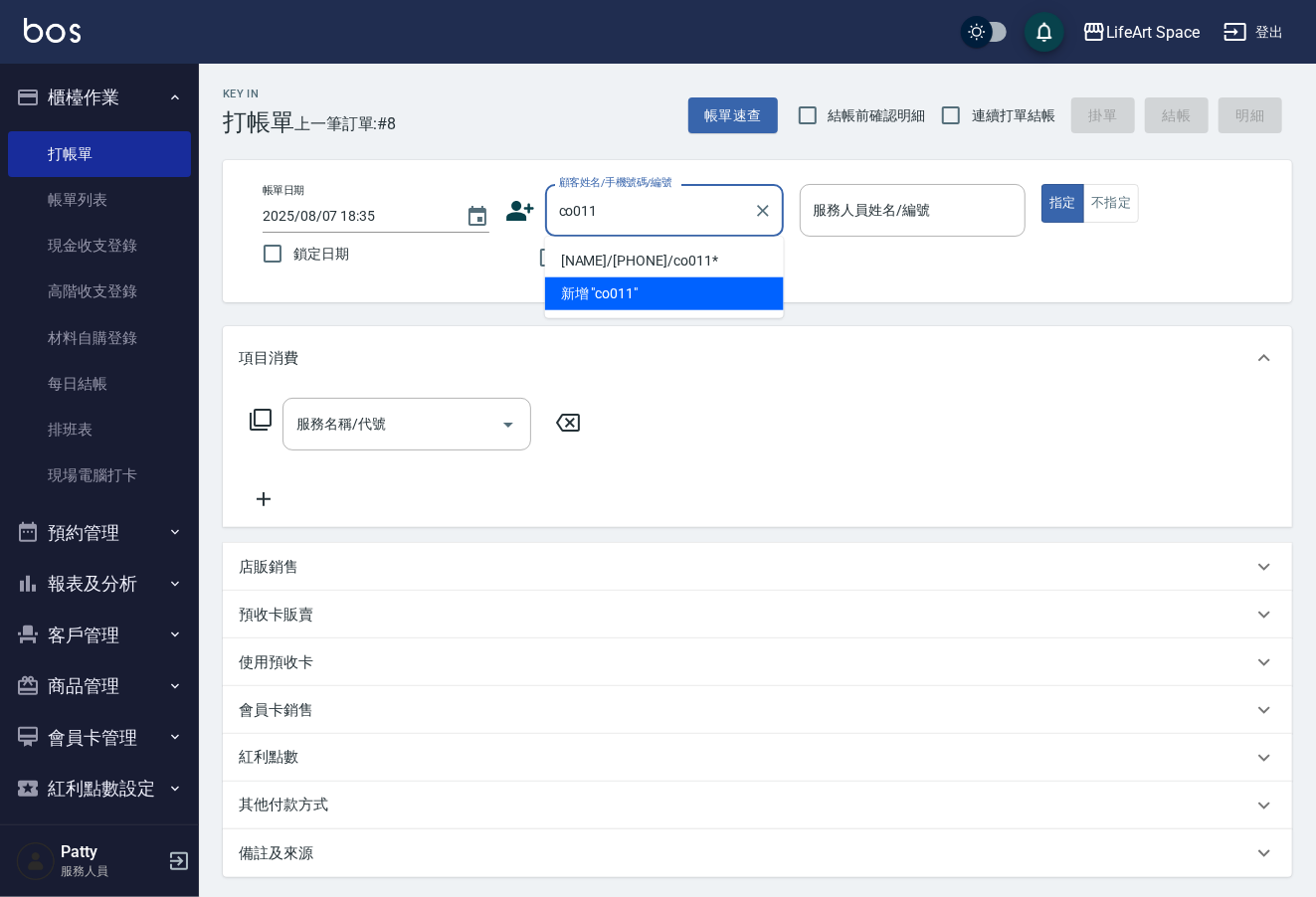 click on "[NAME]/[PHONE]/co011*" at bounding box center [664, 261] 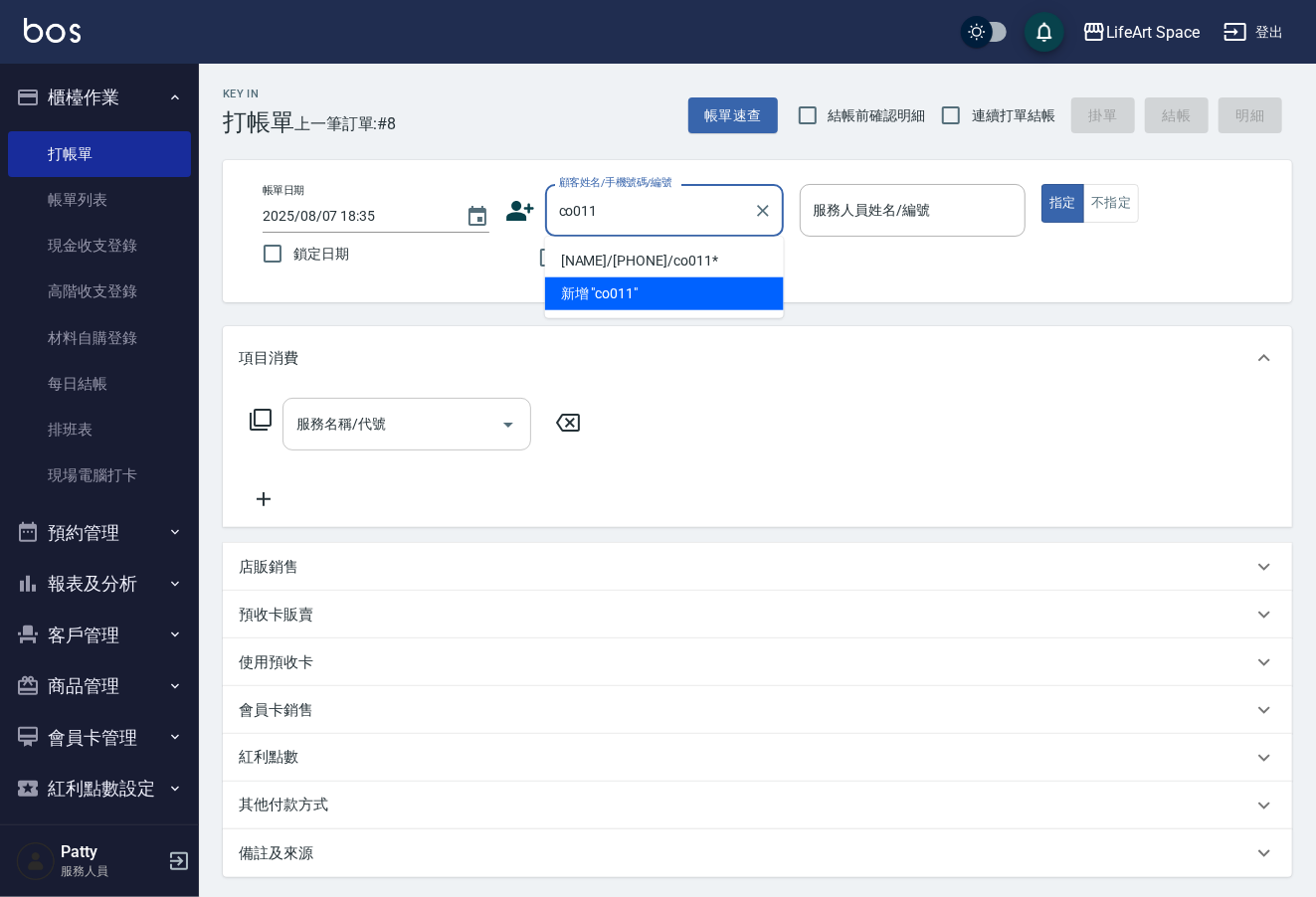 type on "[NAME]/[PHONE]/co011*" 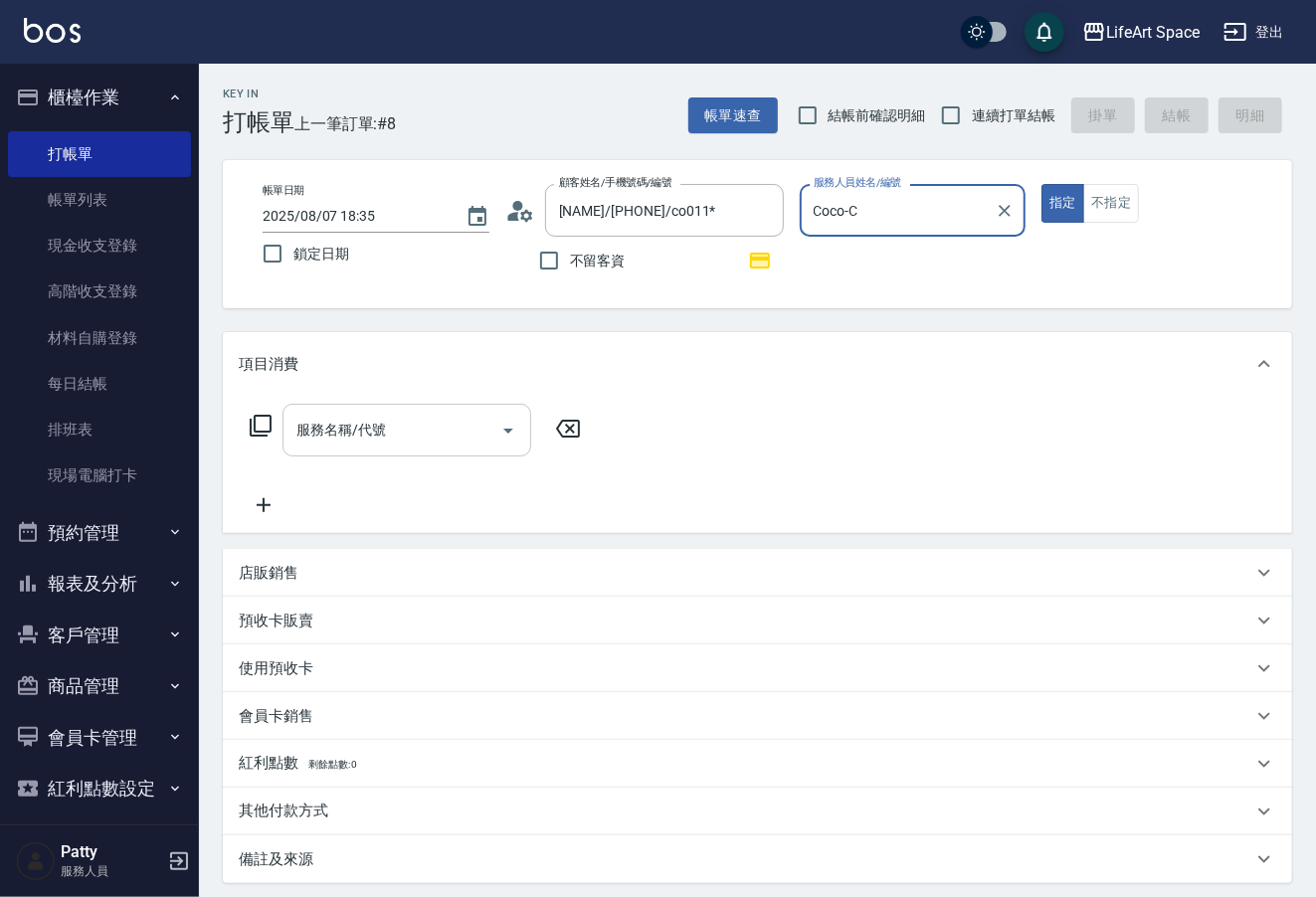click on "服務名稱/代號" at bounding box center [392, 430] 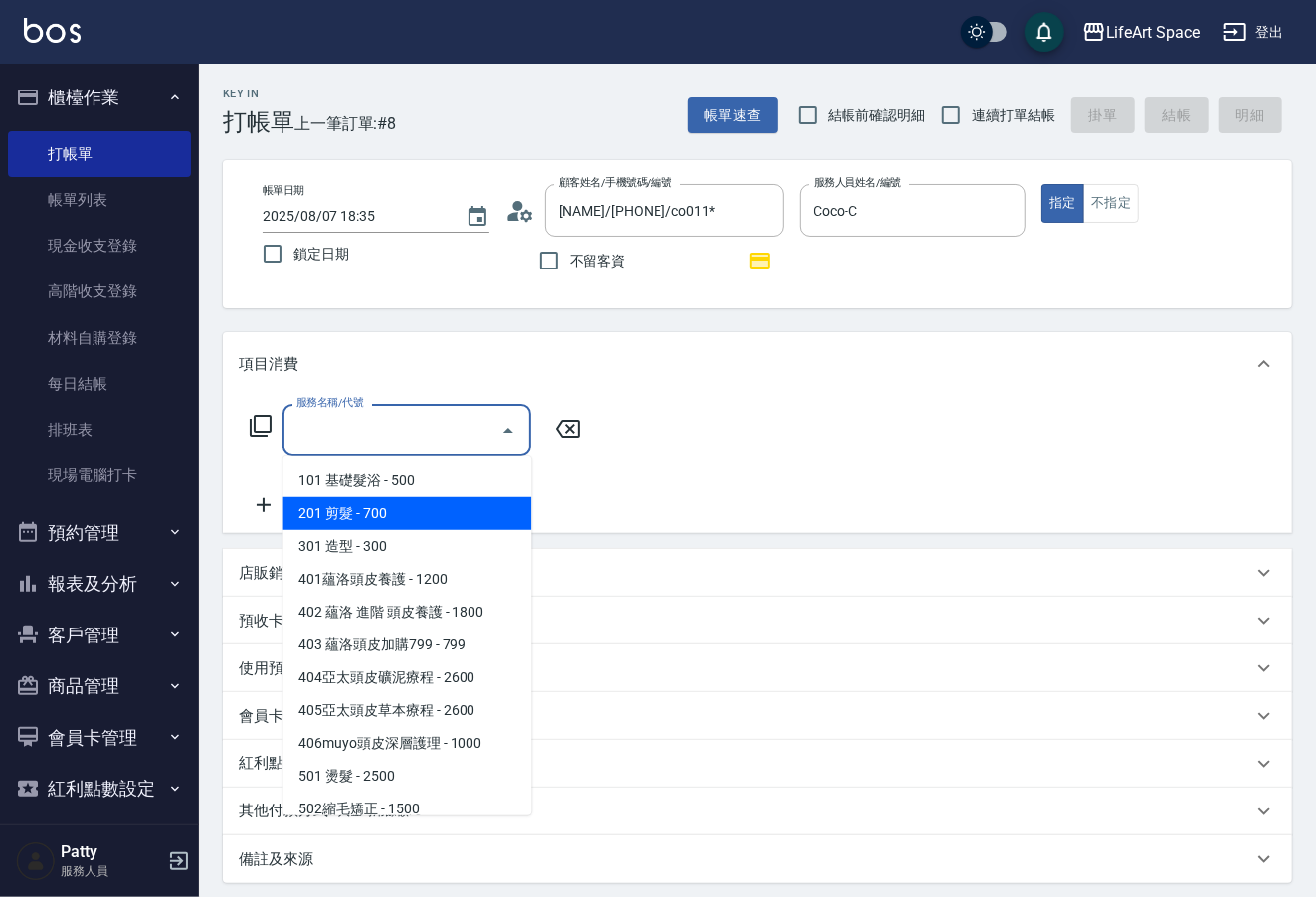 click on "201 剪髮 - 700" at bounding box center [407, 513] 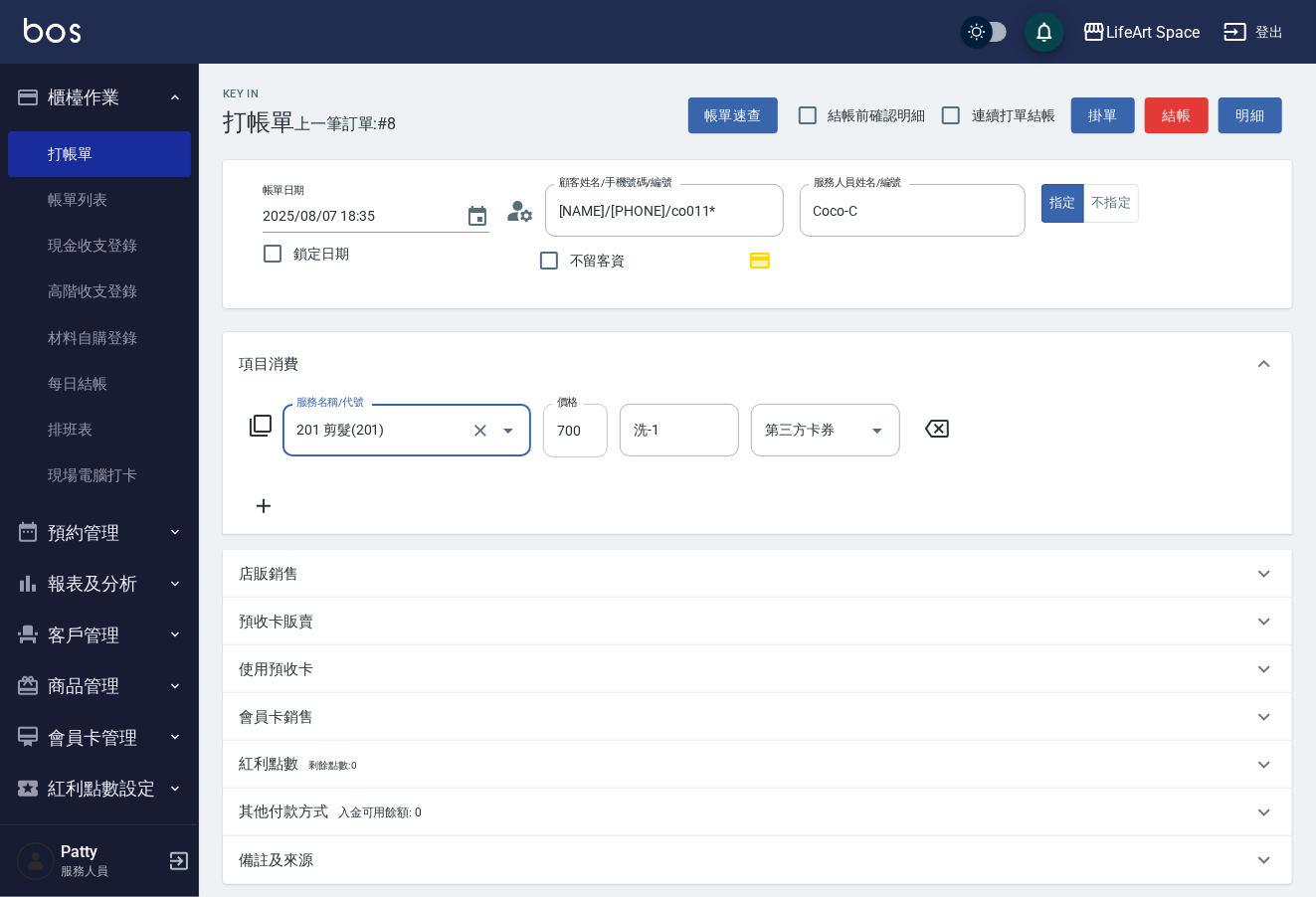 click on "700" at bounding box center (575, 431) 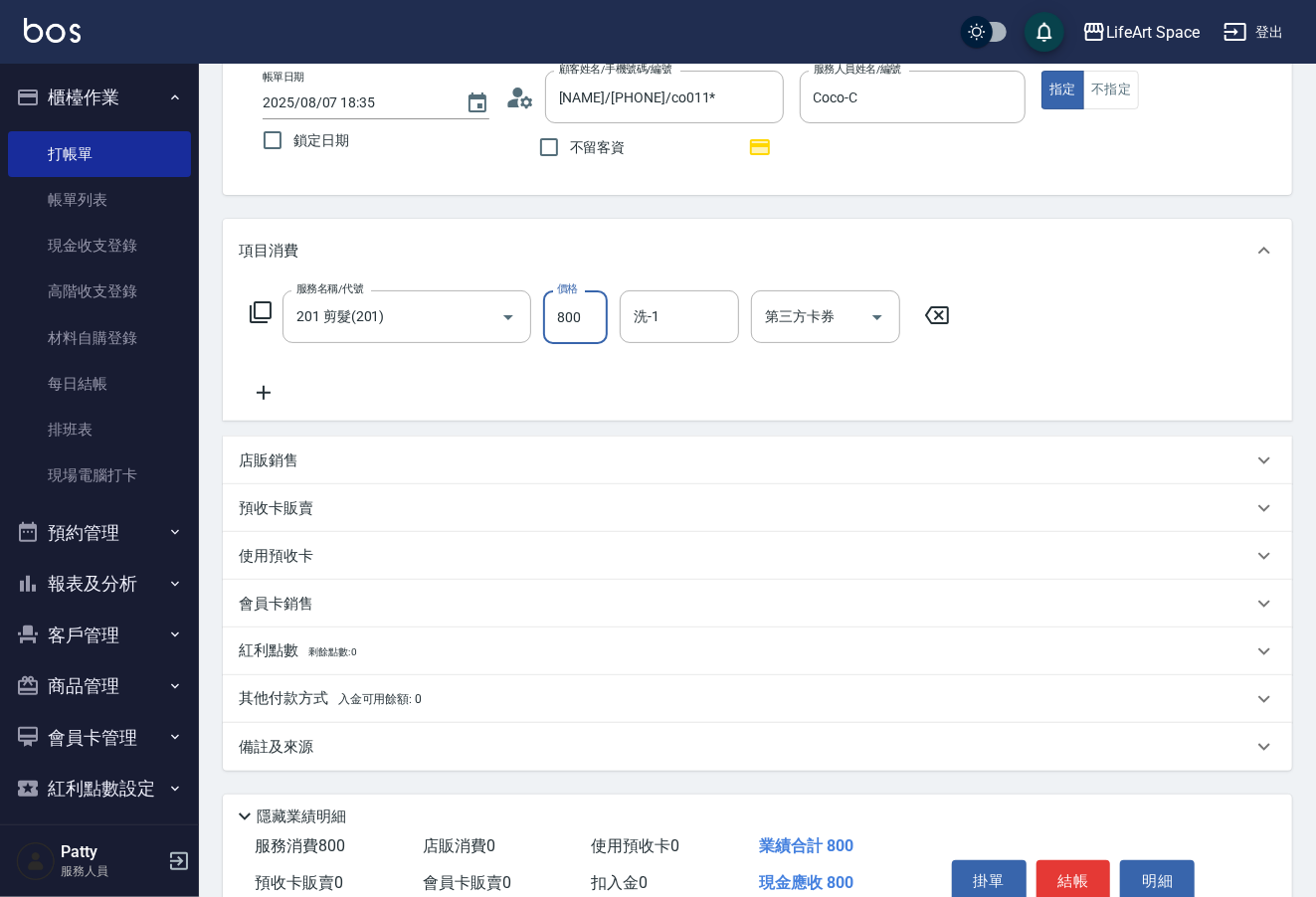 scroll, scrollTop: 210, scrollLeft: 0, axis: vertical 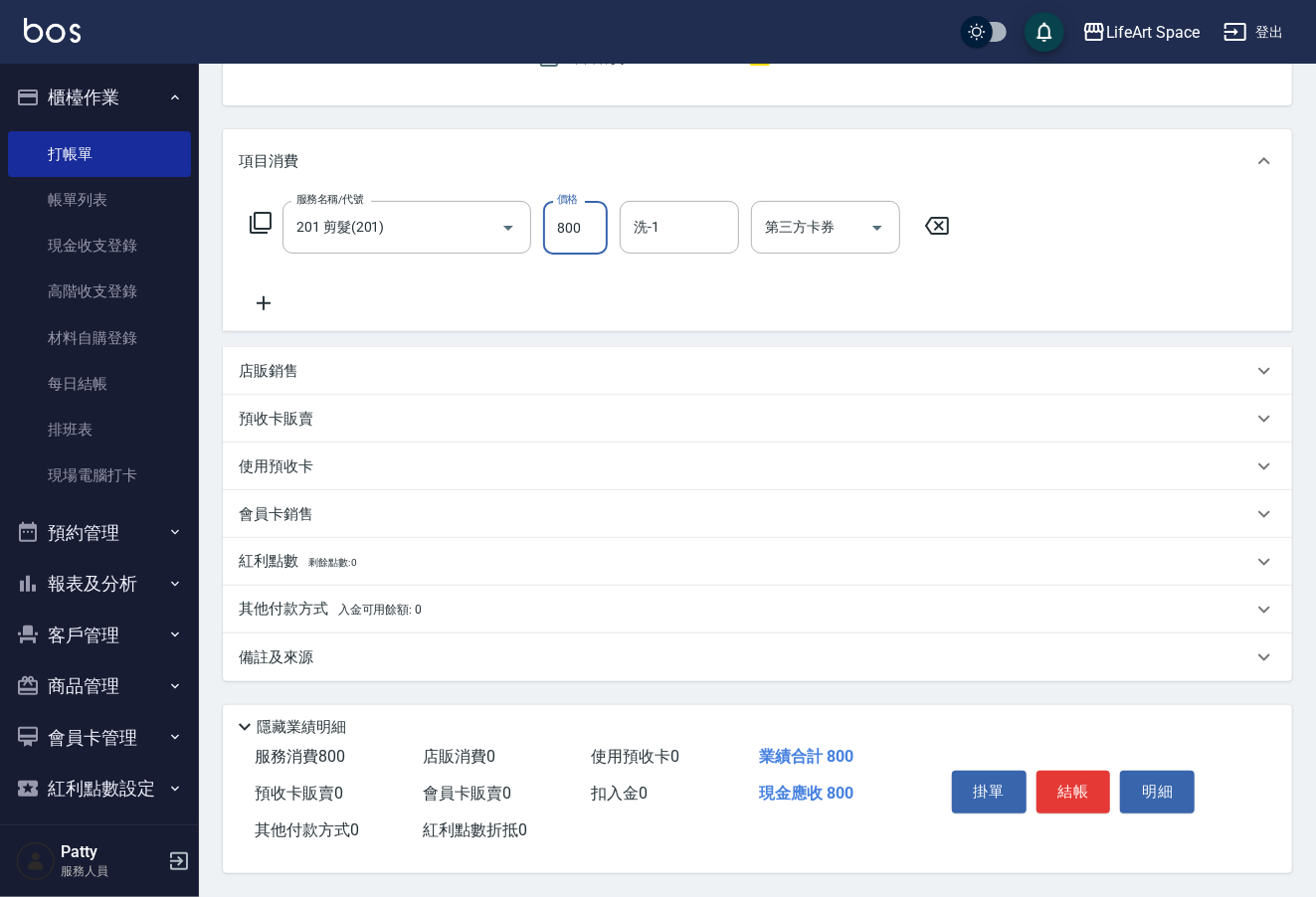 type on "800" 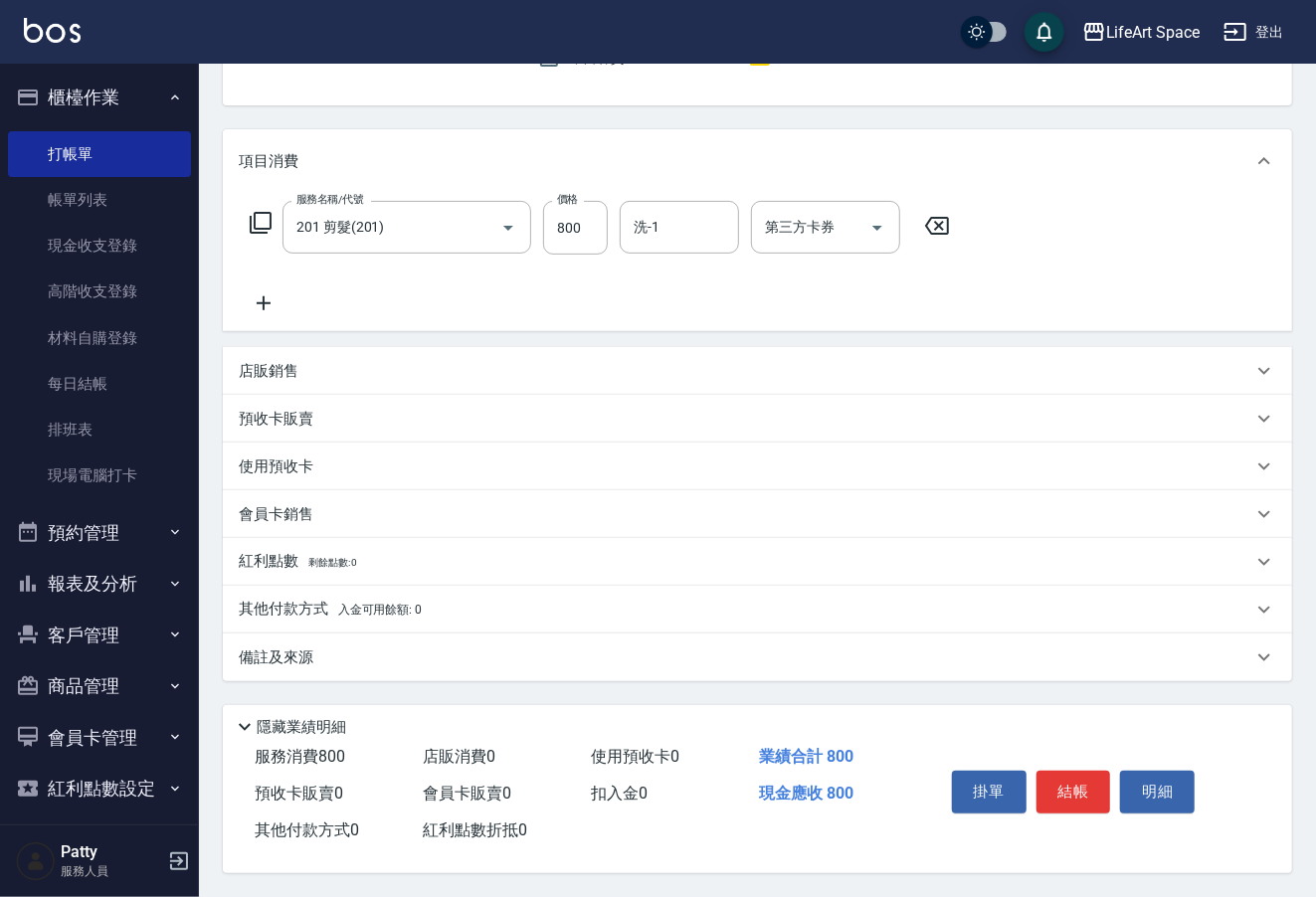 click on "備註及來源" at bounding box center (745, 657) 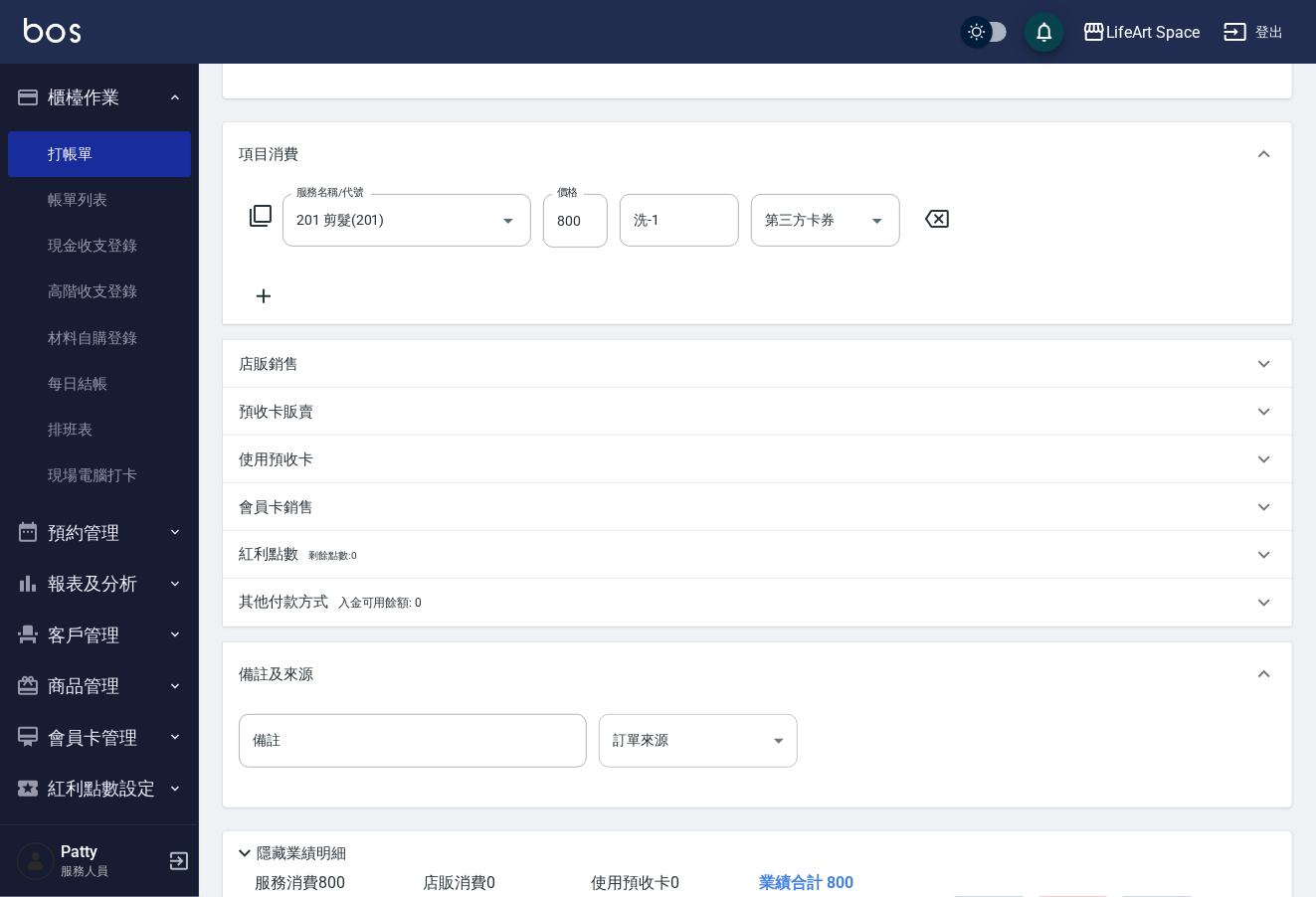 click on "LifeArt Space 登出 櫃檯作業 打帳單 帳單列表 現金收支登錄 高階收支登錄 材料自購登錄 每日結帳 排班表 現場電腦打卡 預約管理 預約管理 單日預約紀錄 單週預約紀錄 報表及分析 報表目錄 店家日報表 互助日報表 互助點數明細 全店業績分析表 設計師日報表 店販抽成明細 客戶管理 客戶列表 卡券管理 入金管理 商品管理 商品分類設定 商品列表 會員卡管理 會員卡分類設定 會員卡列表 紅利點數設定 紅利點數紀錄 Patty 服務人員 Key In 打帳單 上一筆訂單:#8 帳單速查 結帳前確認明細 連續打單結帳 掛單 結帳 明細 帳單日期 2025/08/07 18:35 鎖定日期 顧客姓名/手機號碼/編號 徐仁浩/[PHONE]/co011* 顧客姓名/手機號碼/編號 不留客資 服務人員姓名/編號 Coco-C 服務人員姓名/編號 指定 不指定 項目消費 服務名稱/代號 201 剪髮(201) 服務名稱/代號 價格 800 價格 洗-1 洗-1 第三方卡券 0 0" at bounding box center [658, 407] 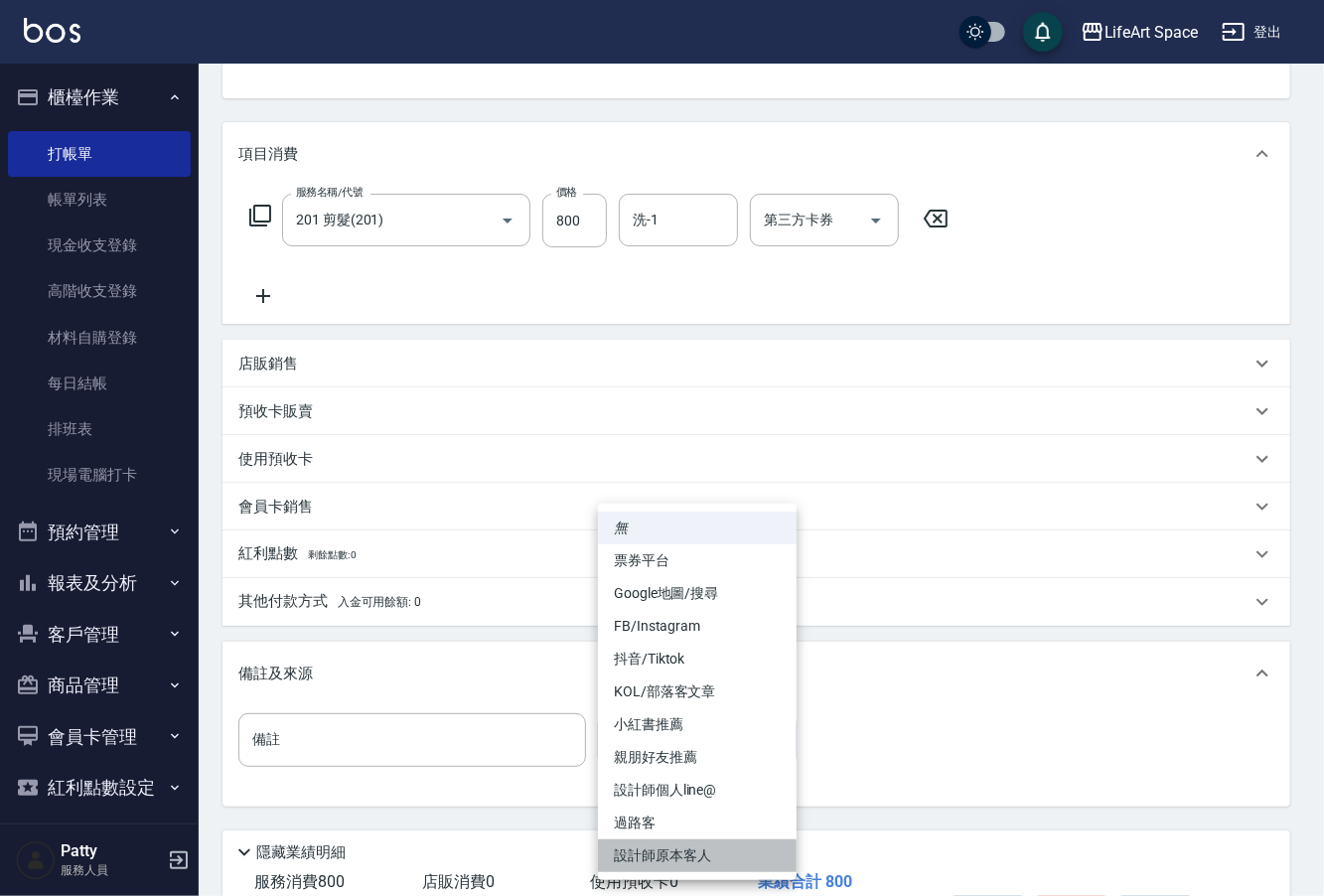 click on "設計師原本客人" at bounding box center (697, 855) 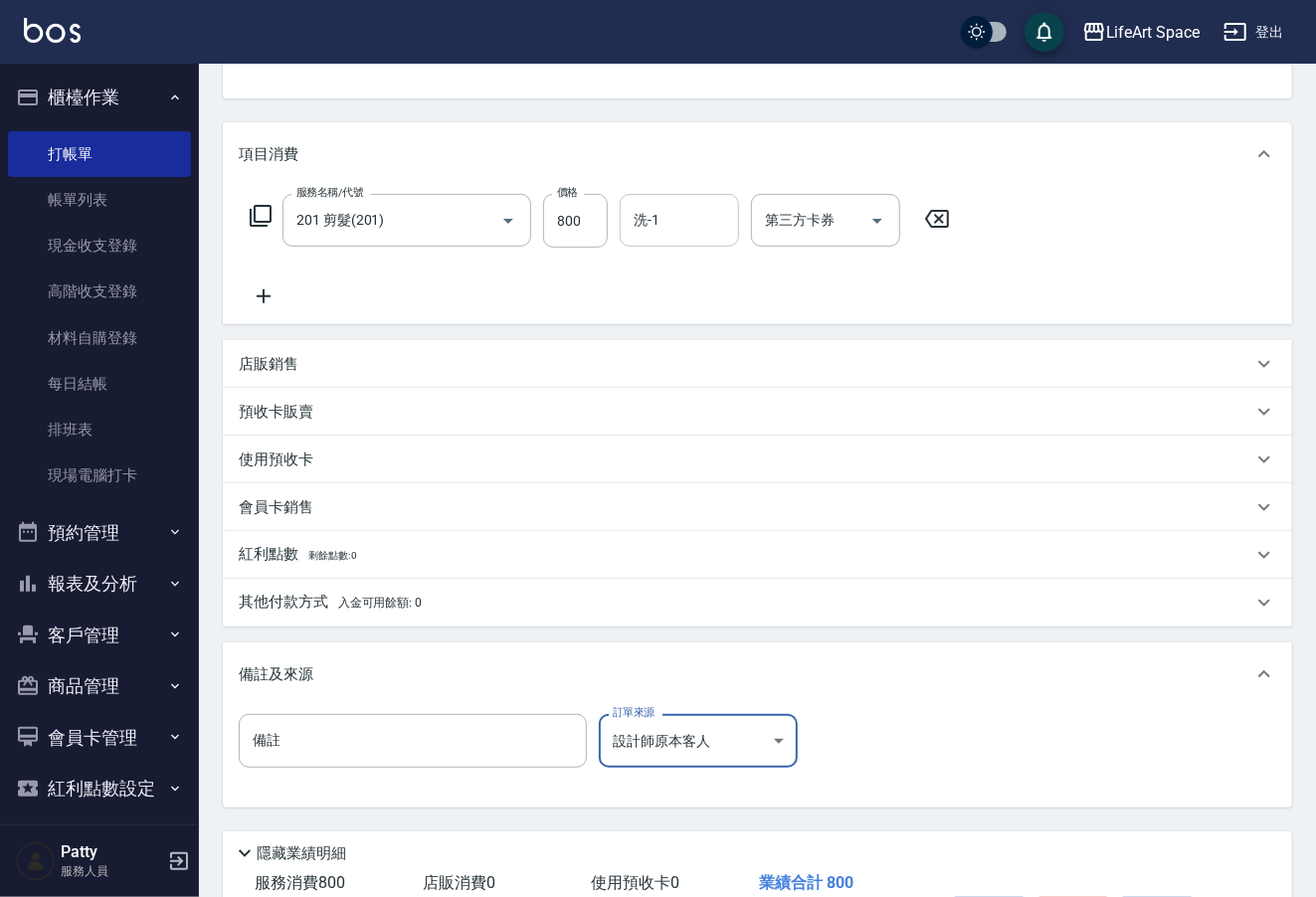 click on "洗-1" at bounding box center [679, 220] 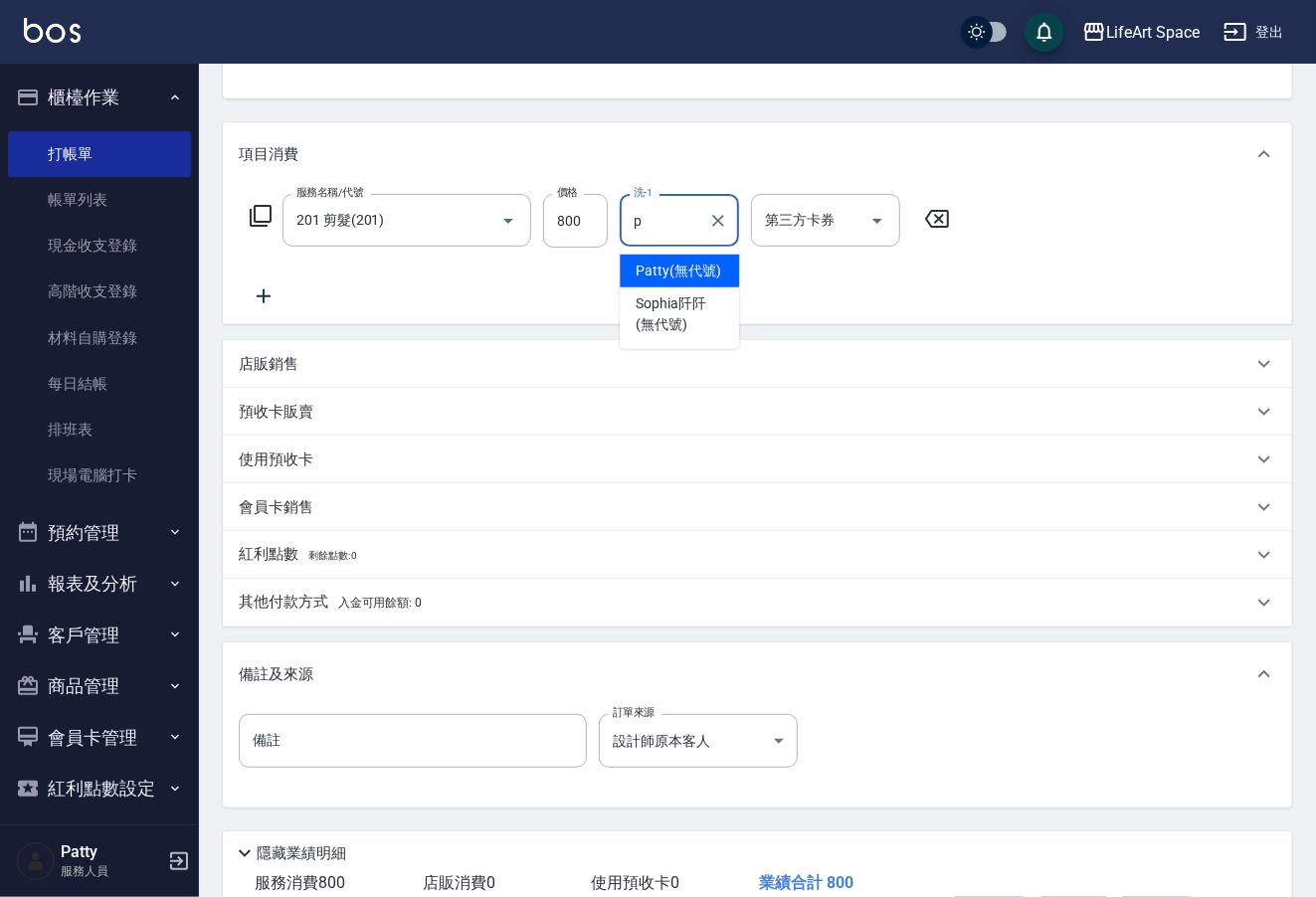 click on "Patty (無代號)" at bounding box center [678, 270] 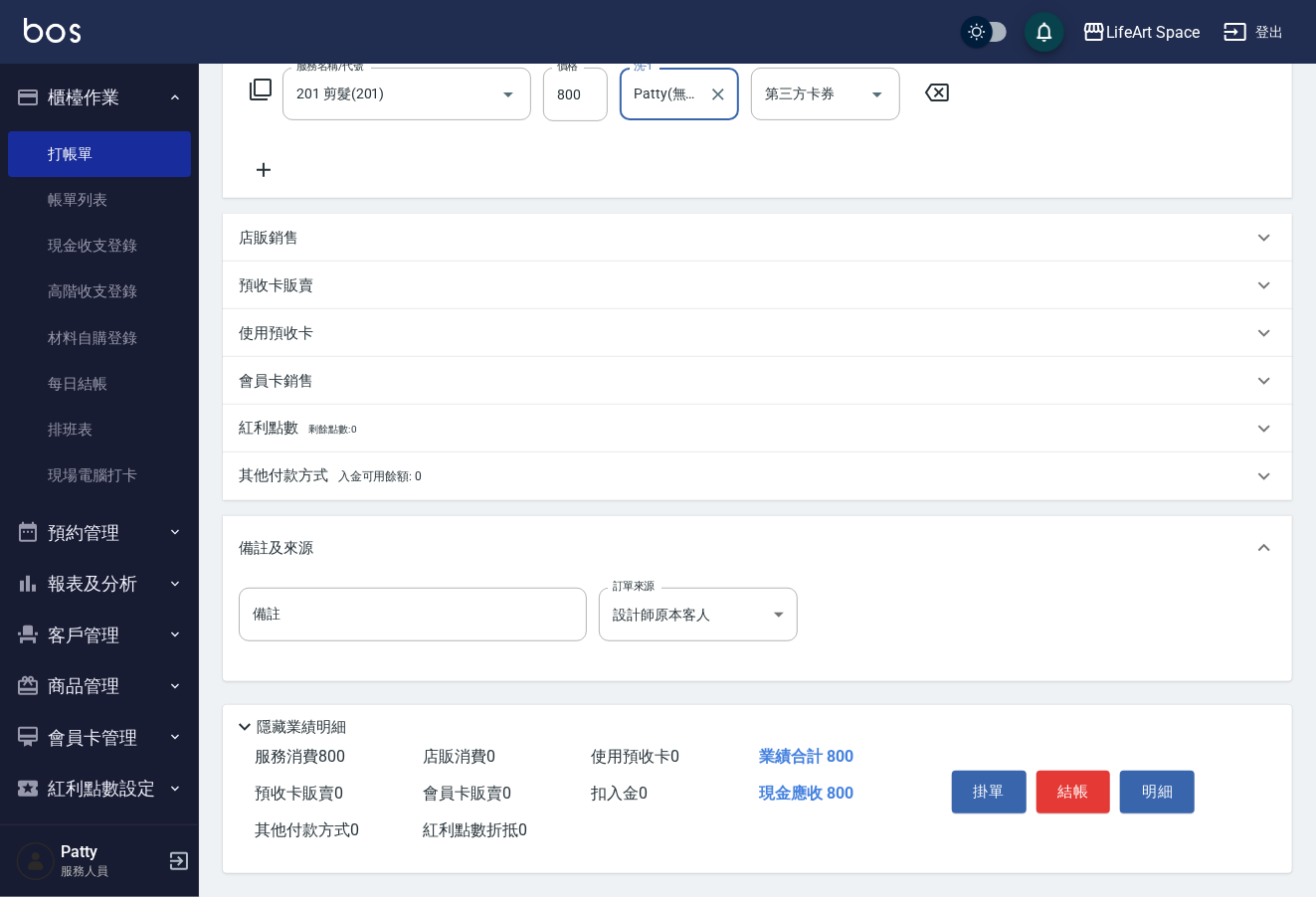 scroll, scrollTop: 342, scrollLeft: 0, axis: vertical 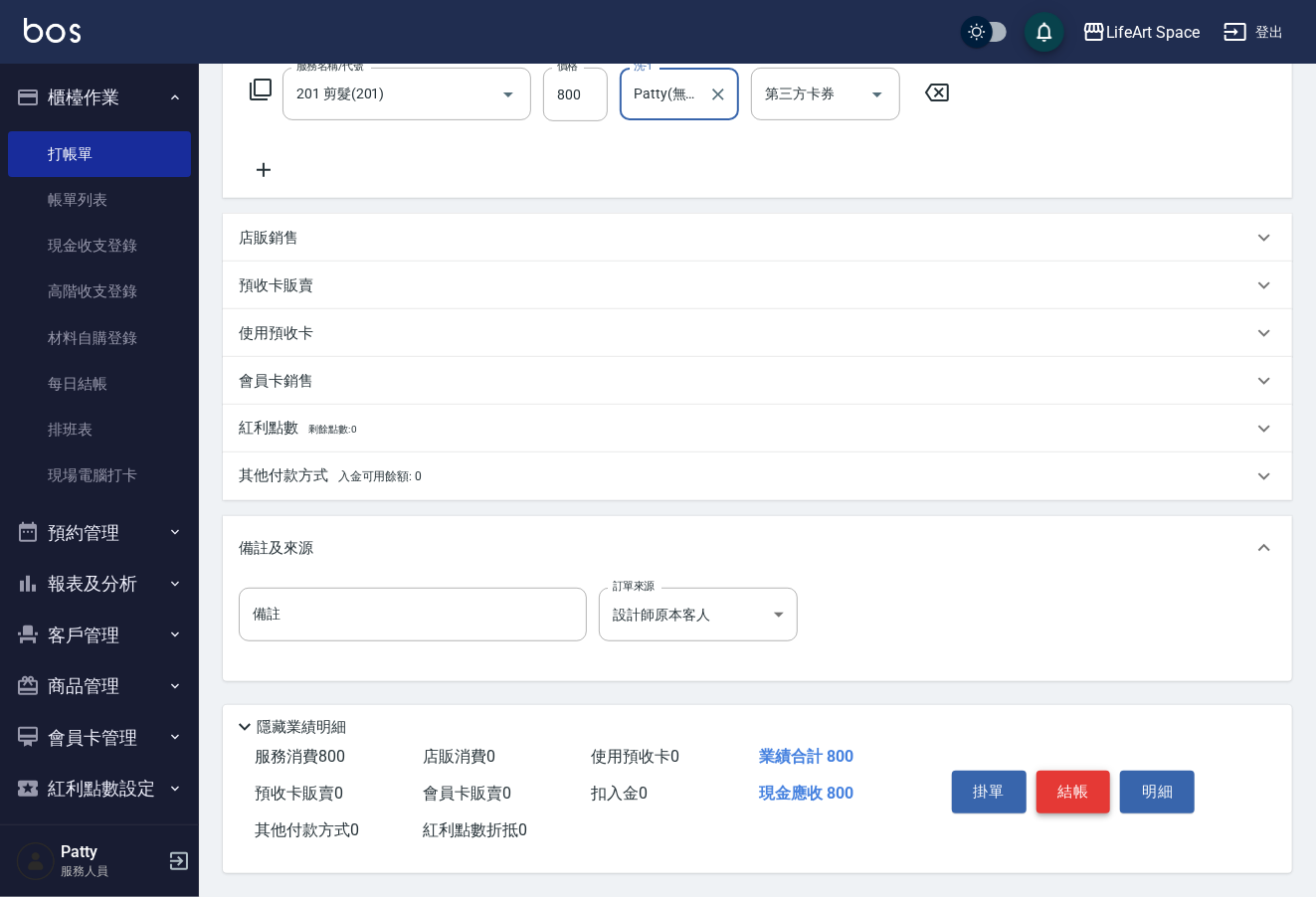 type on "Patty(無代號)" 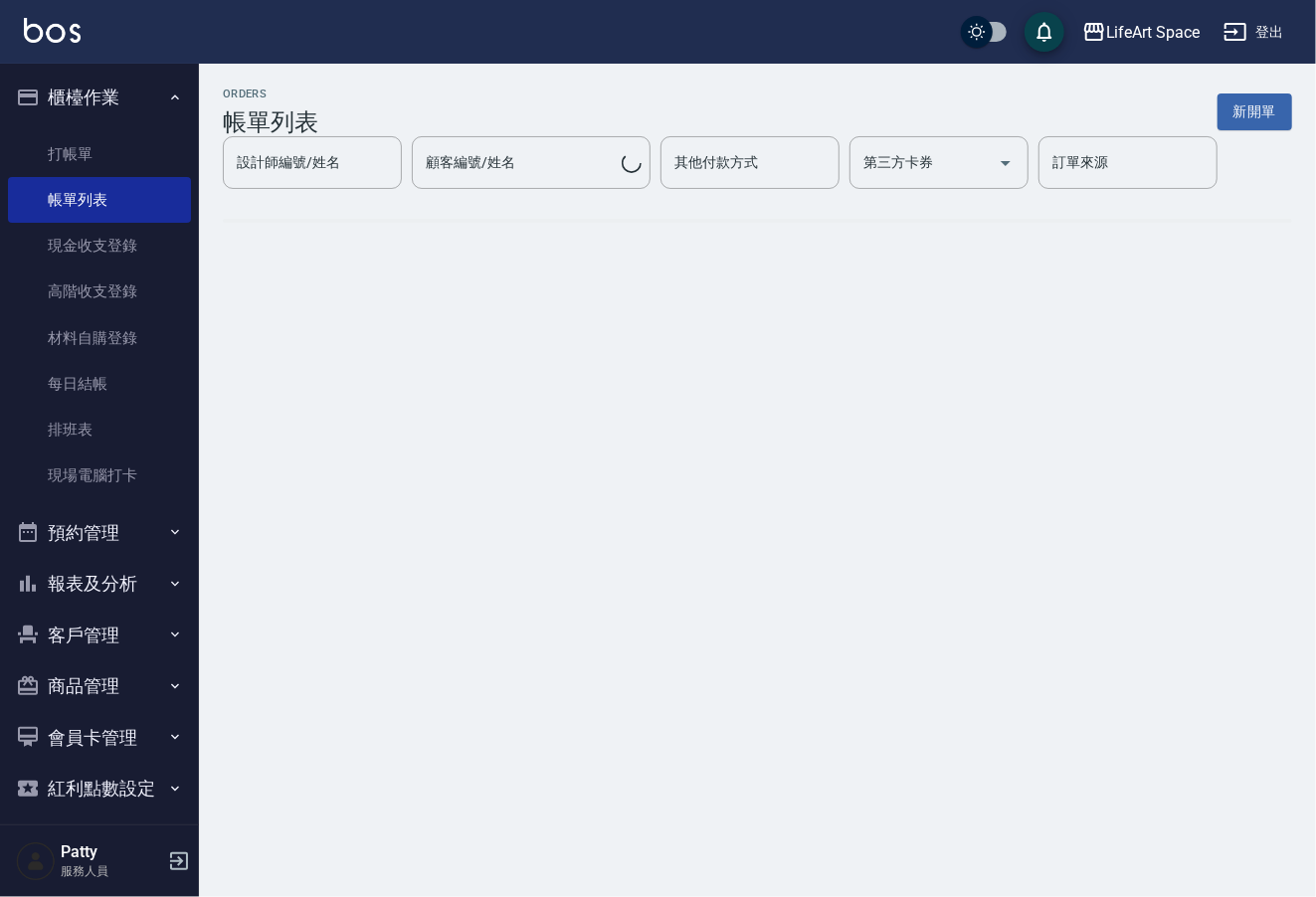 scroll, scrollTop: 0, scrollLeft: 0, axis: both 